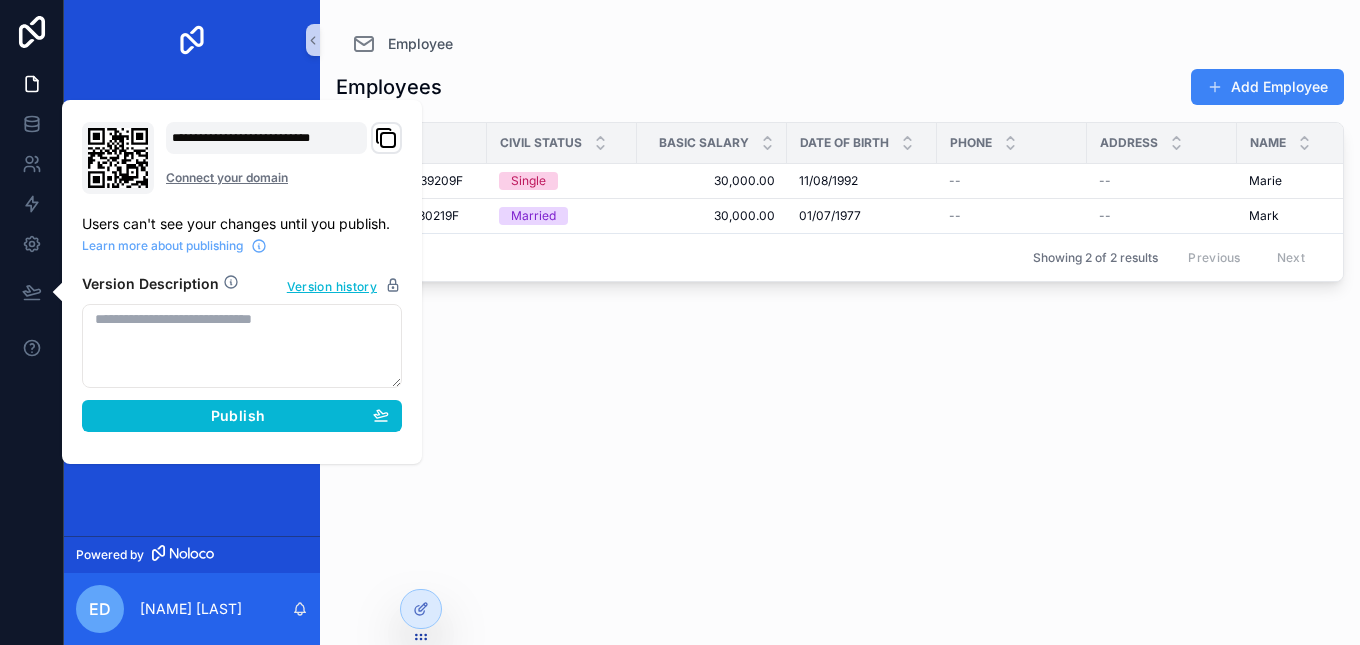 scroll, scrollTop: 0, scrollLeft: 0, axis: both 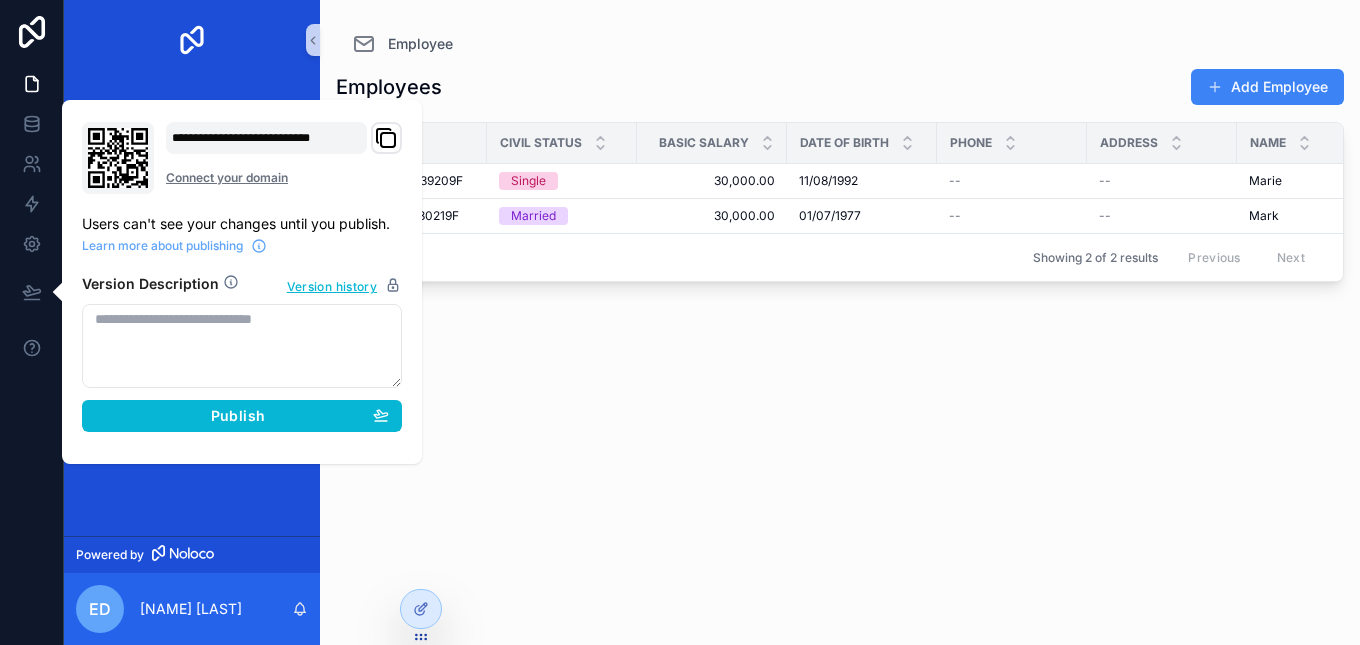 click on "Employees Add Employee" at bounding box center (840, 87) 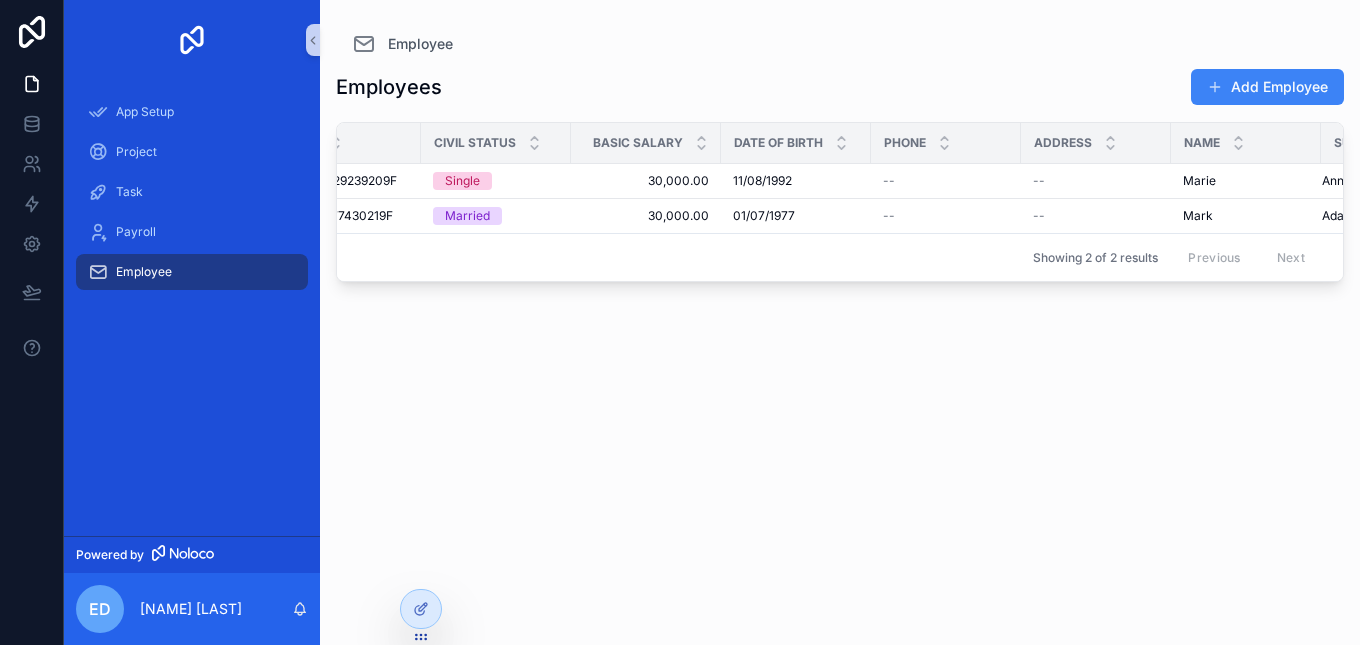 scroll, scrollTop: 0, scrollLeft: 0, axis: both 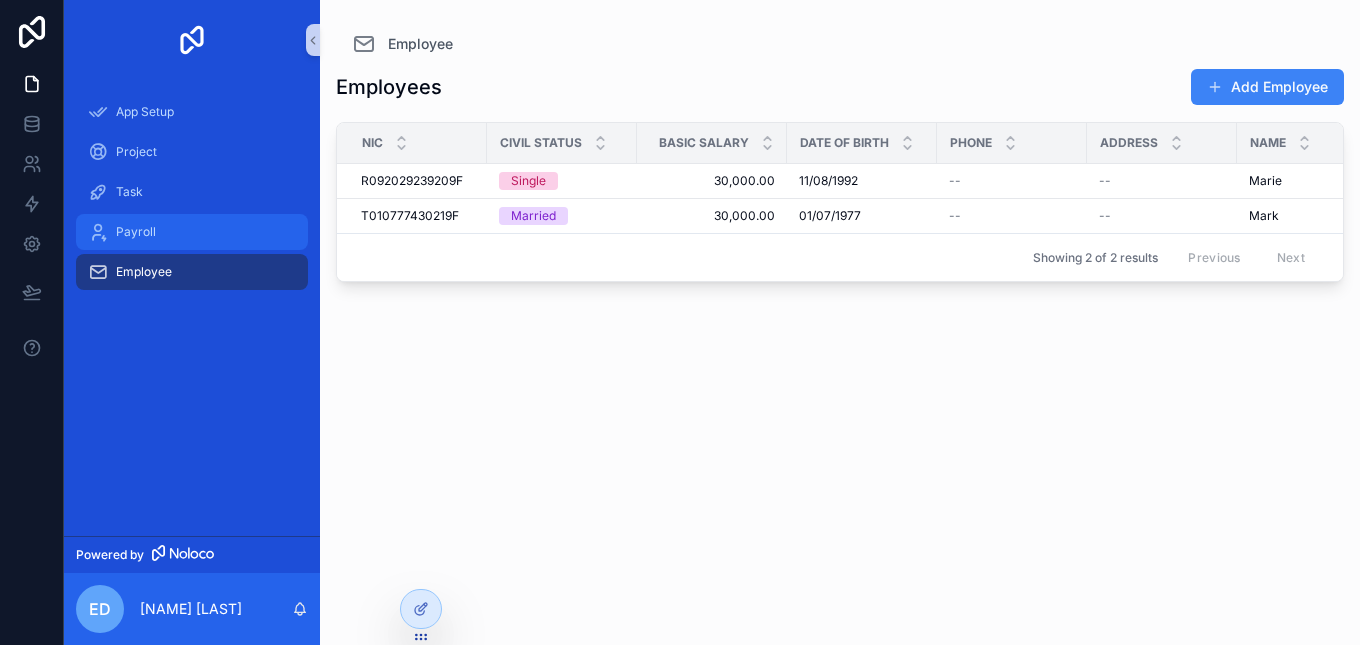 click on "Payroll" at bounding box center (192, 232) 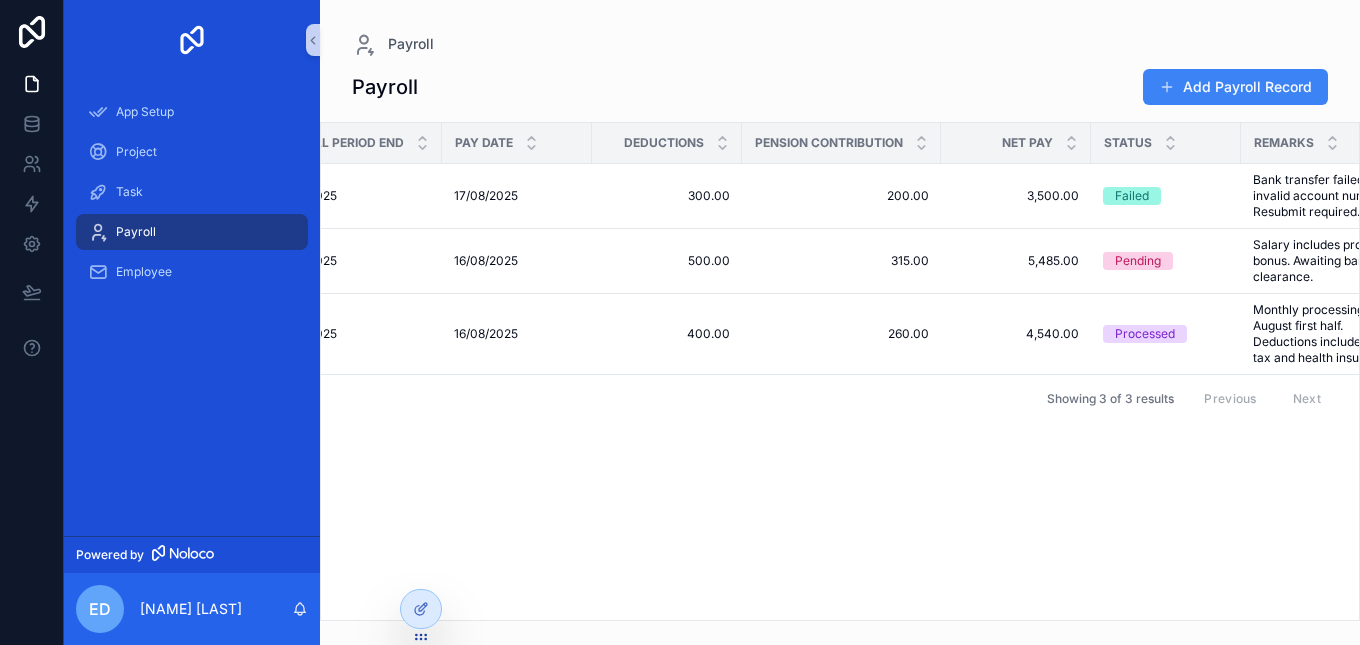 scroll, scrollTop: 0, scrollLeft: 0, axis: both 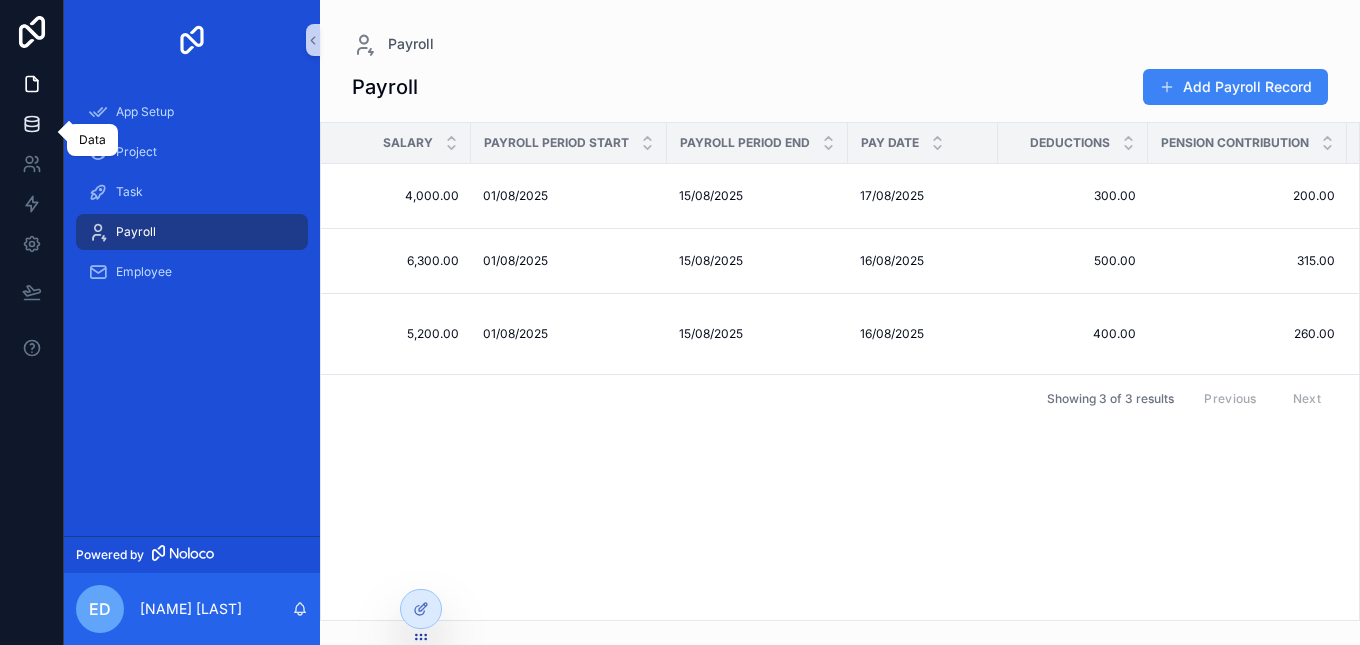click at bounding box center (31, 124) 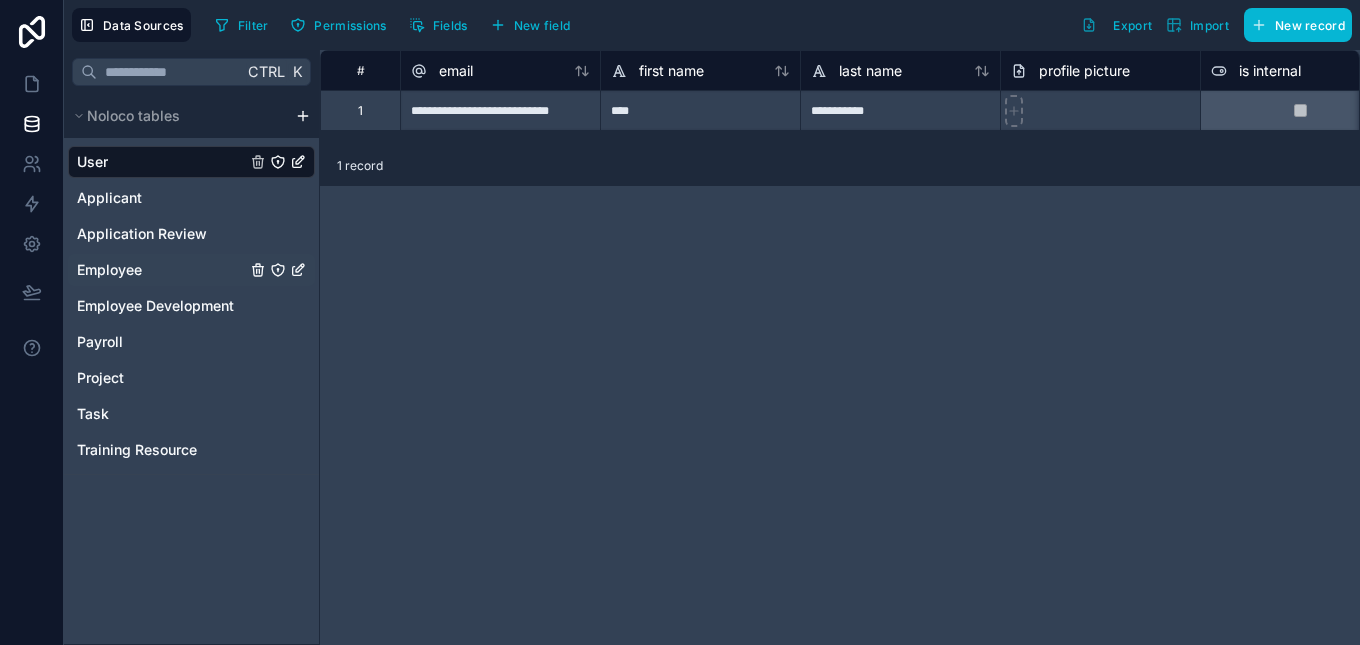 click on "Employee" at bounding box center (109, 270) 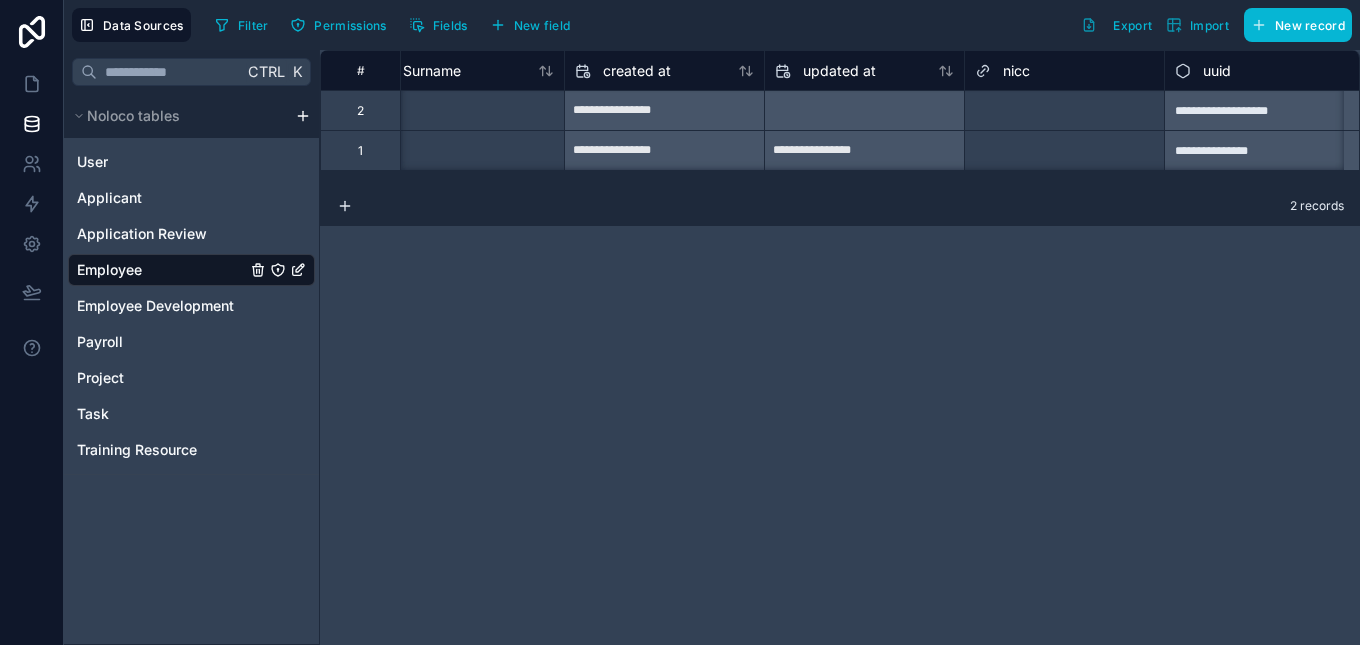 scroll, scrollTop: 0, scrollLeft: 1456, axis: horizontal 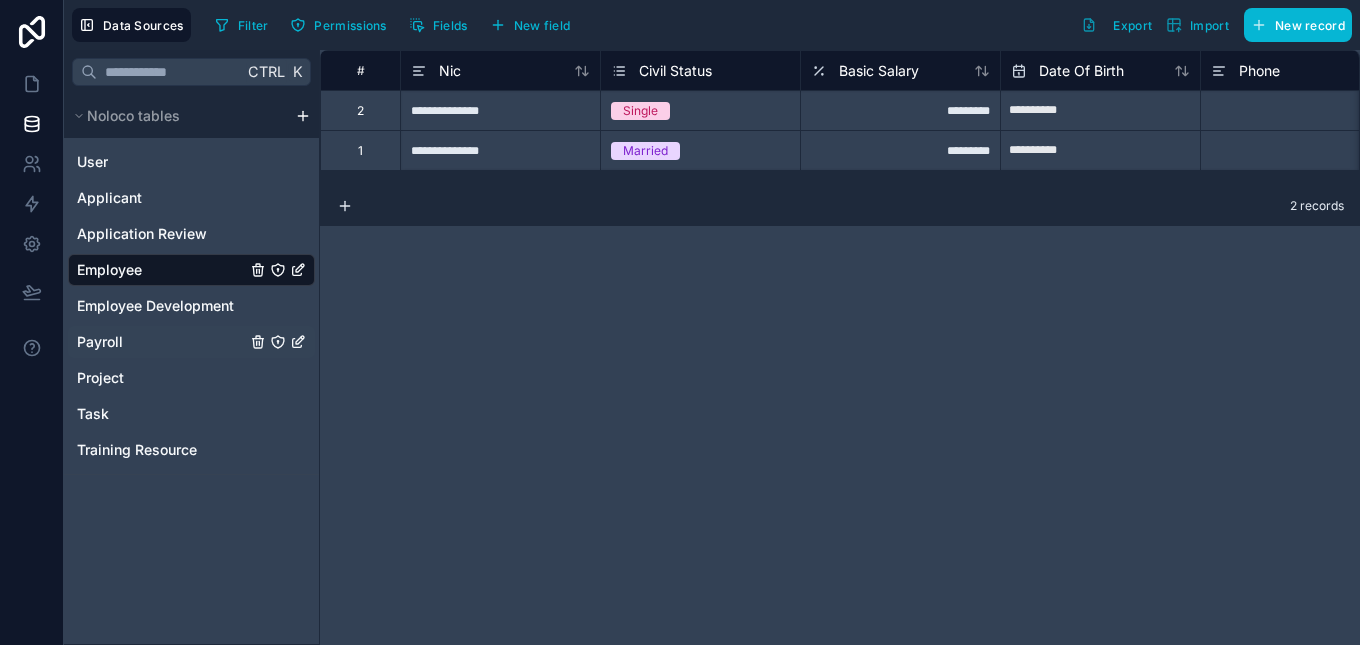 click on "Payroll" at bounding box center (191, 342) 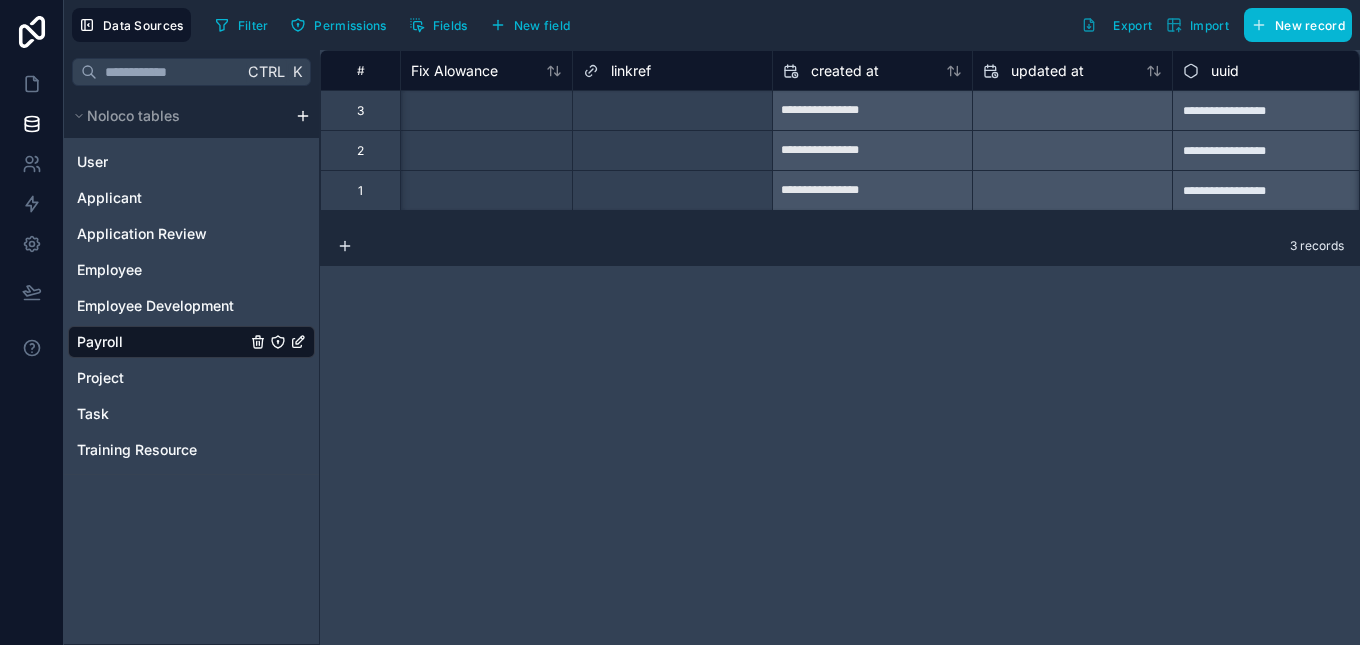 scroll, scrollTop: 0, scrollLeft: 2241, axis: horizontal 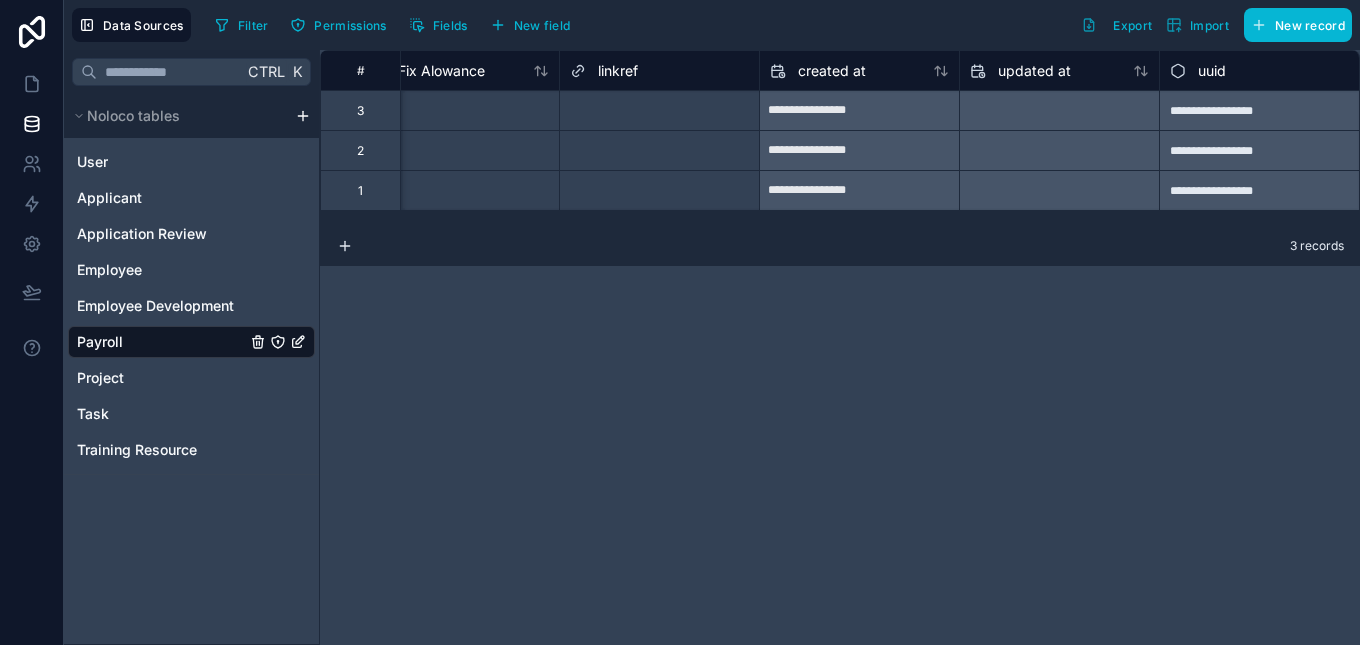 click 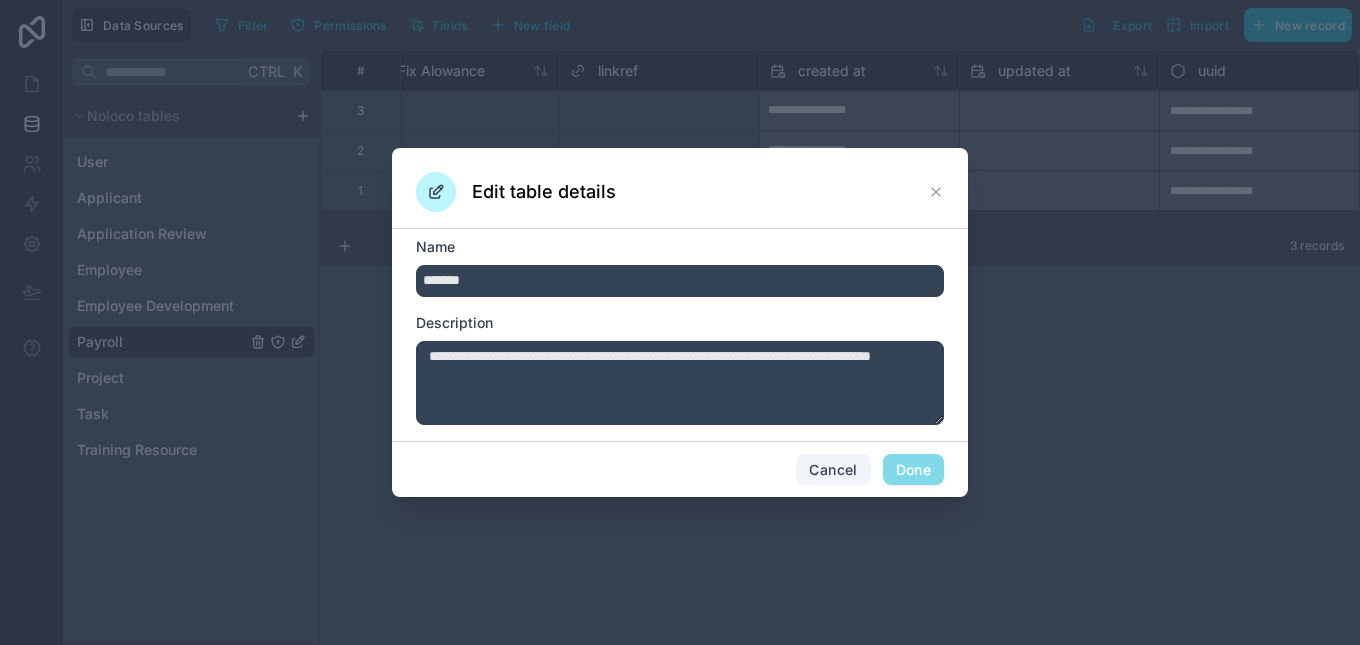 click on "Cancel" at bounding box center [833, 470] 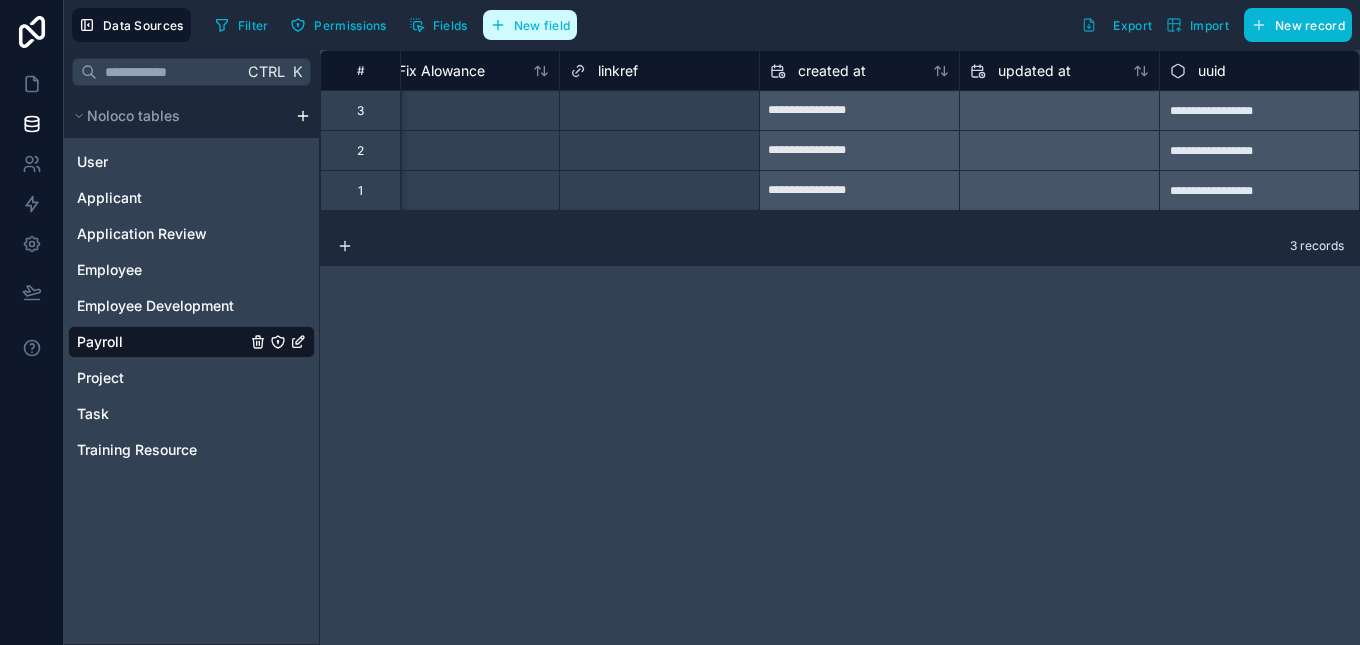 click on "New field" at bounding box center [530, 25] 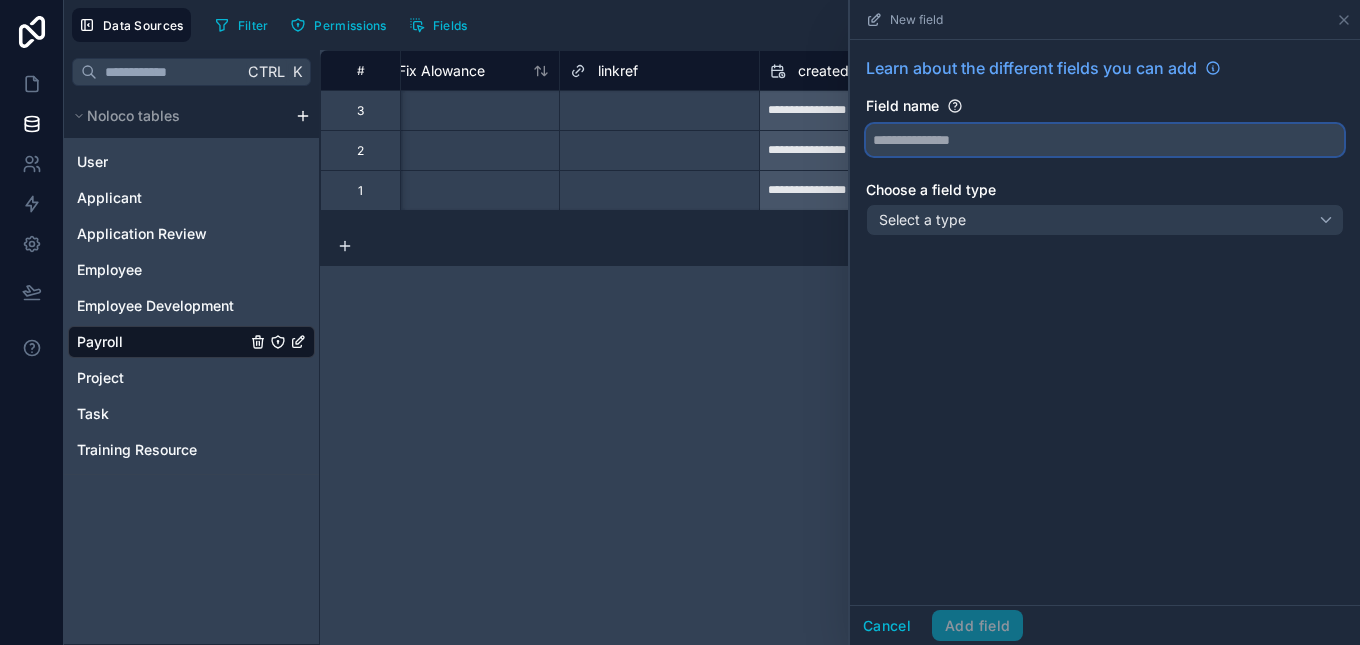 click at bounding box center [1105, 140] 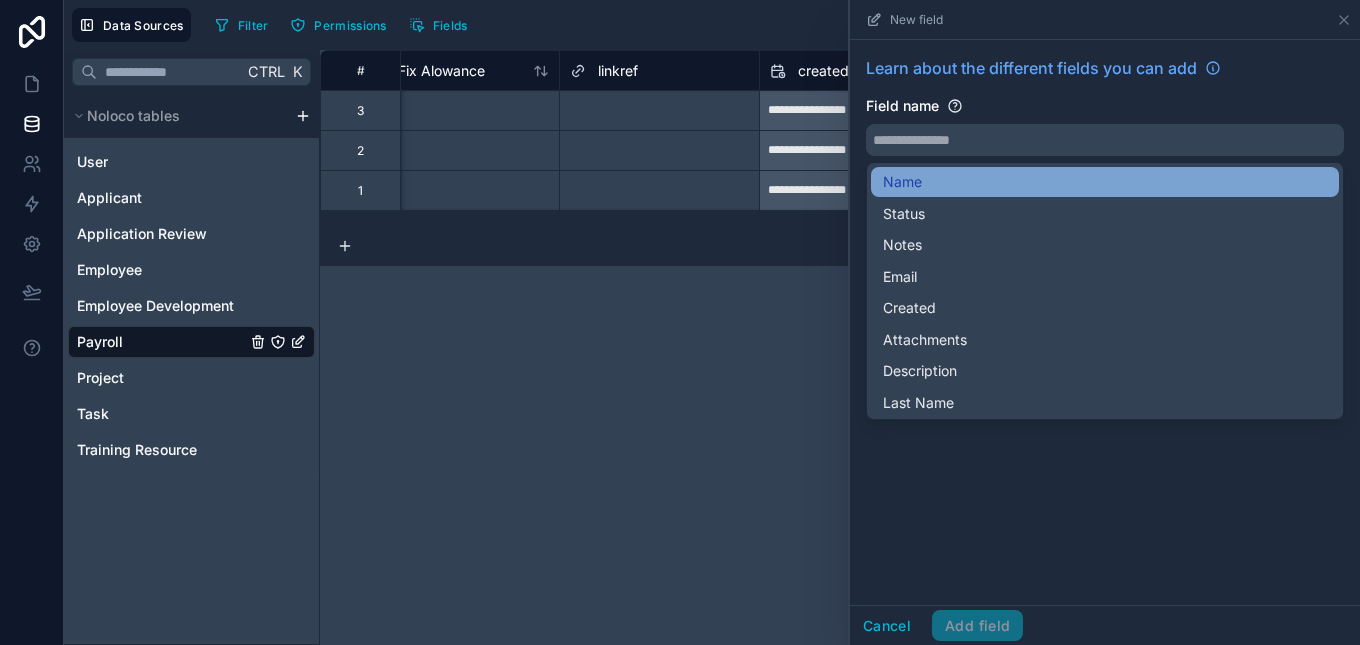 click on "Name" at bounding box center (1105, 182) 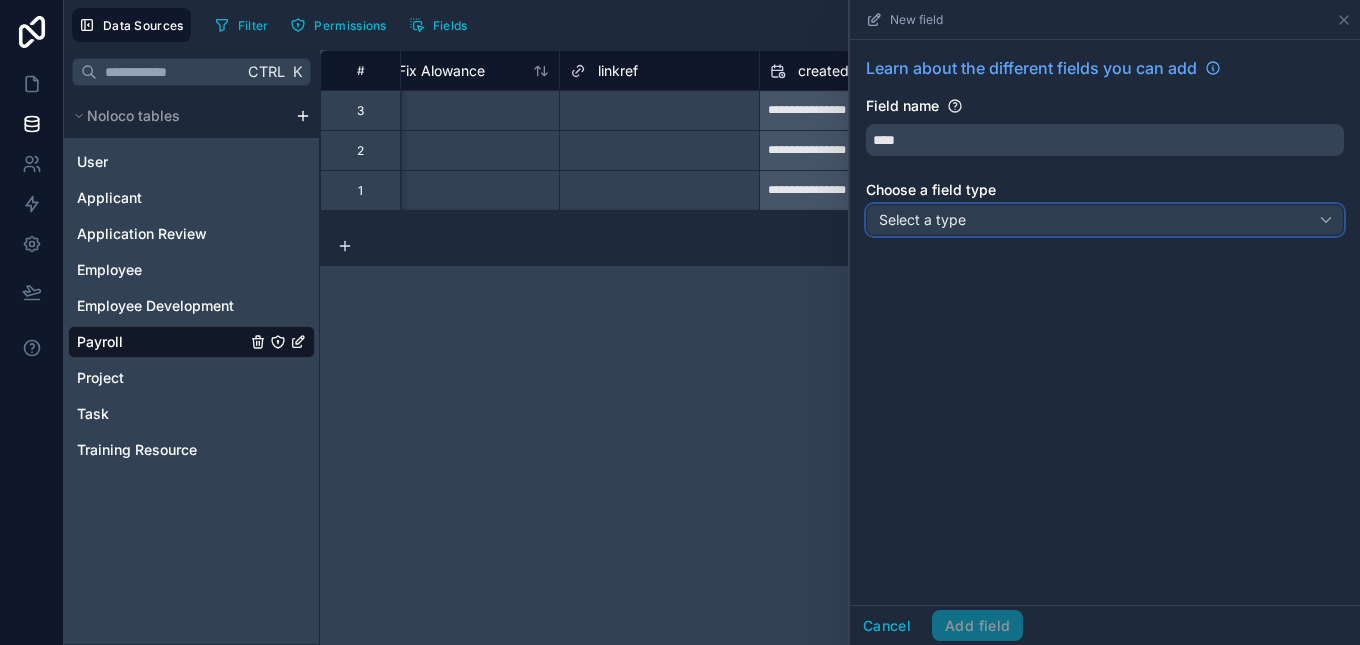 click on "Select a type" at bounding box center [922, 219] 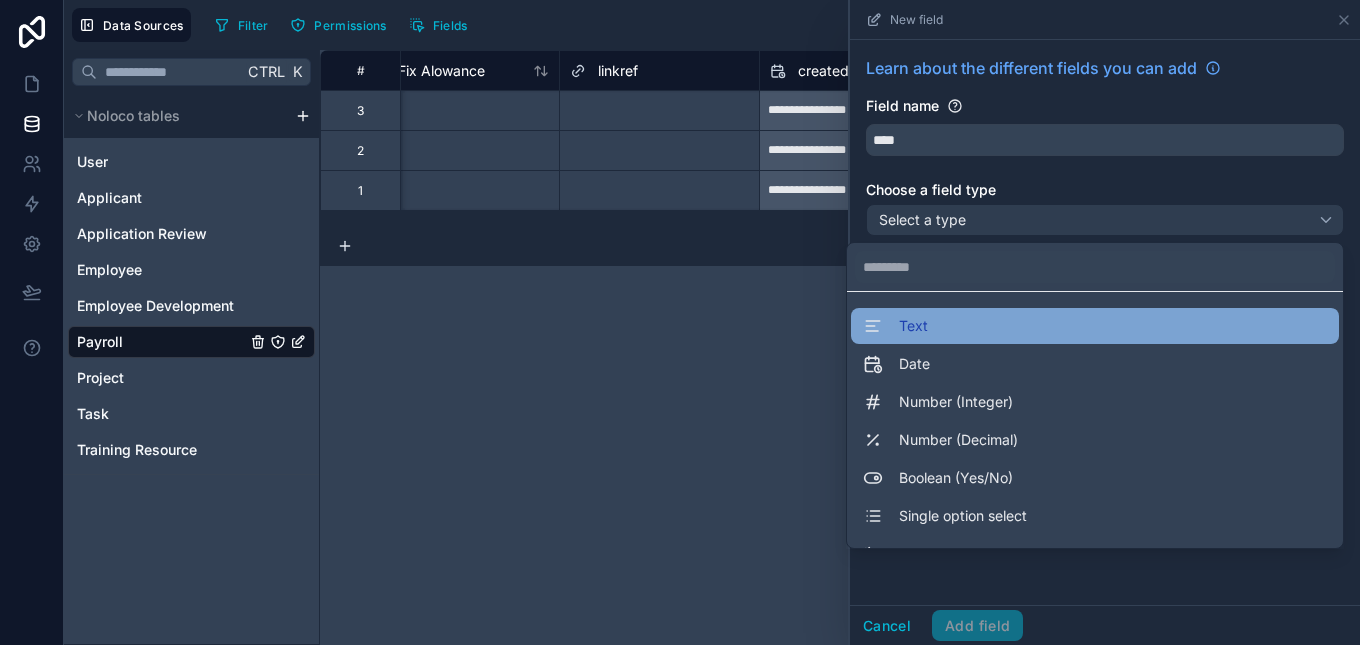 click on "Text" at bounding box center (1095, 326) 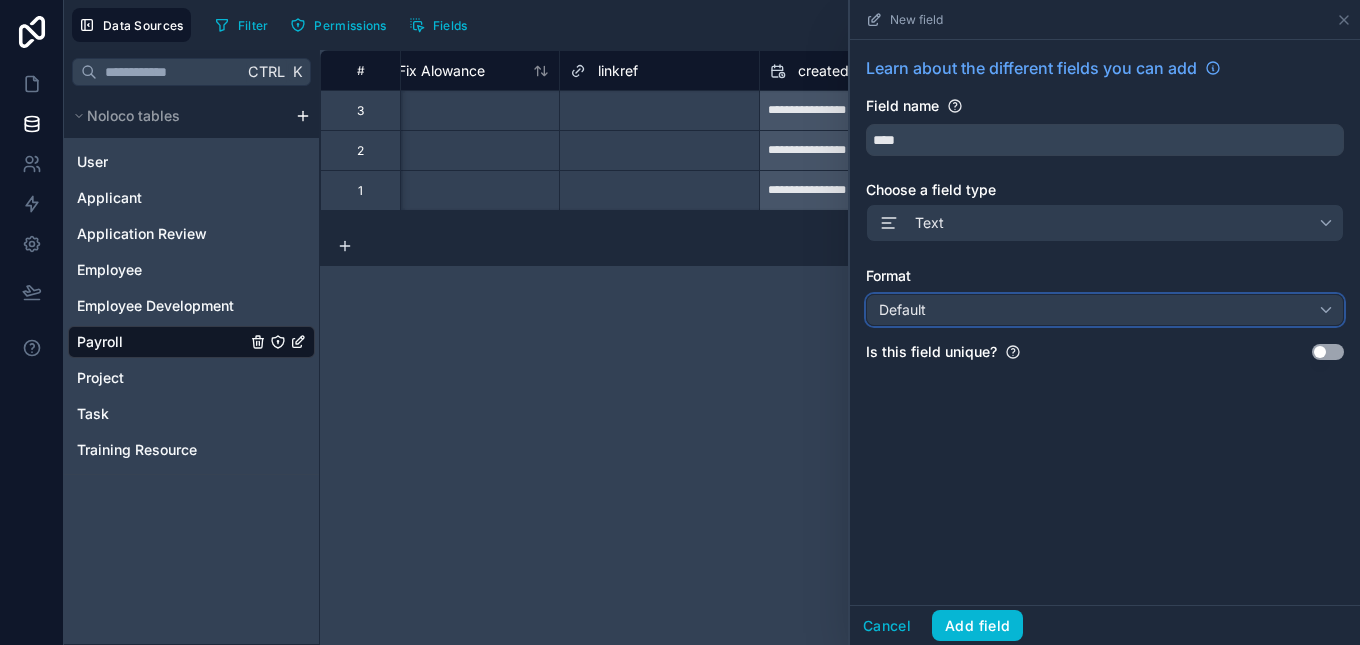 click on "Default" at bounding box center (1105, 310) 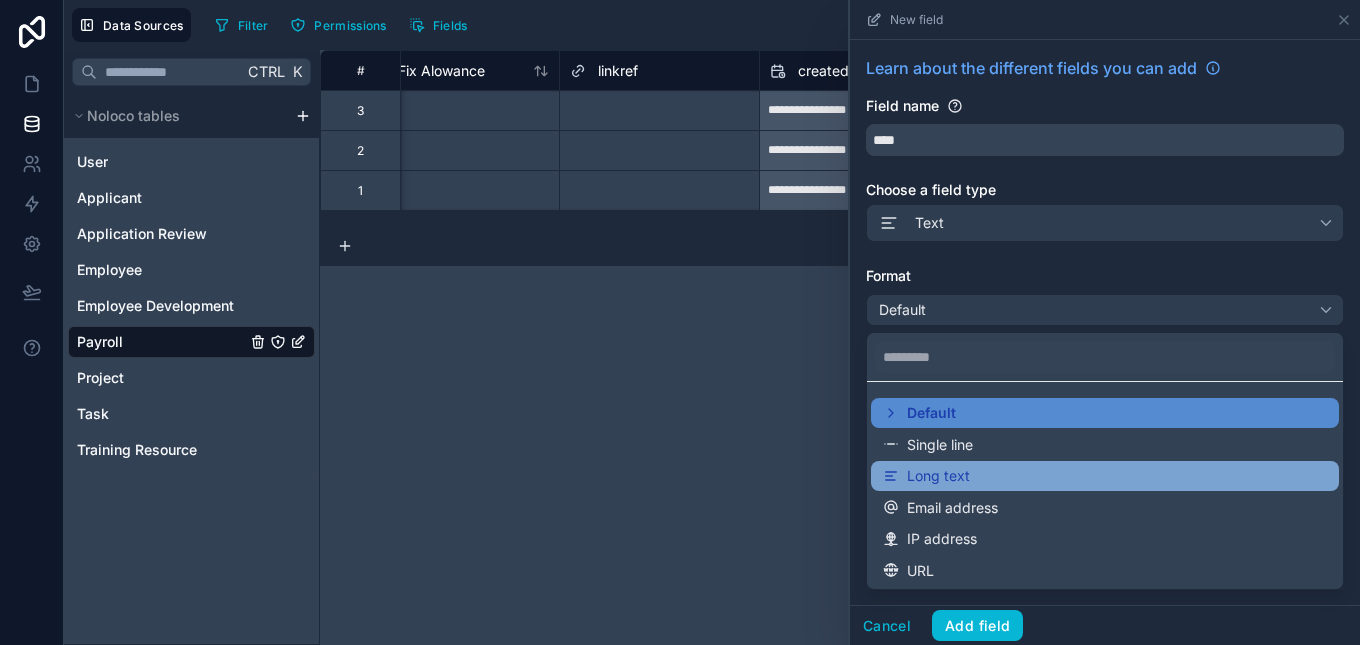 click on "Long text" at bounding box center (938, 476) 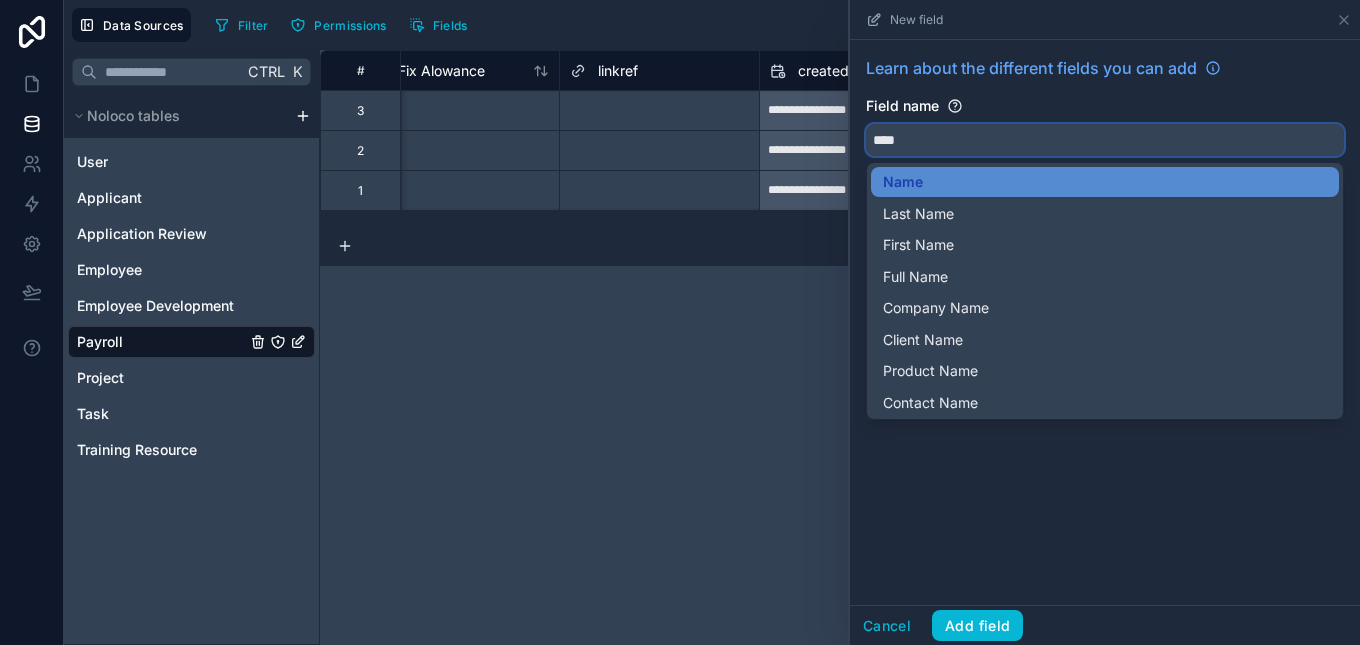 click on "****" at bounding box center [1105, 140] 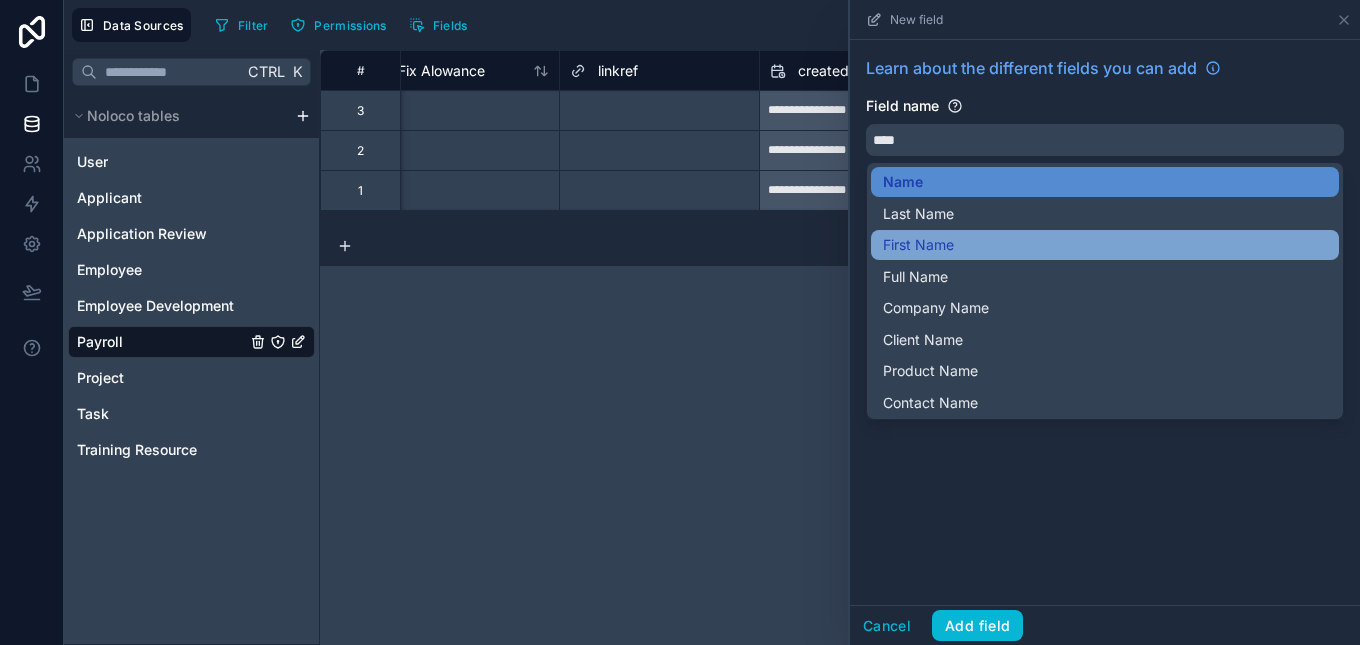 click on "First Name" at bounding box center (918, 245) 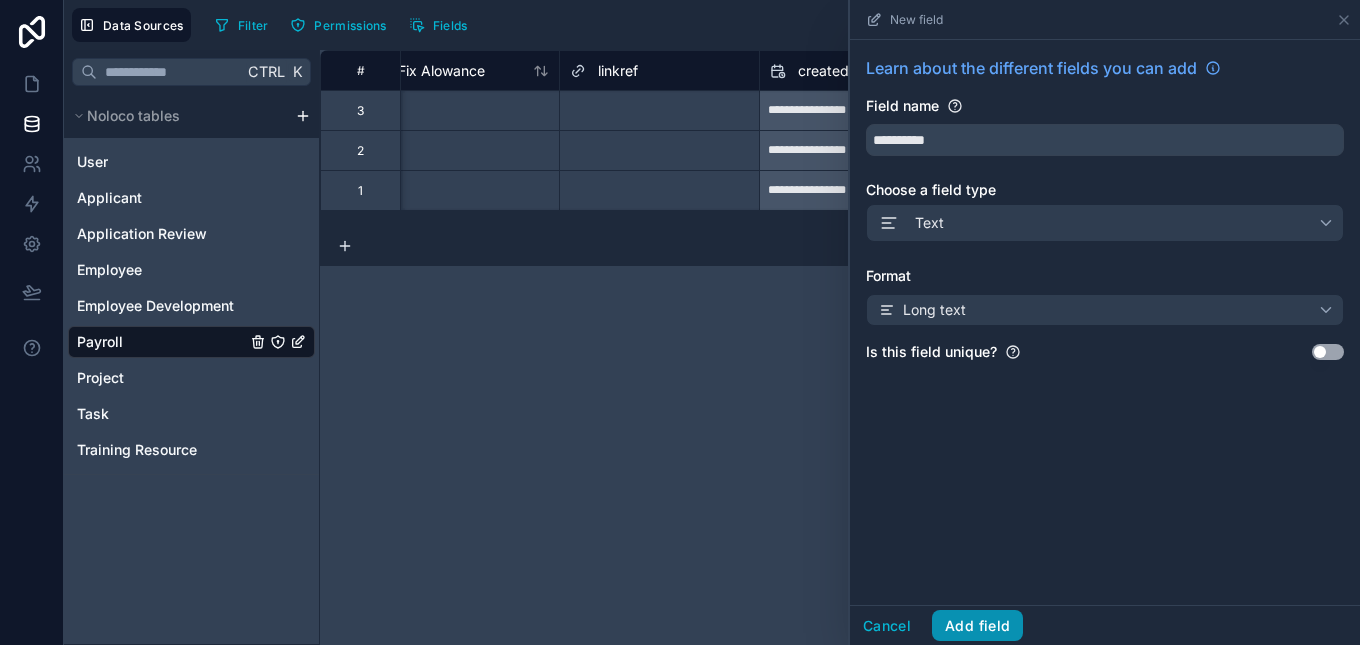 drag, startPoint x: 980, startPoint y: 615, endPoint x: 1163, endPoint y: 285, distance: 377.34467 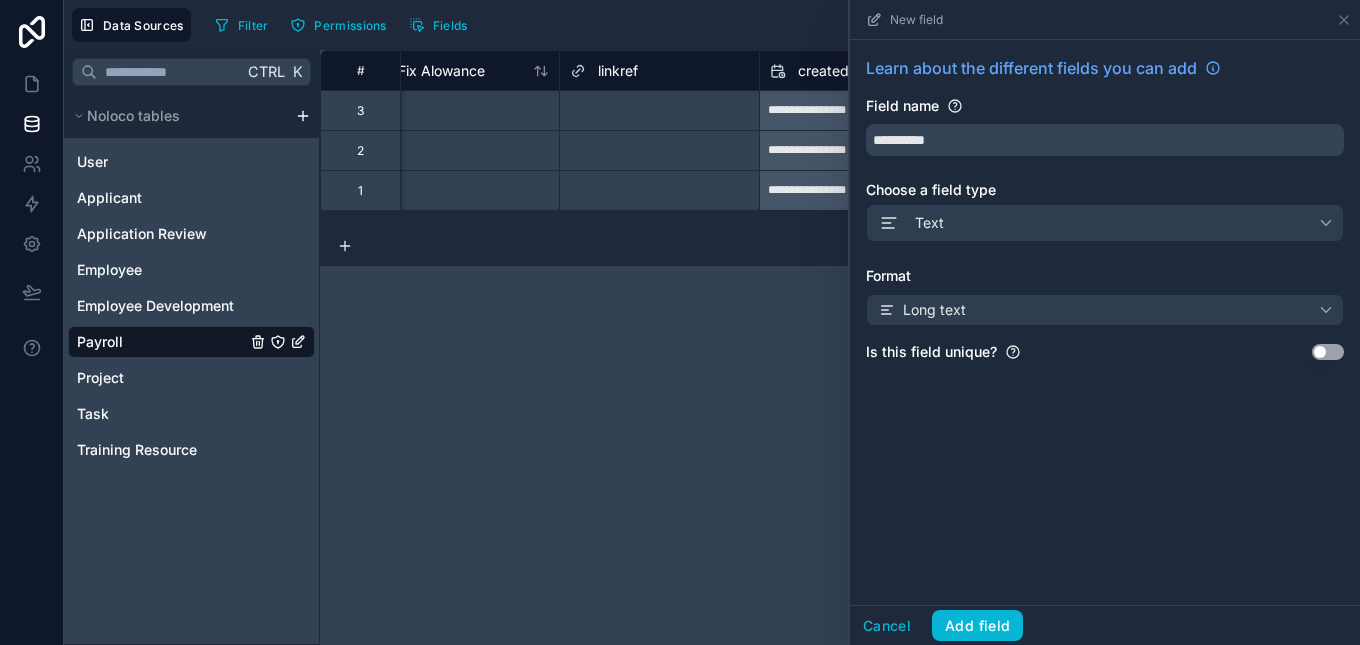 click on "New field" at bounding box center [1105, 19] 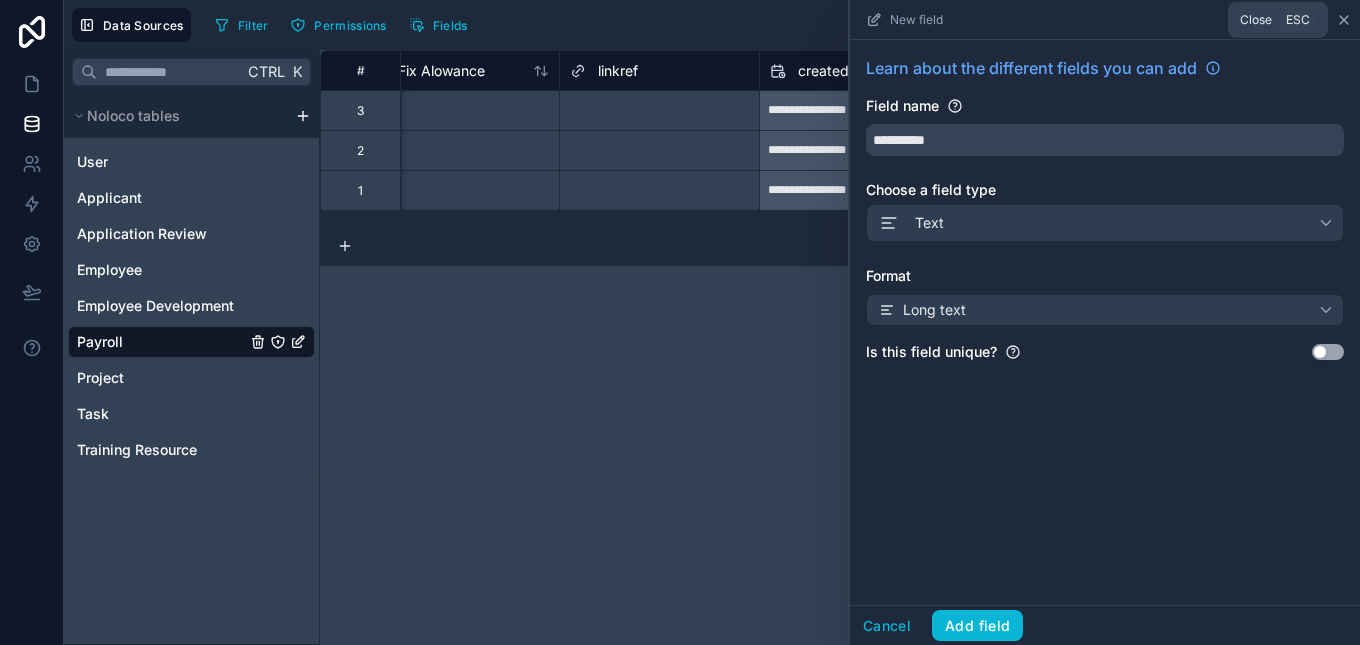 click 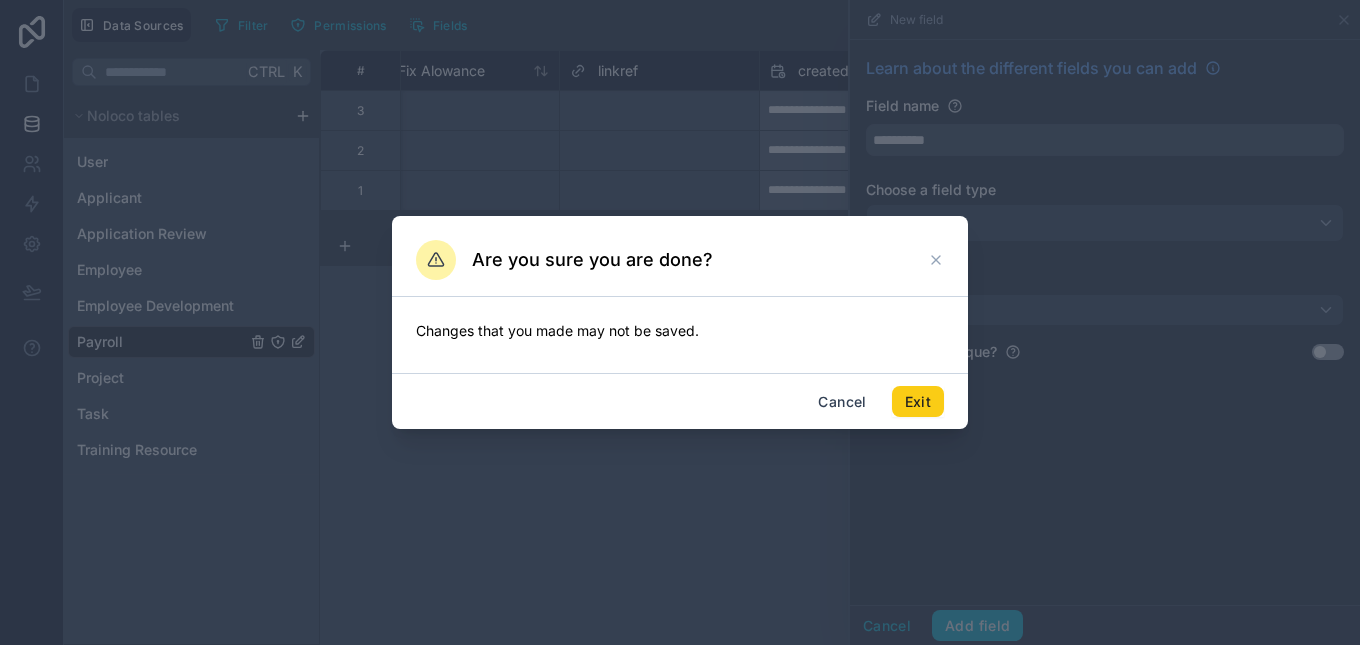 click on "Exit" at bounding box center (918, 402) 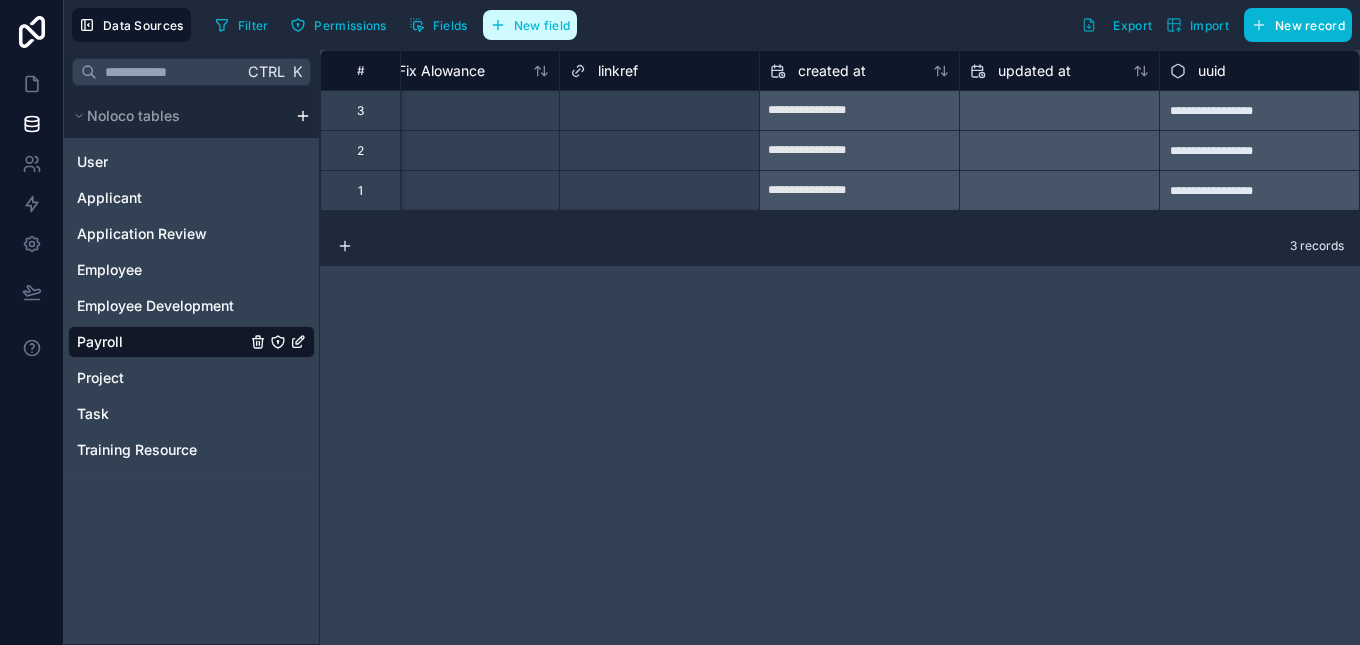 click on "New field" at bounding box center (542, 25) 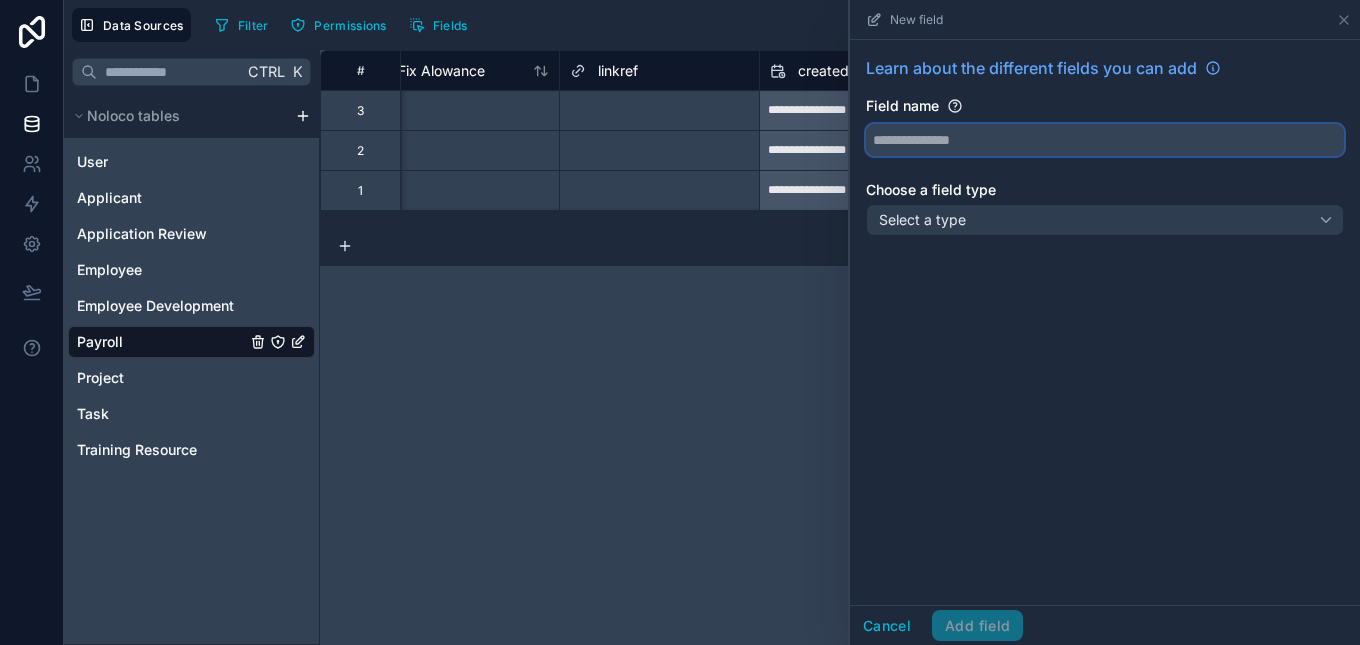 click at bounding box center [1105, 140] 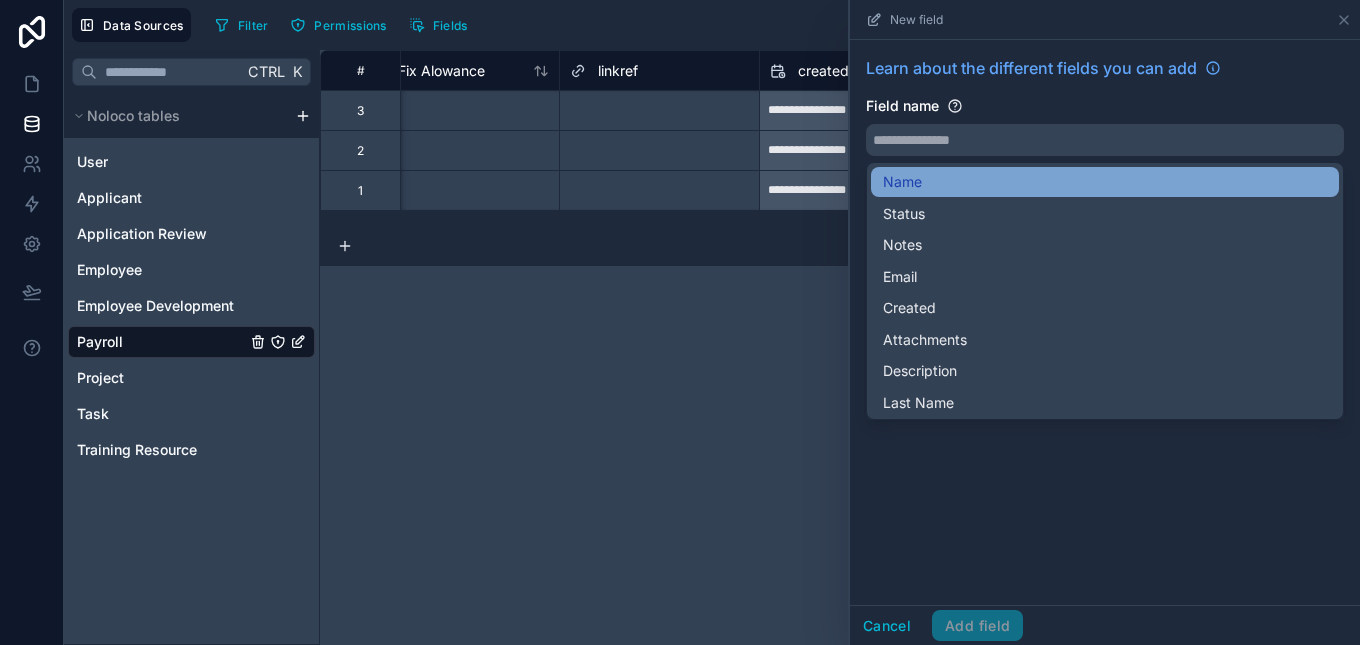 click on "Name" at bounding box center [1105, 182] 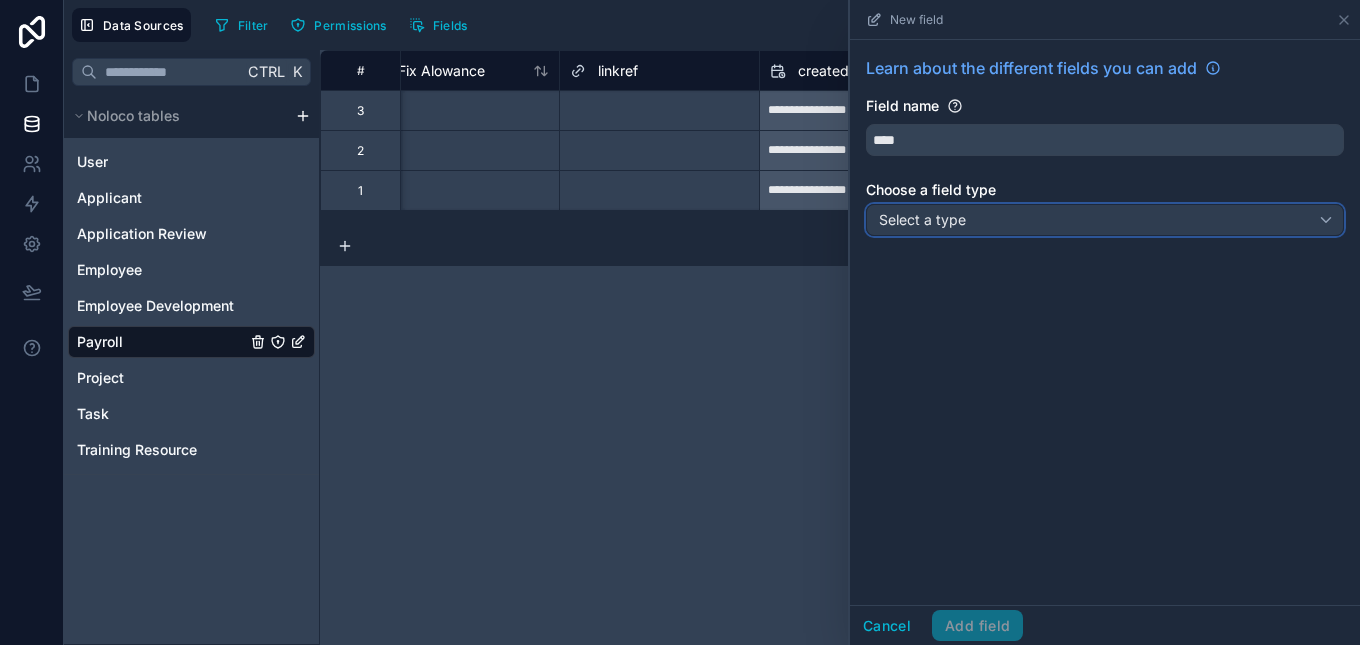click on "Select a type" at bounding box center [1105, 220] 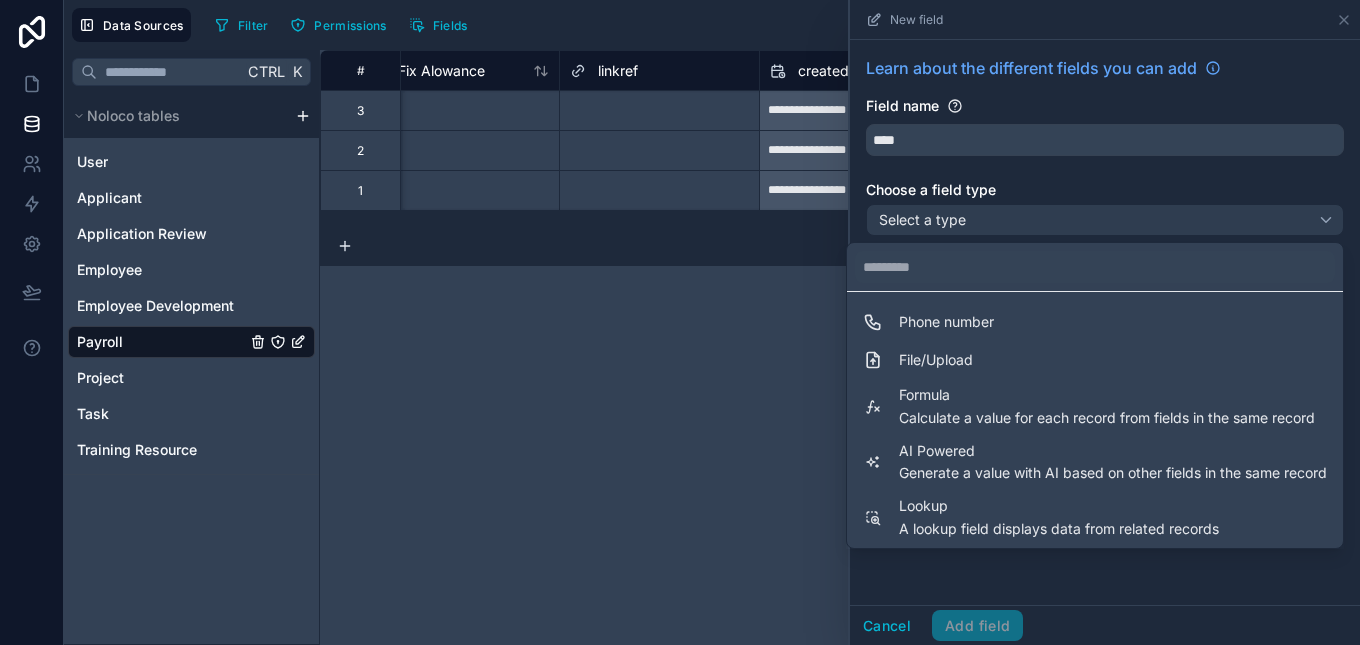 scroll, scrollTop: 548, scrollLeft: 0, axis: vertical 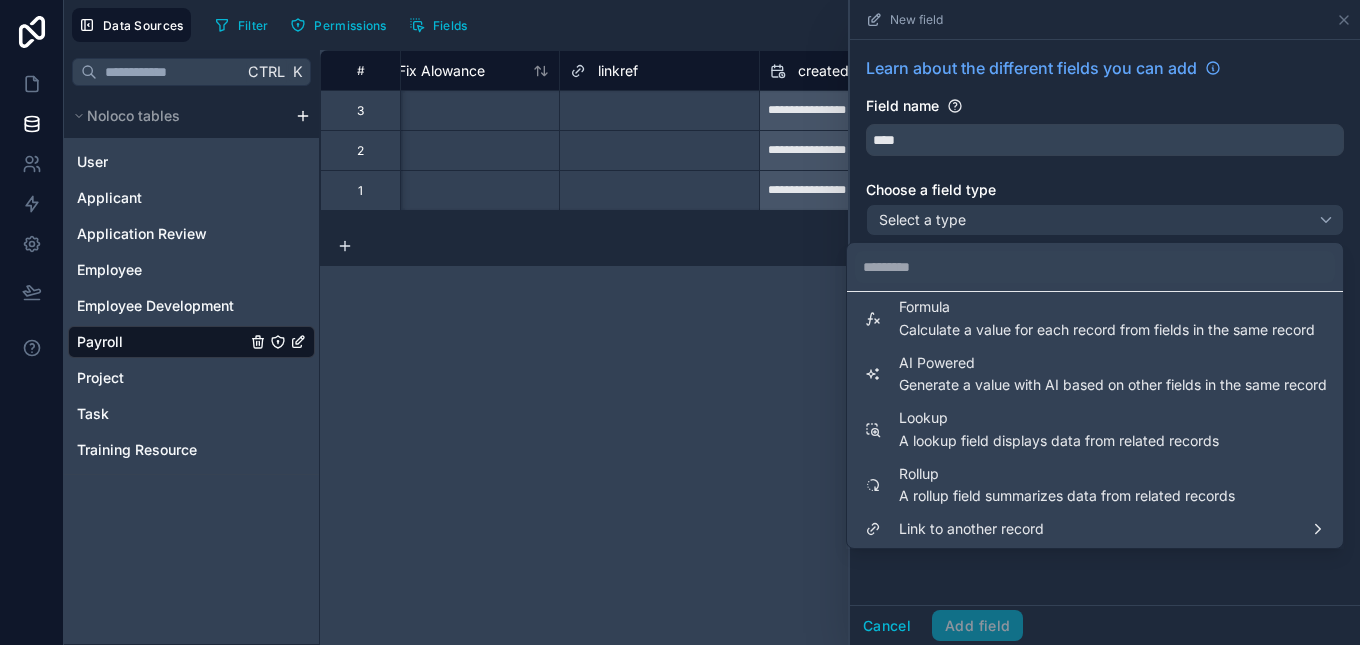 click at bounding box center (1105, 322) 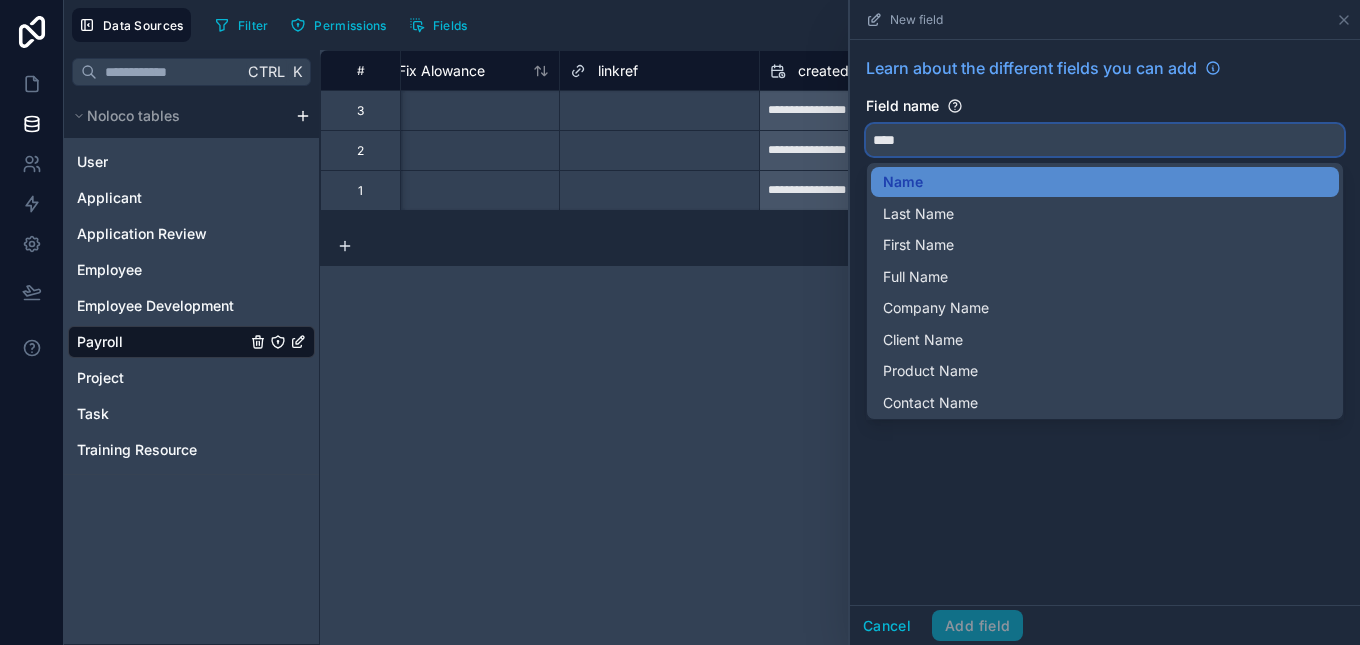 click on "****" at bounding box center [1105, 140] 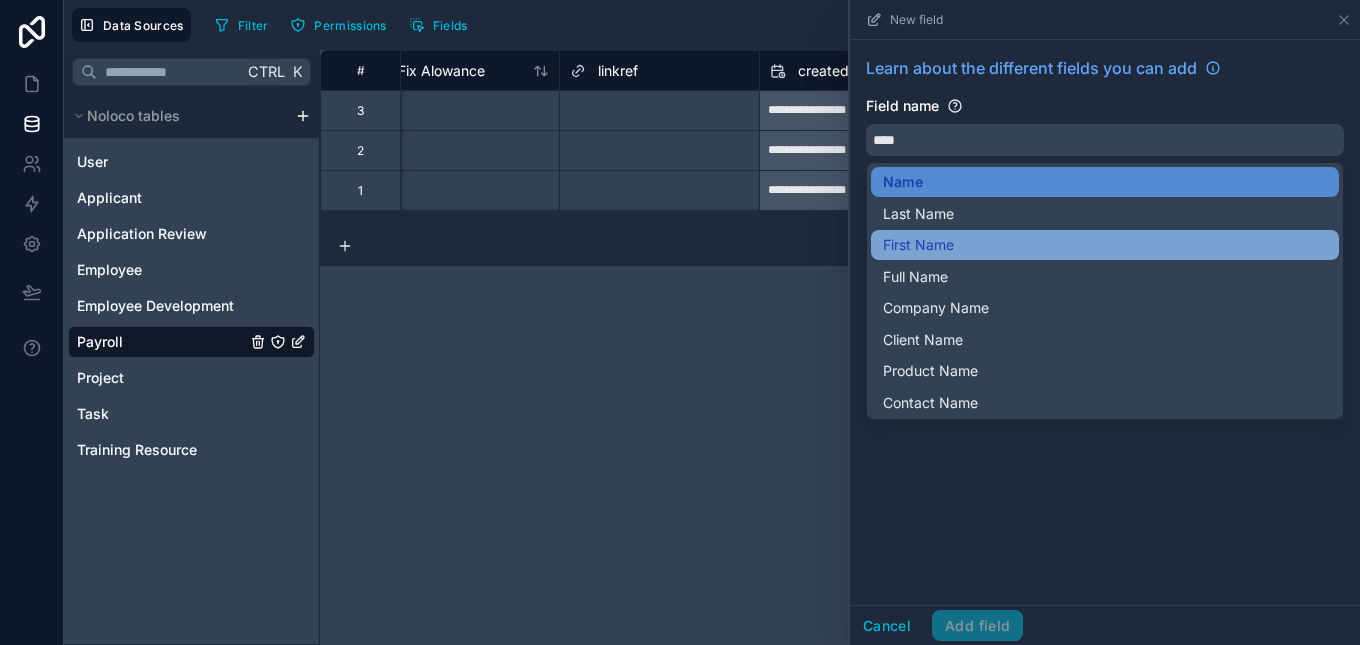 click on "First Name" at bounding box center [1105, 245] 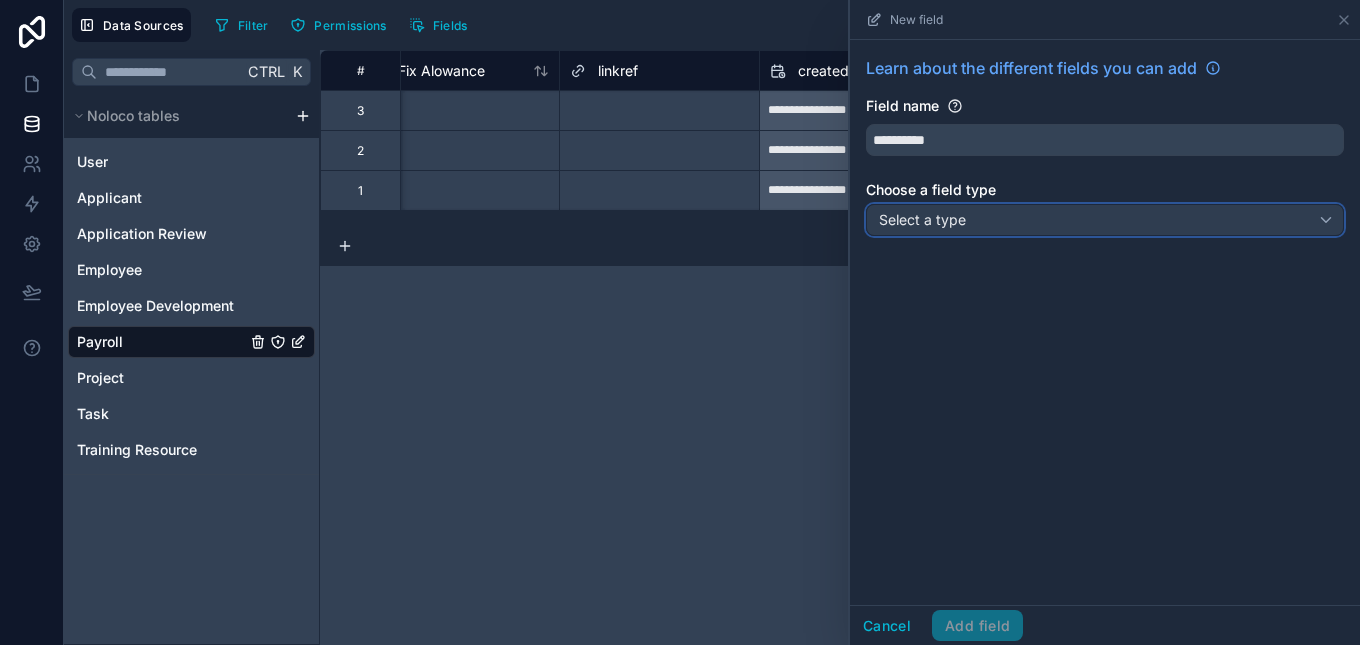 click on "Select a type" at bounding box center [1105, 220] 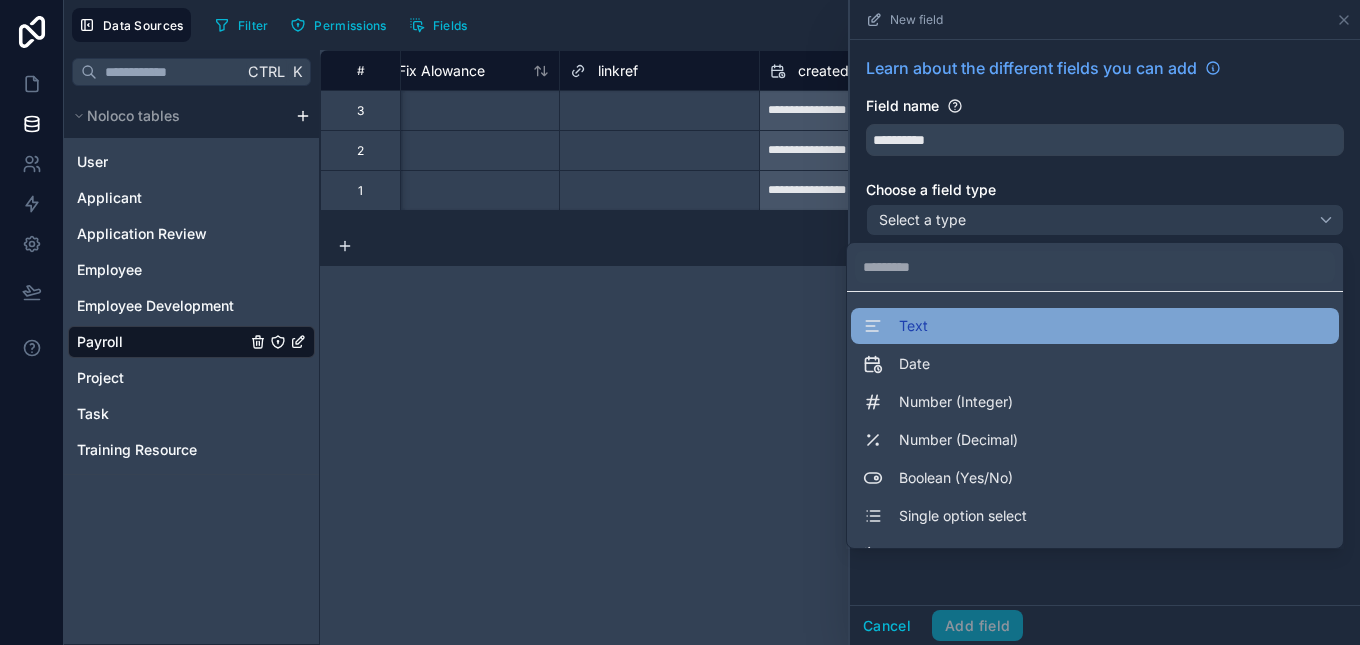 click on "Text" at bounding box center (1095, 326) 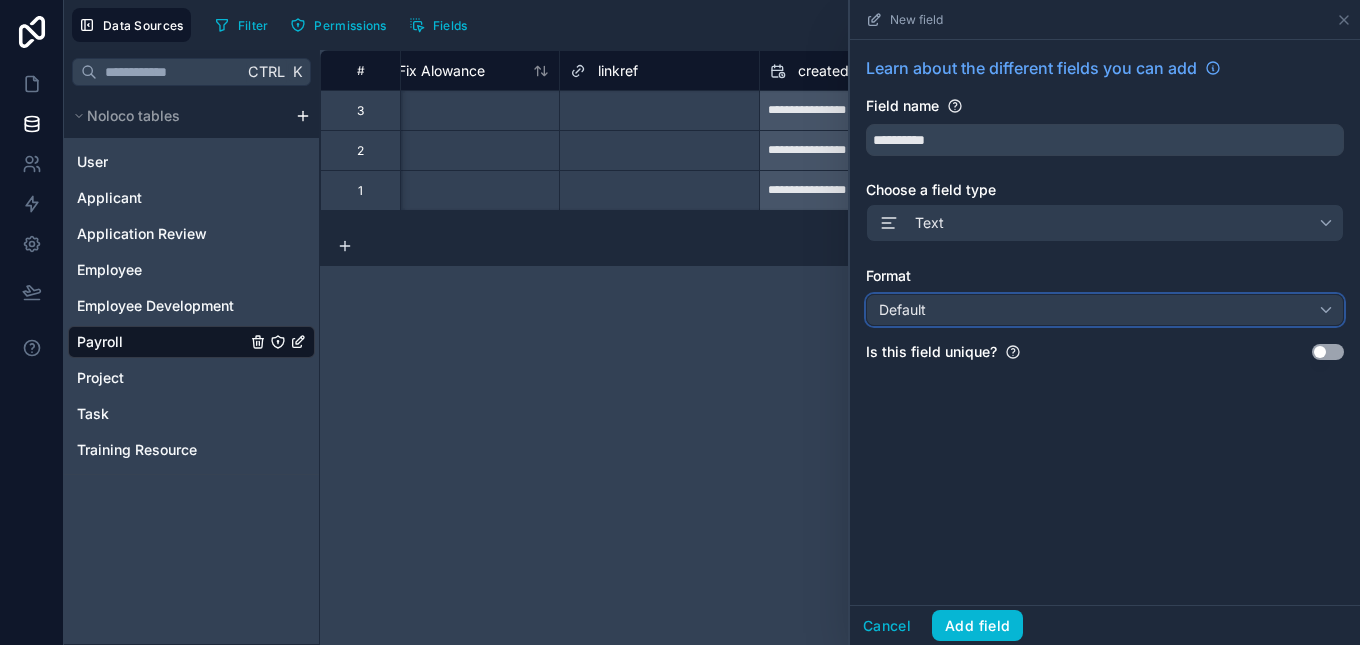 click on "Default" at bounding box center [1105, 310] 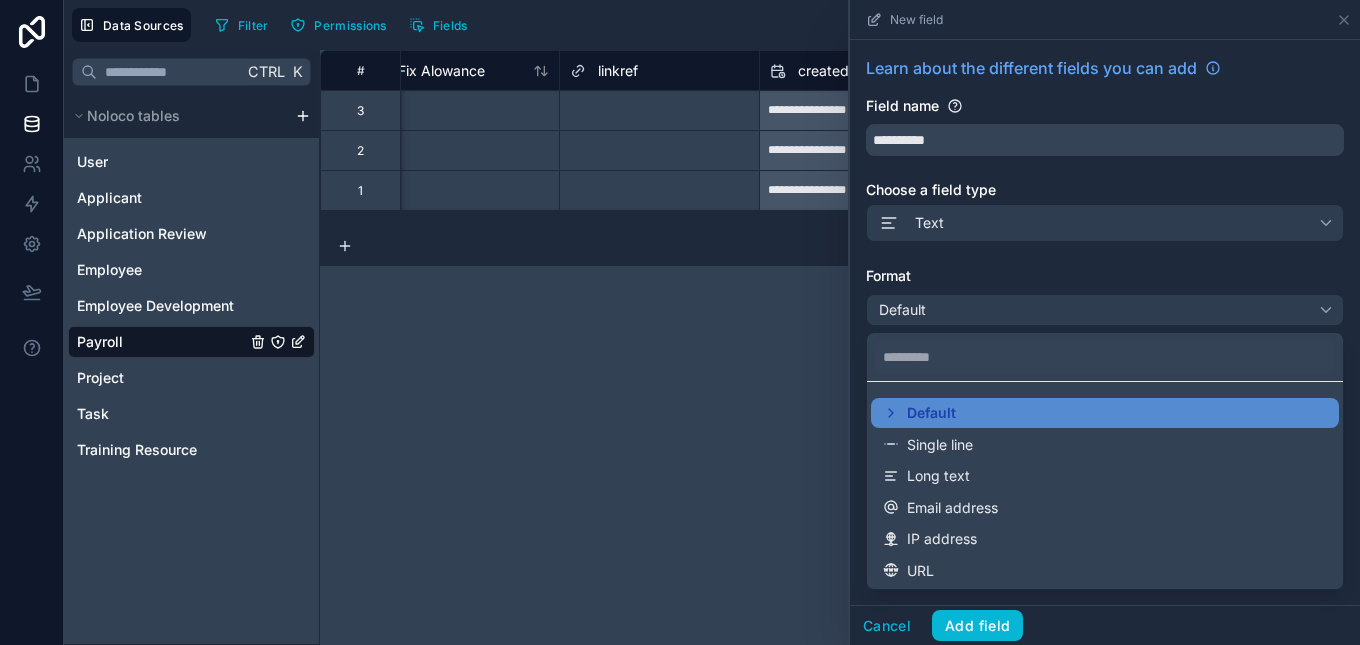 click at bounding box center [1105, 322] 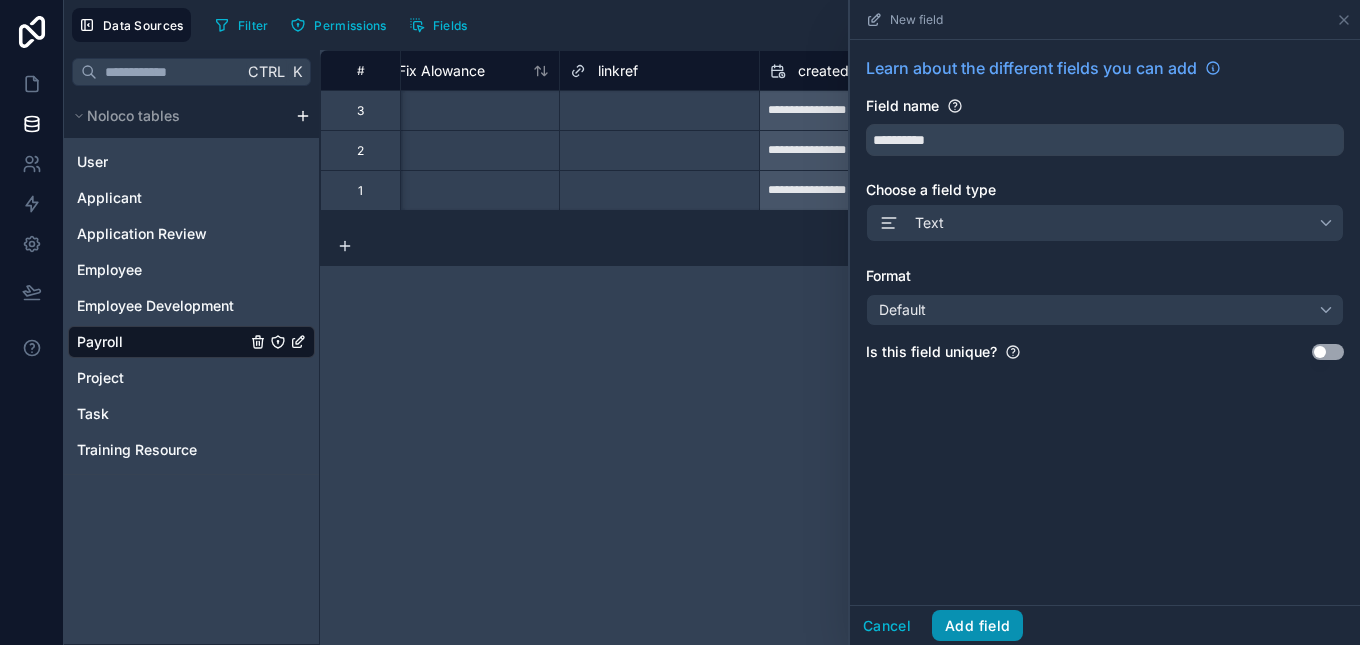 click on "Add field" at bounding box center [977, 626] 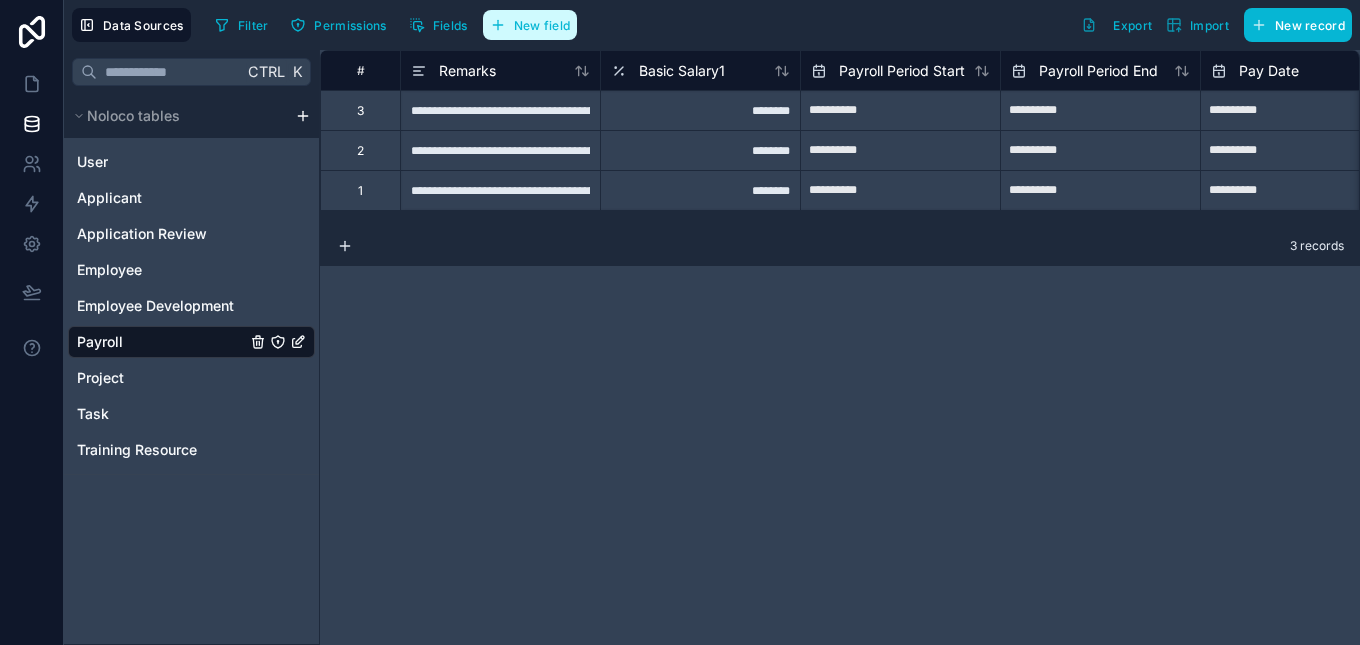 click on "New field" at bounding box center (542, 25) 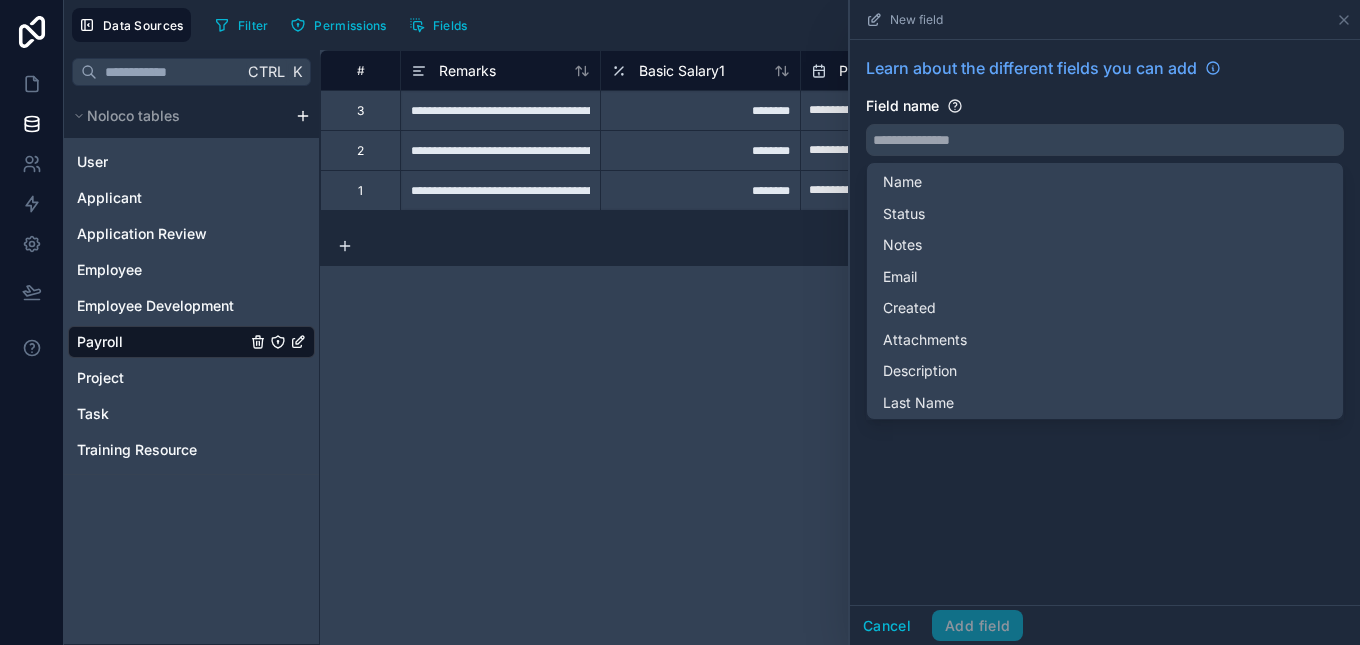 drag, startPoint x: 972, startPoint y: 135, endPoint x: 918, endPoint y: 176, distance: 67.80118 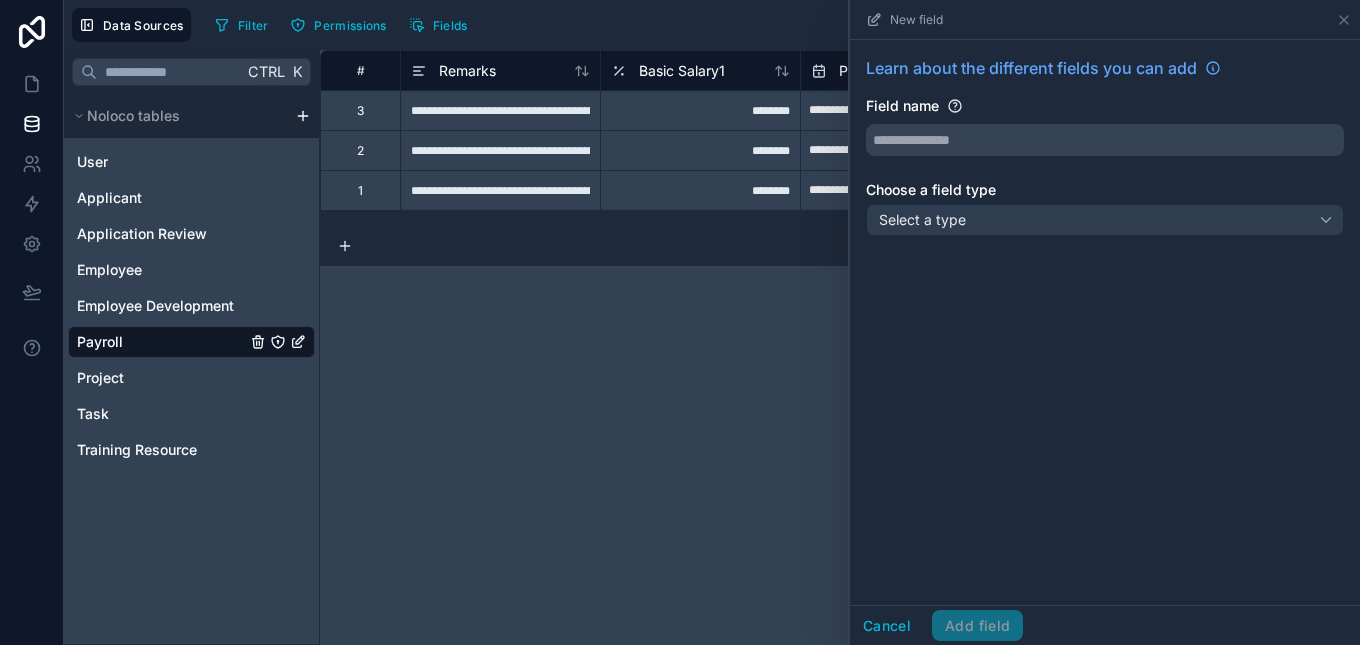 drag, startPoint x: 960, startPoint y: 141, endPoint x: 911, endPoint y: 183, distance: 64.53681 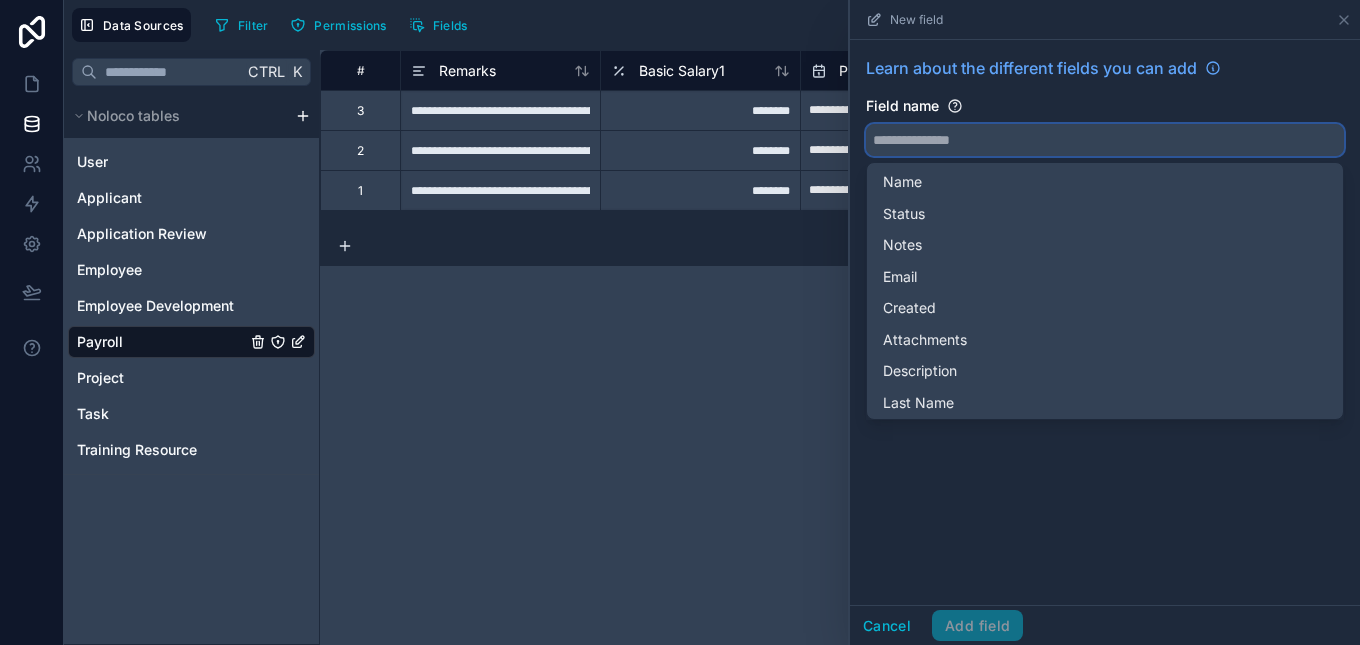 click at bounding box center [1105, 140] 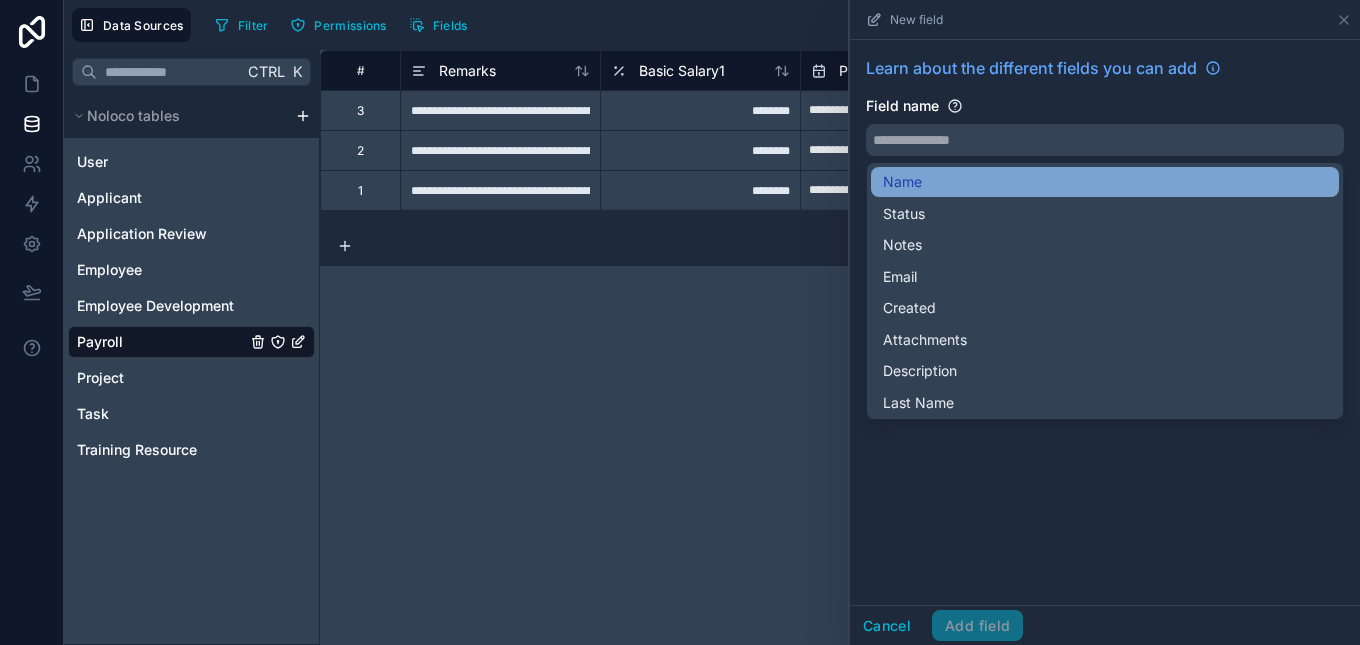 click on "Name" at bounding box center [902, 182] 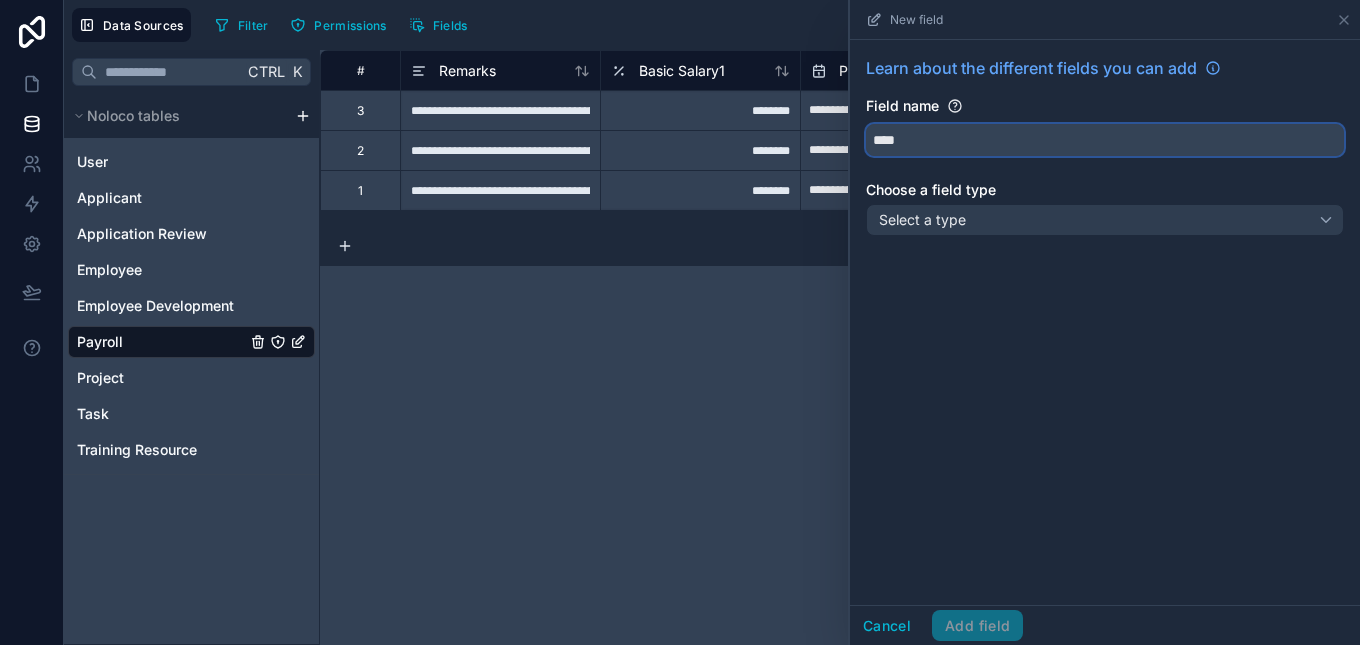 click on "****" at bounding box center [1105, 140] 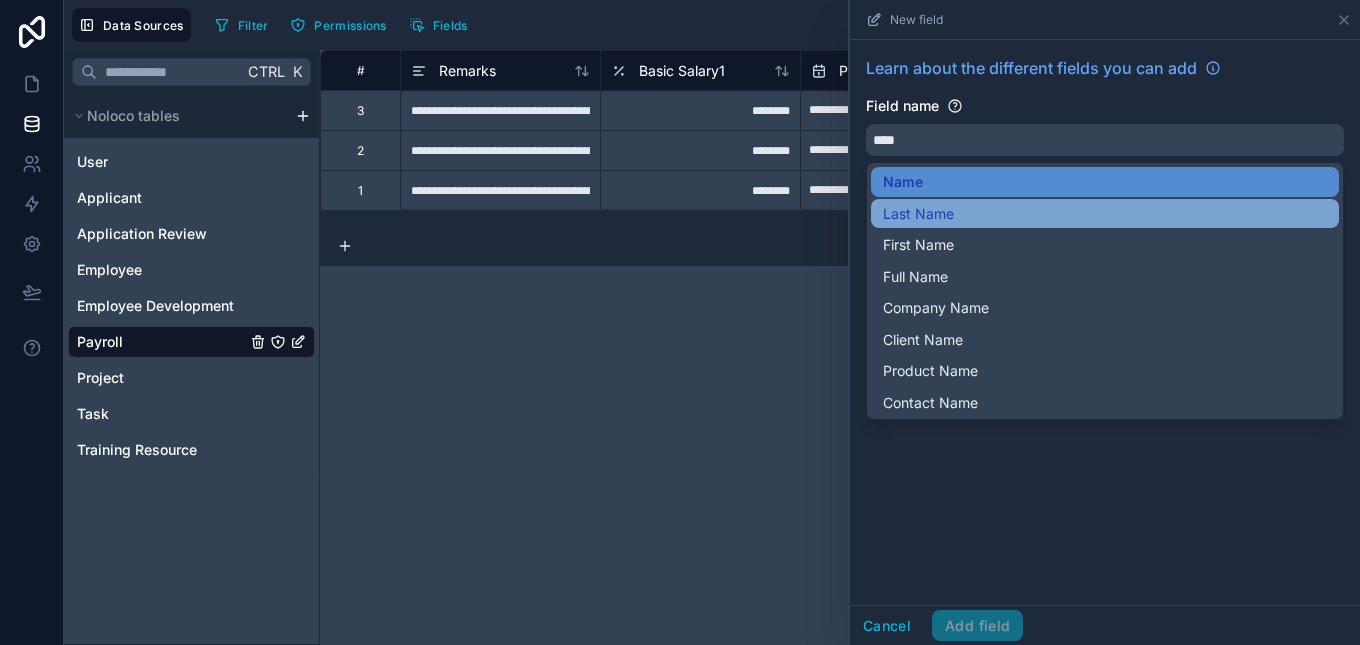 click on "Last Name" at bounding box center [1105, 214] 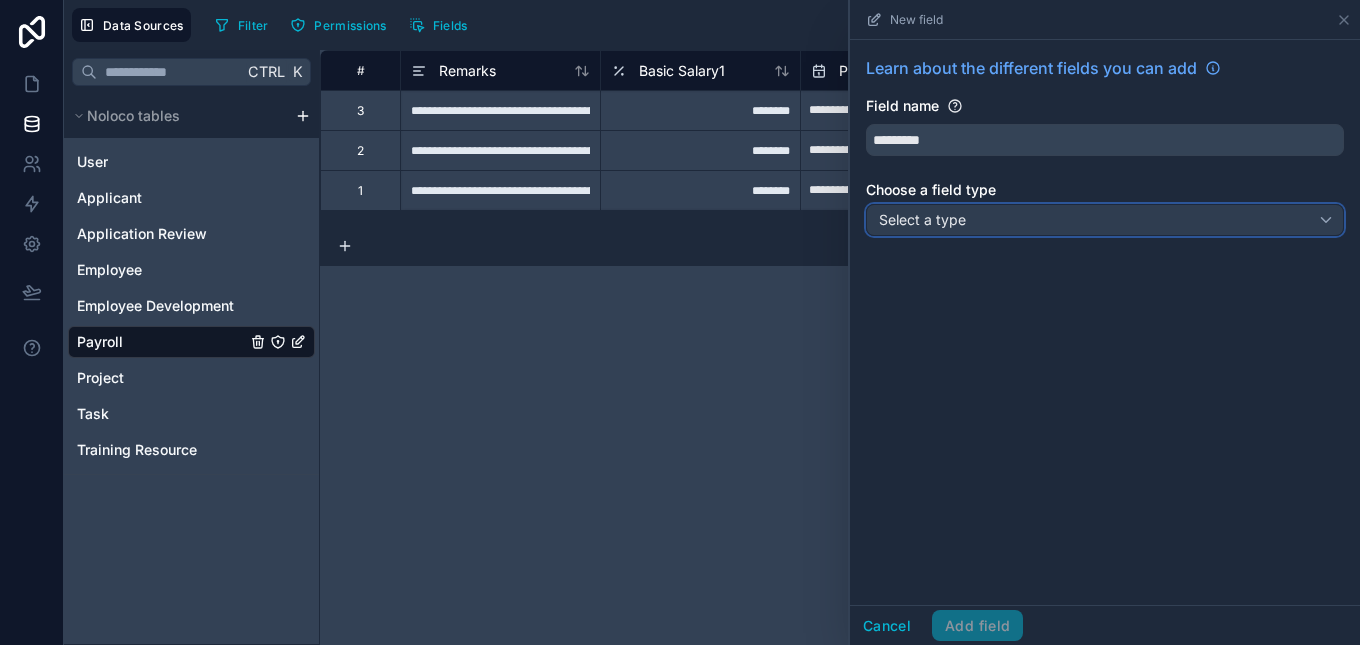 click on "Select a type" at bounding box center (1105, 220) 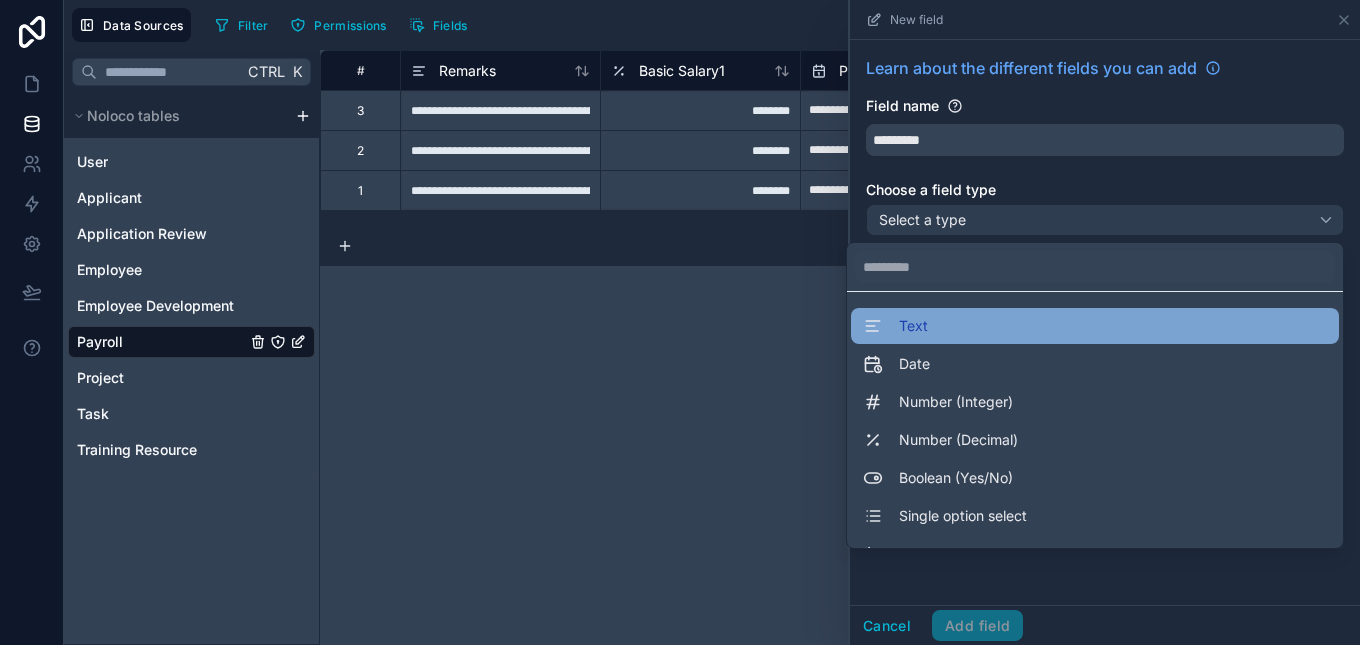 click on "Text" at bounding box center (1095, 326) 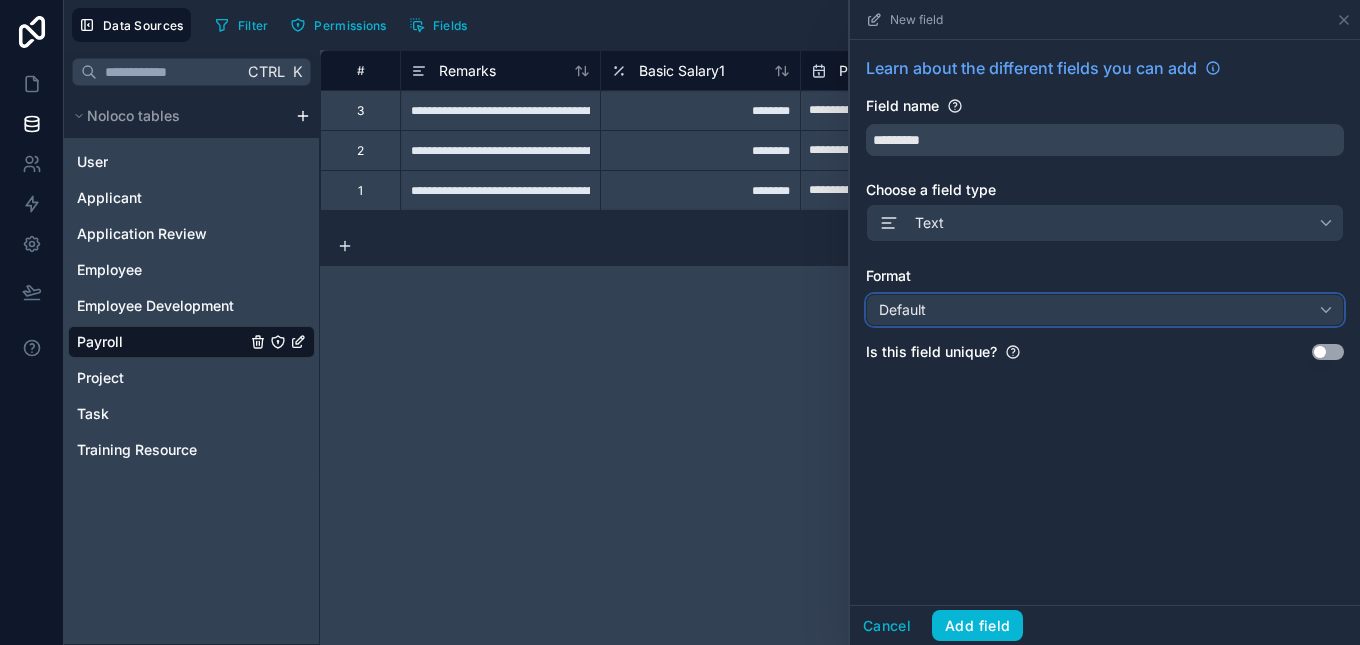 click on "Default" at bounding box center (1105, 310) 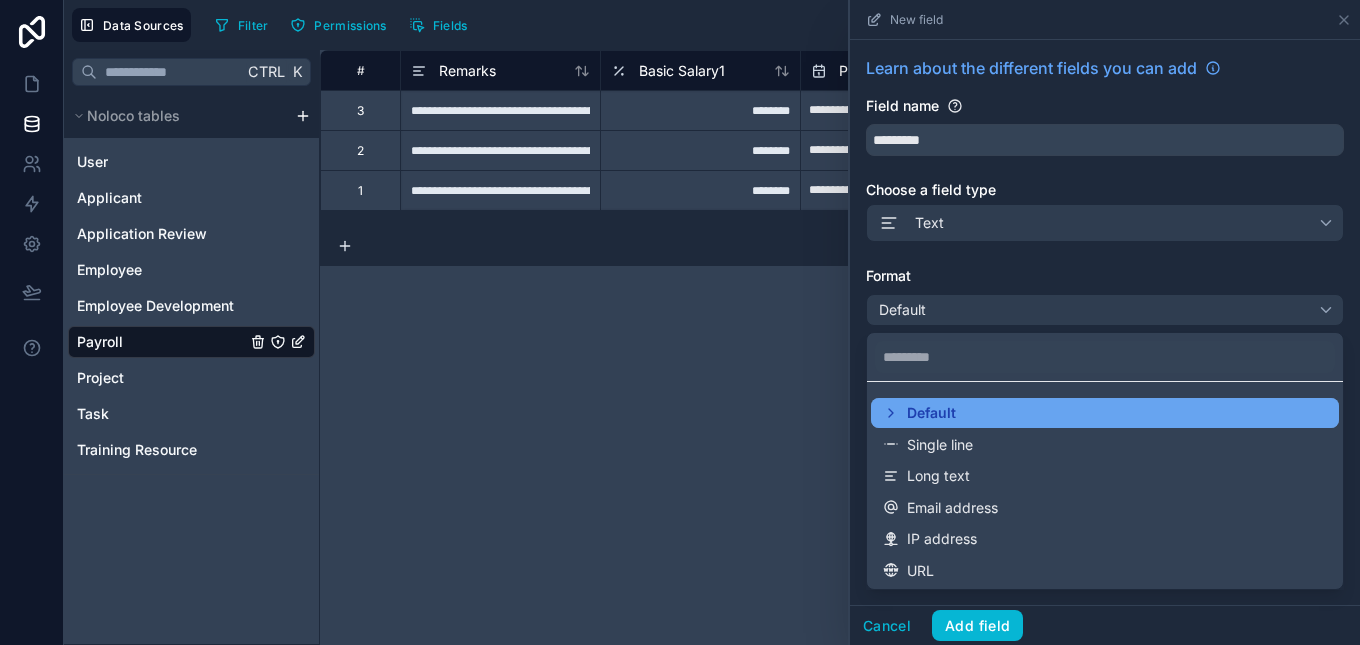 click on "Default" at bounding box center [931, 413] 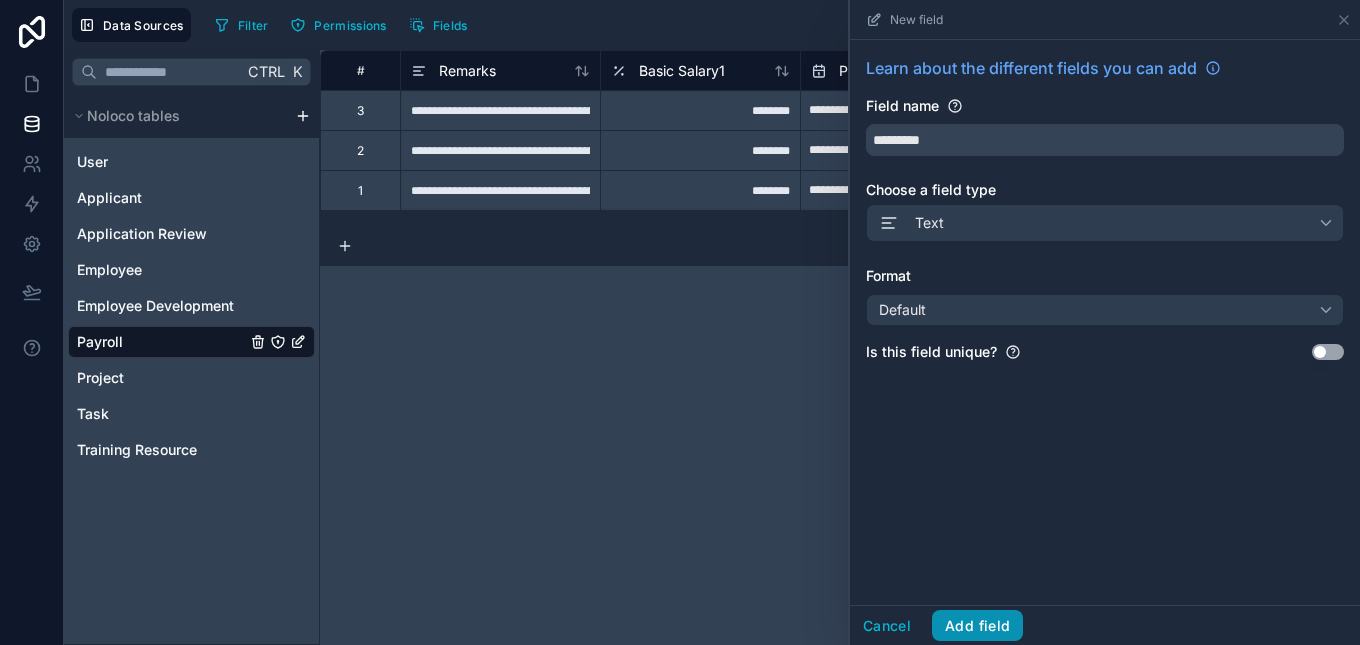 click on "Add field" at bounding box center (977, 626) 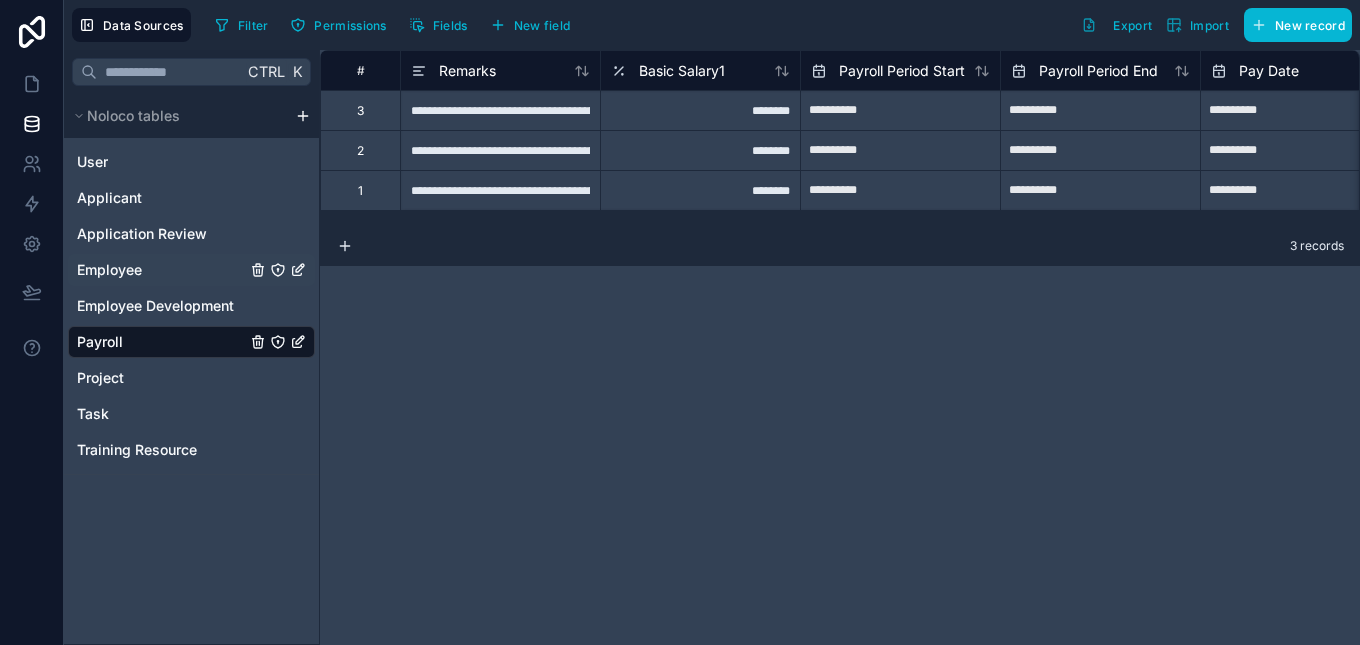 click on "Employee" at bounding box center [191, 270] 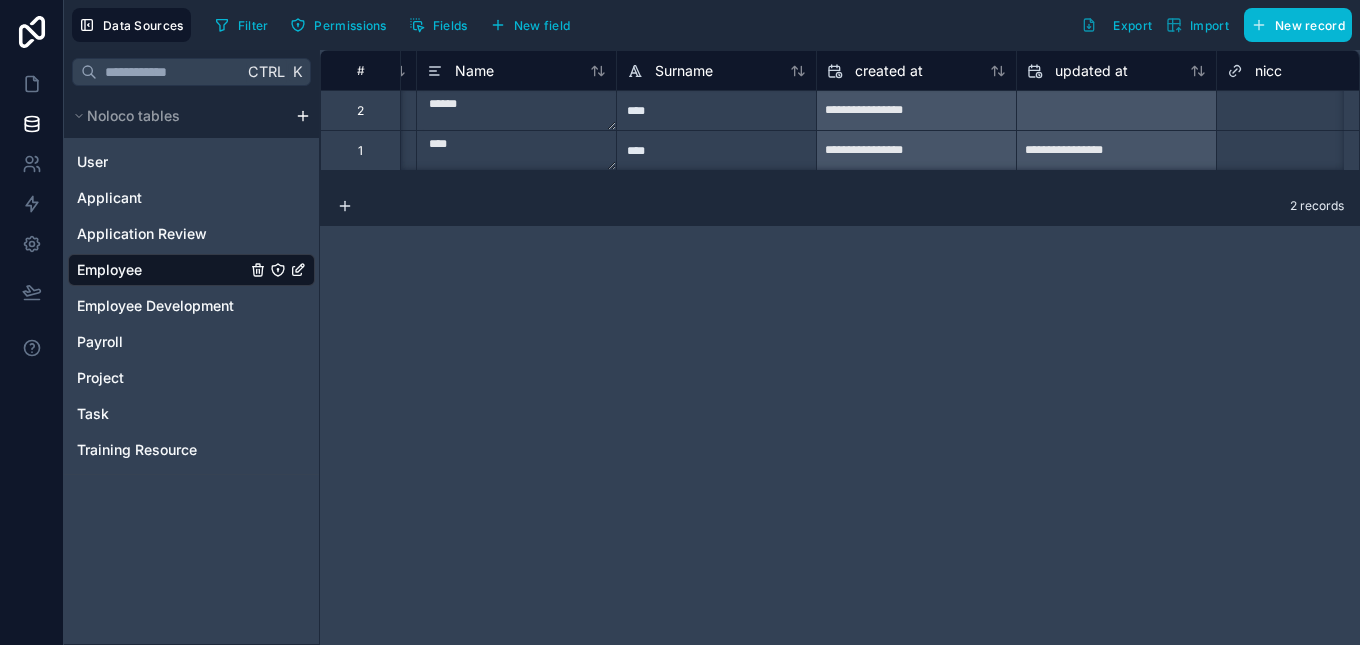 scroll, scrollTop: 0, scrollLeft: 1072, axis: horizontal 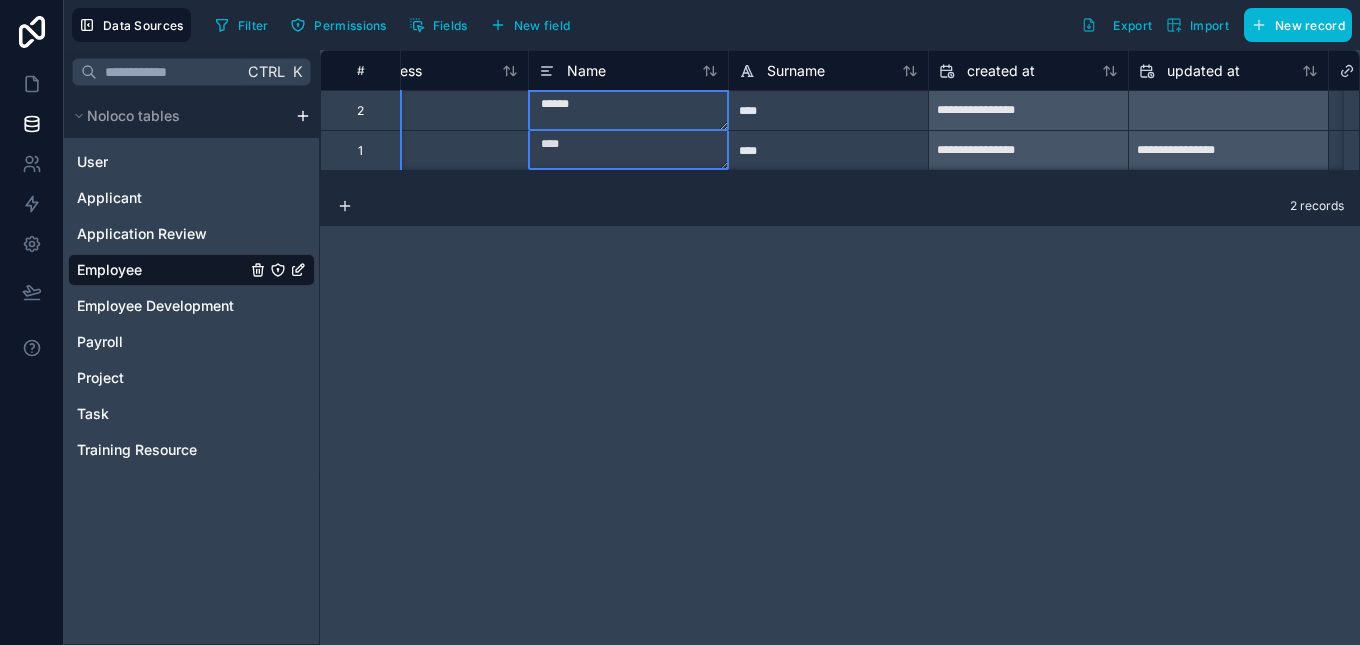 click on "Name" at bounding box center (628, 70) 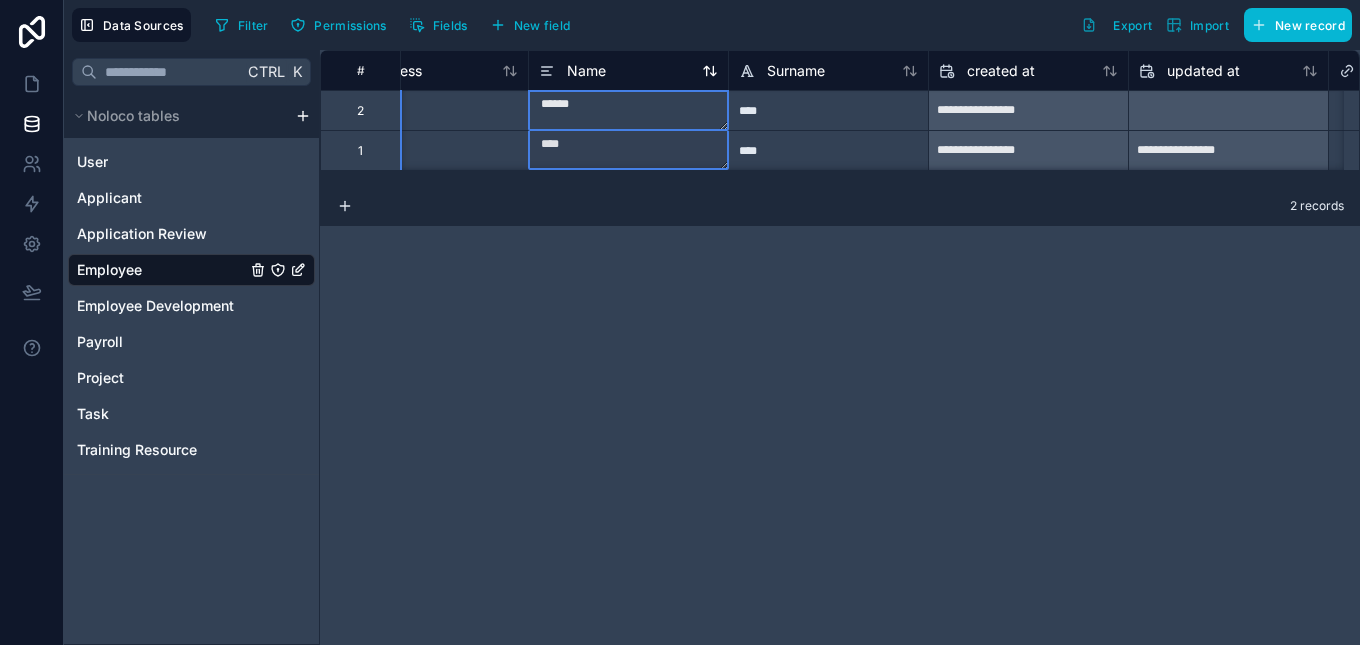 click on "Name" at bounding box center [586, 71] 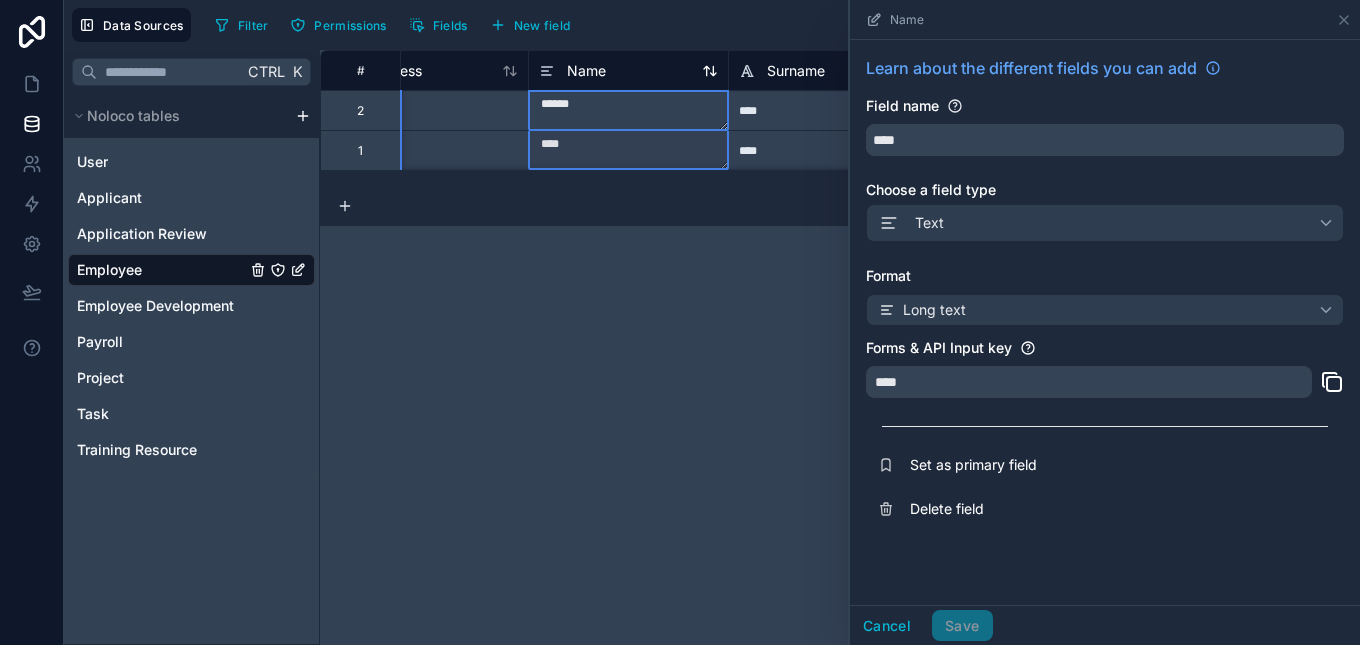 click on "Name" at bounding box center [586, 71] 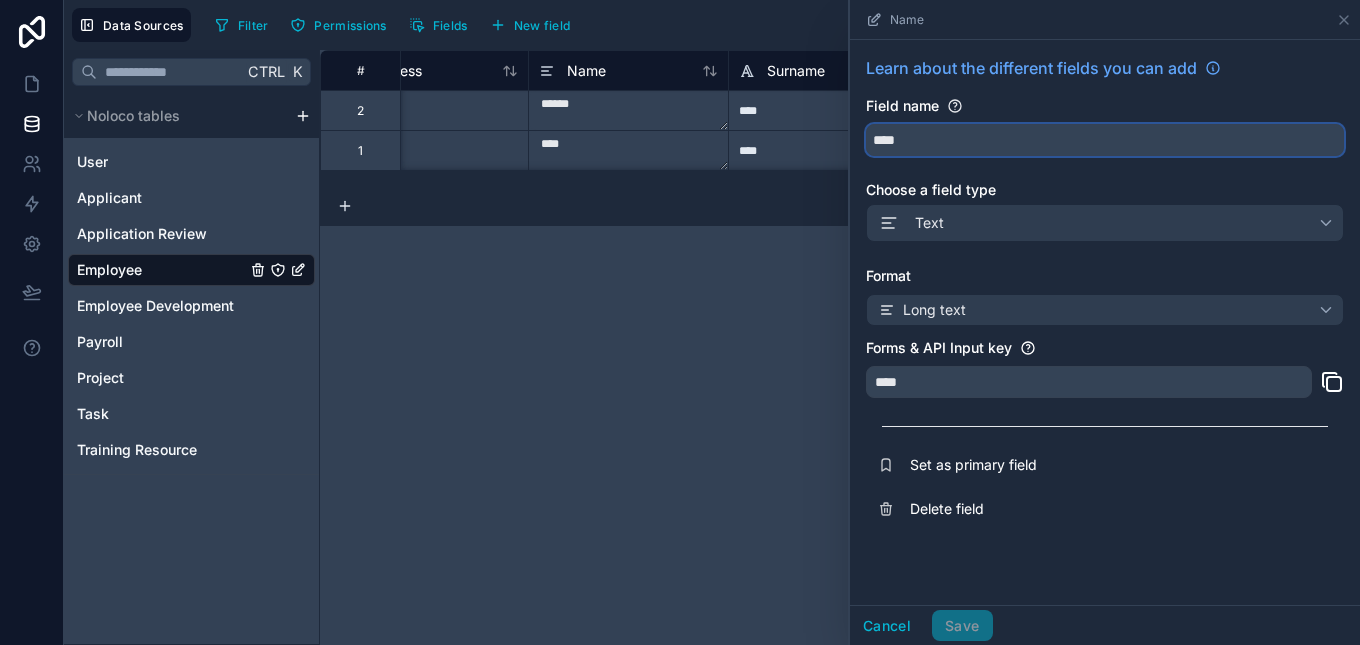 click on "****" at bounding box center (1105, 140) 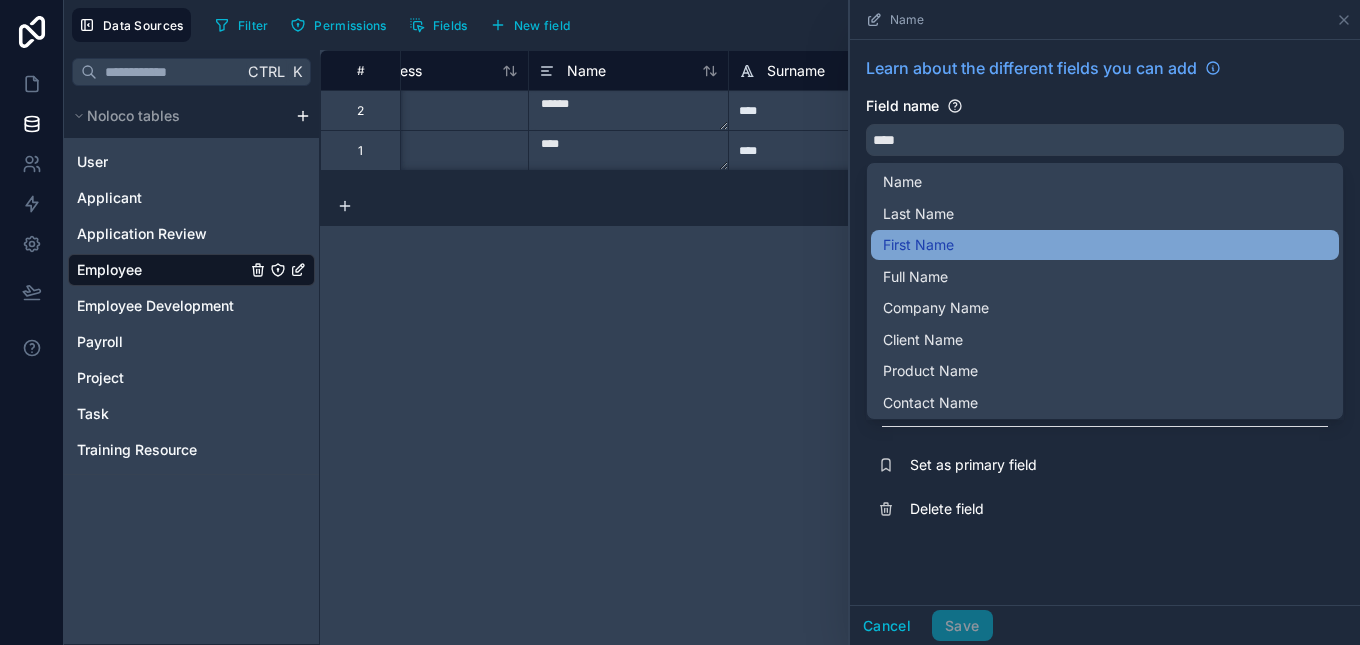 click on "First Name" at bounding box center (1105, 245) 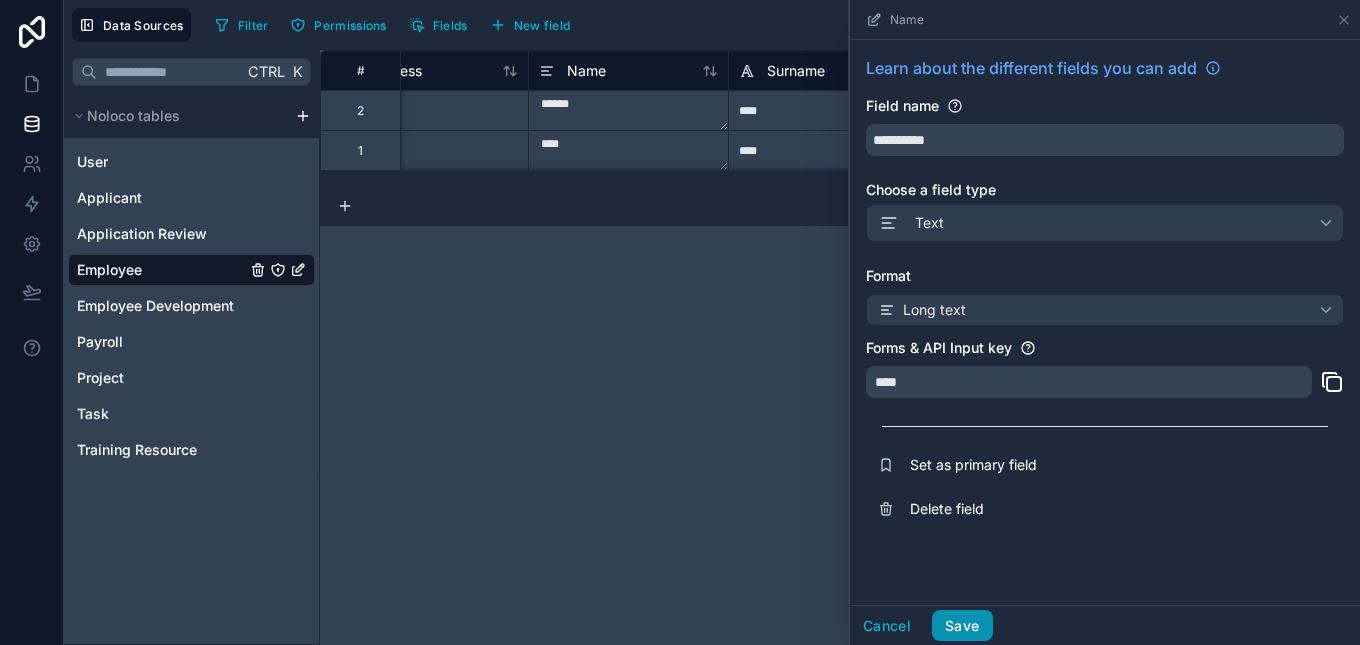 click on "Save" at bounding box center [962, 626] 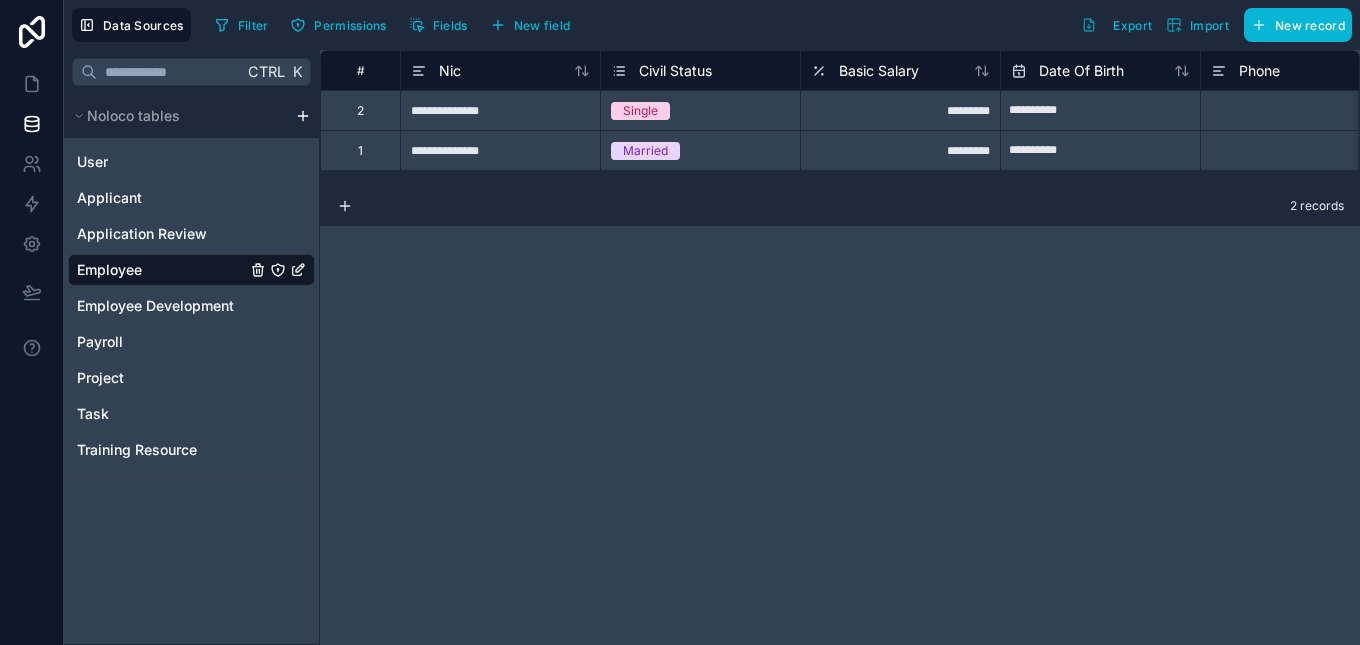click on "2 records" at bounding box center (840, 206) 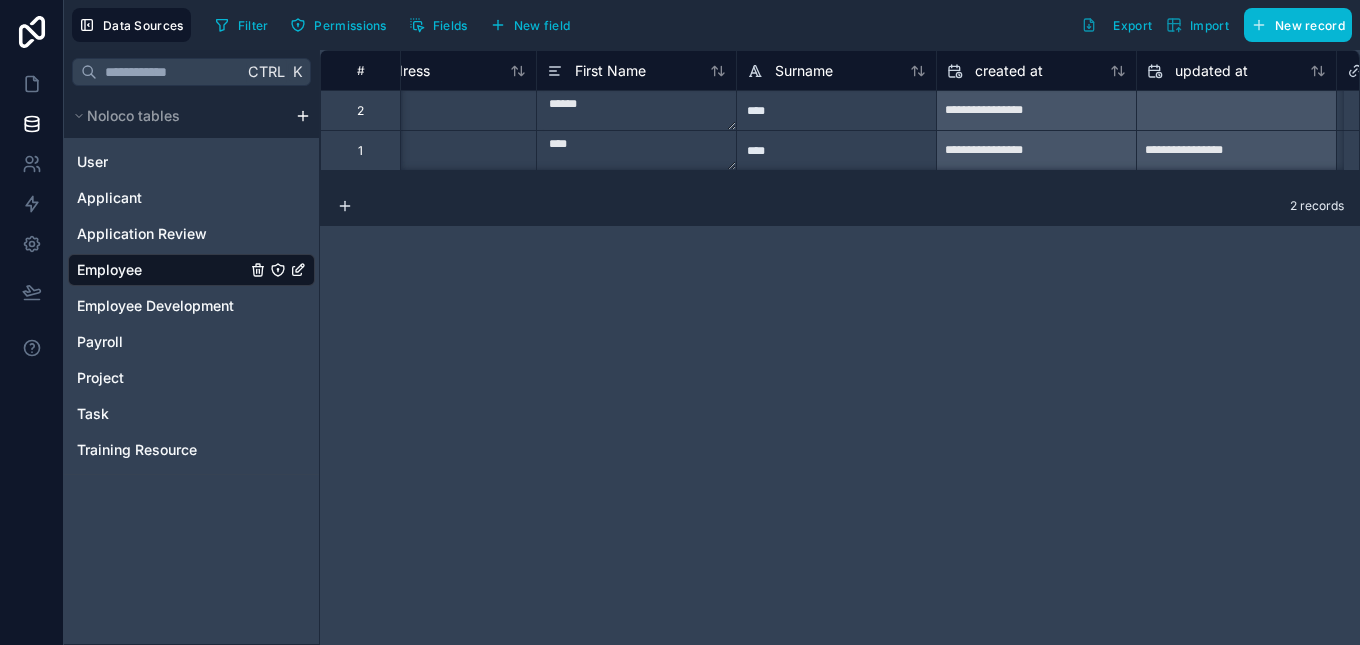 scroll, scrollTop: 0, scrollLeft: 1090, axis: horizontal 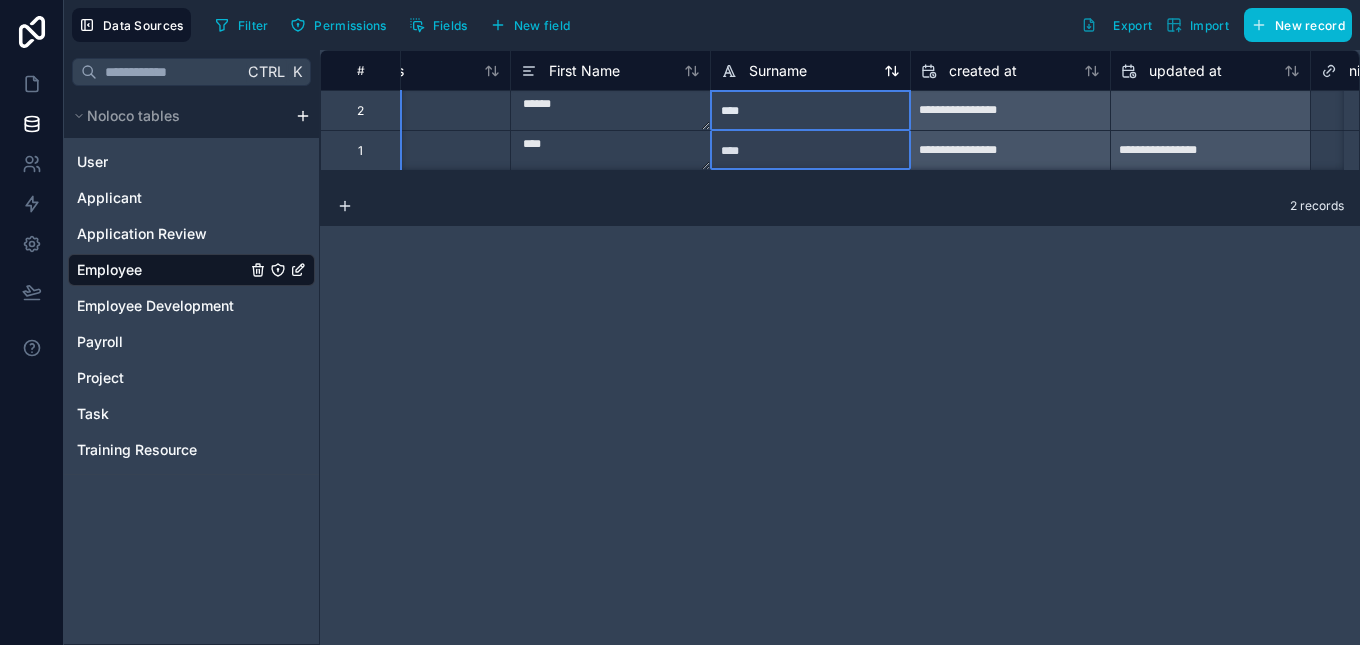 click on "Surname" at bounding box center [778, 71] 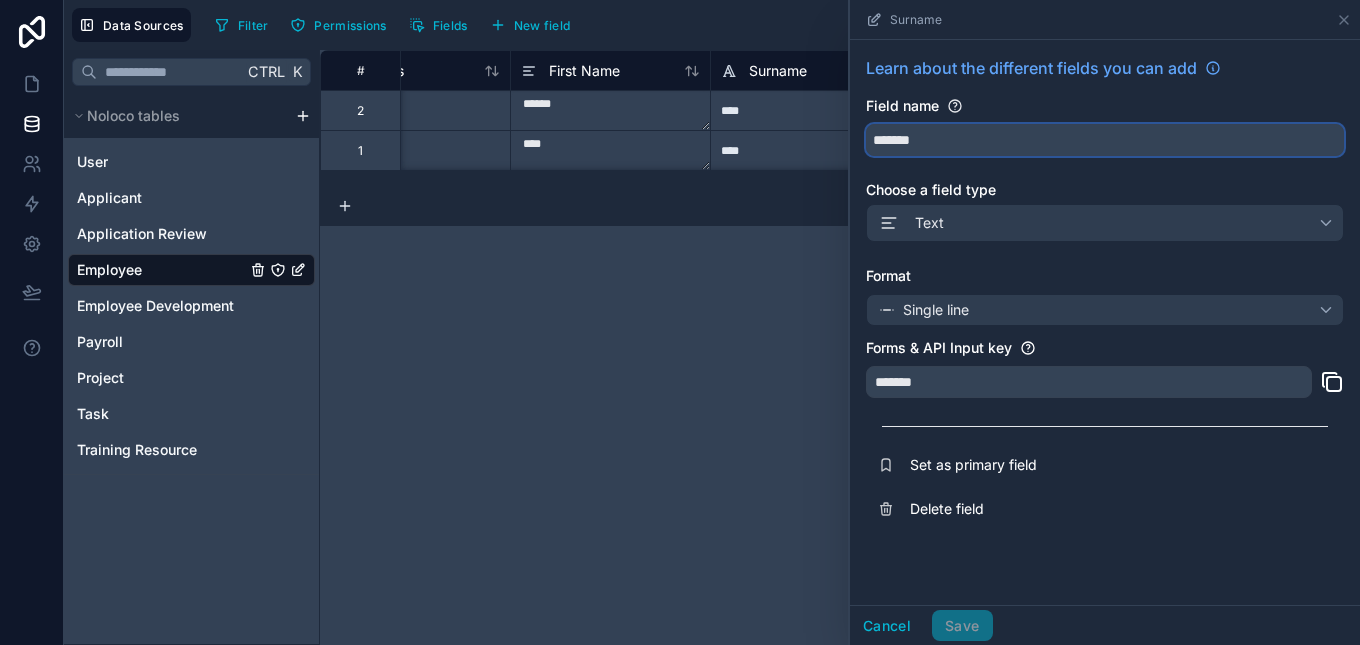 click on "*******" at bounding box center (1105, 140) 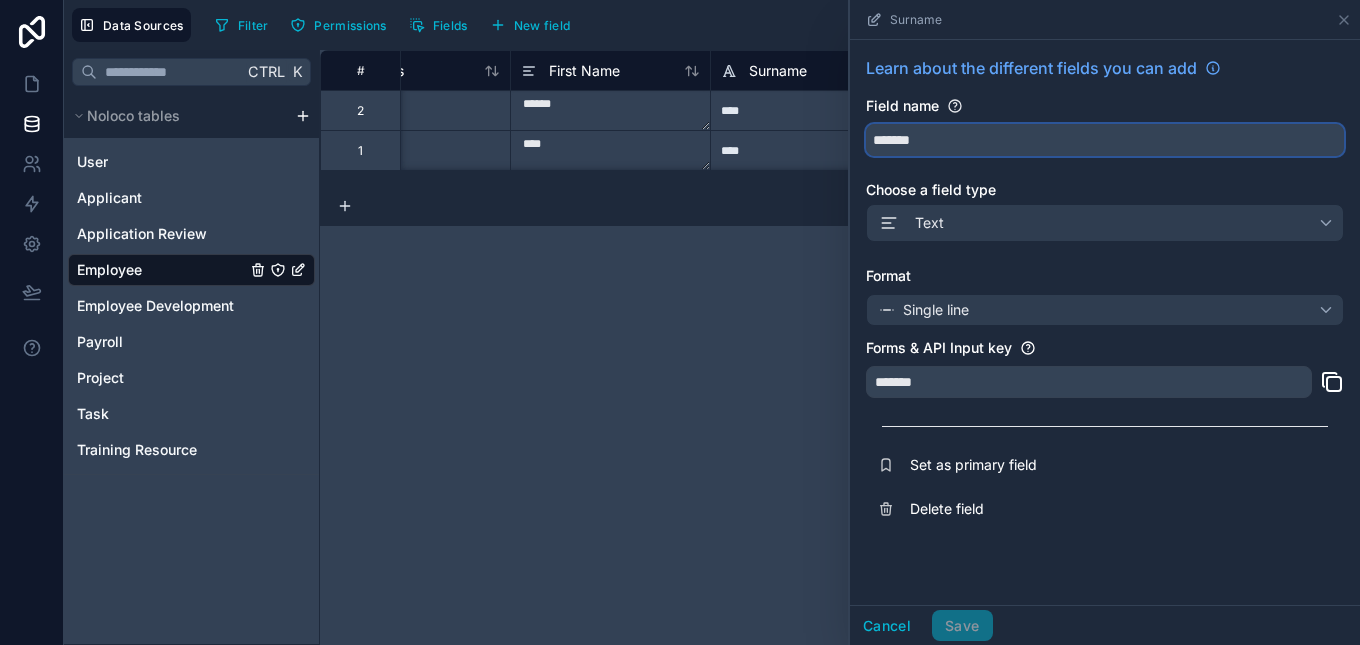 click on "Learn about the different fields you can add Field name ******* Choose a field type Text Format Single line Forms & API Input key ******* Set as primary field Delete field" at bounding box center [1105, 293] 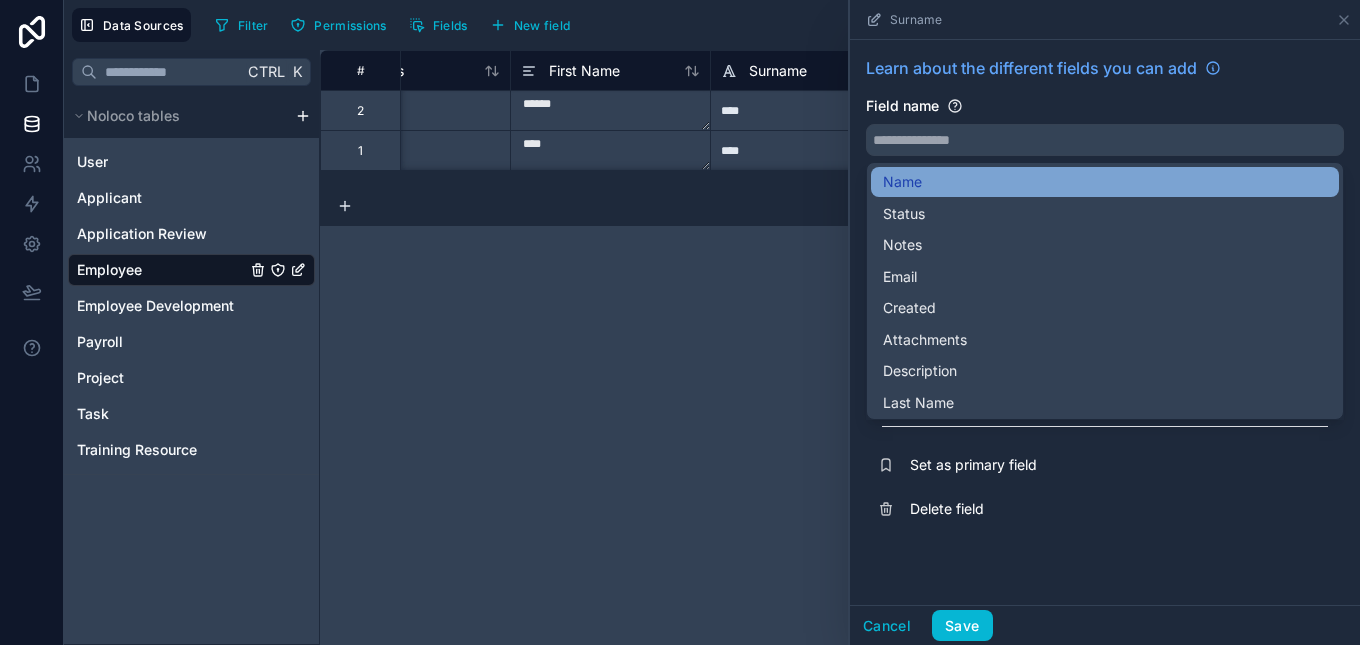 click on "Name" at bounding box center [902, 182] 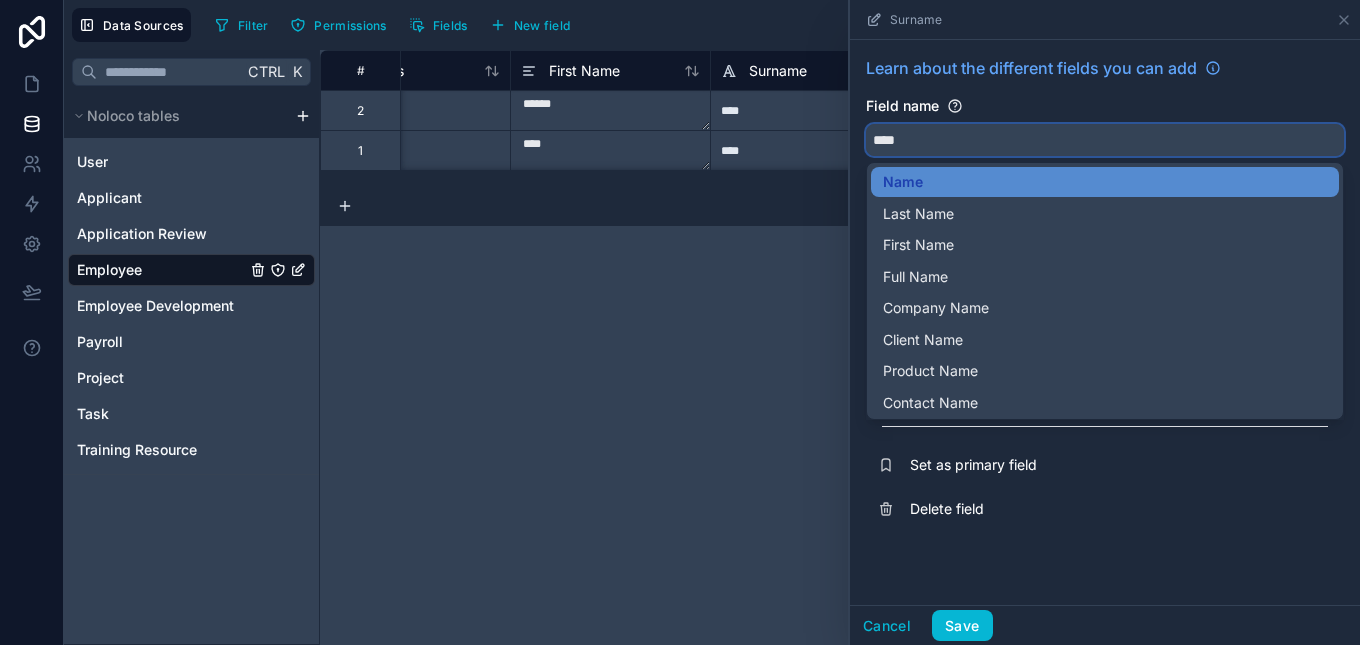 click on "****" at bounding box center [1105, 140] 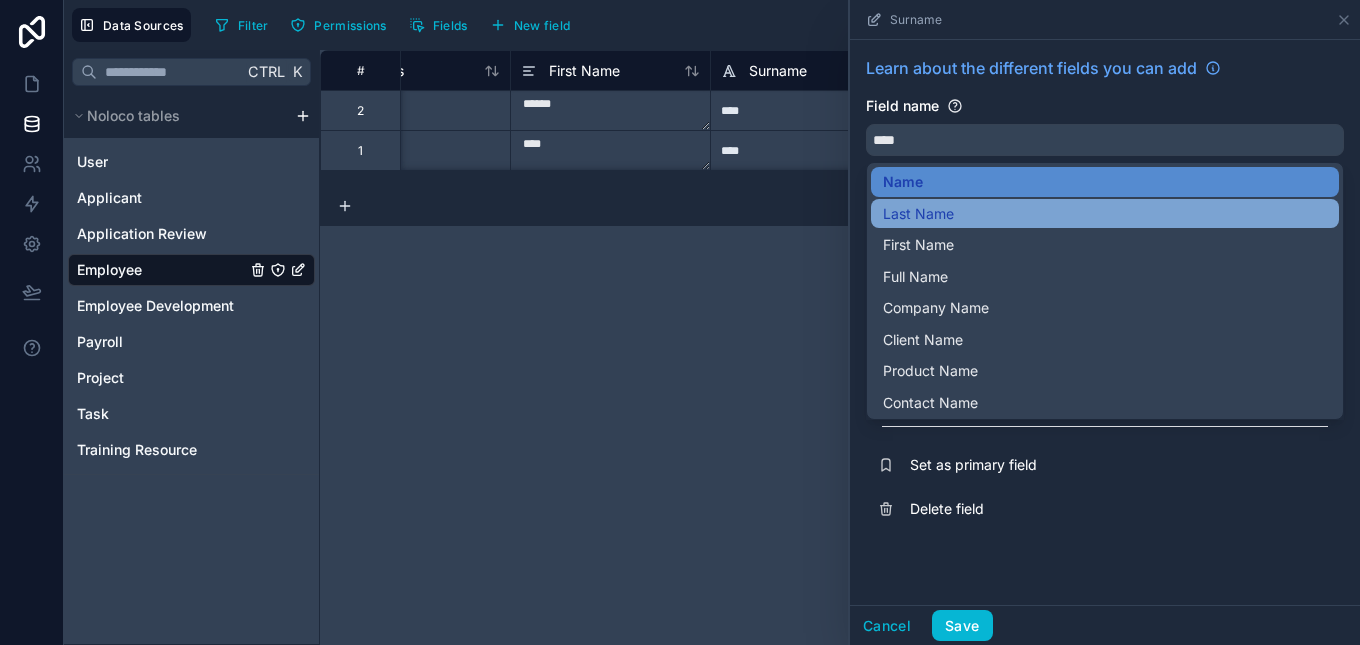 click on "Last Name" at bounding box center (1105, 214) 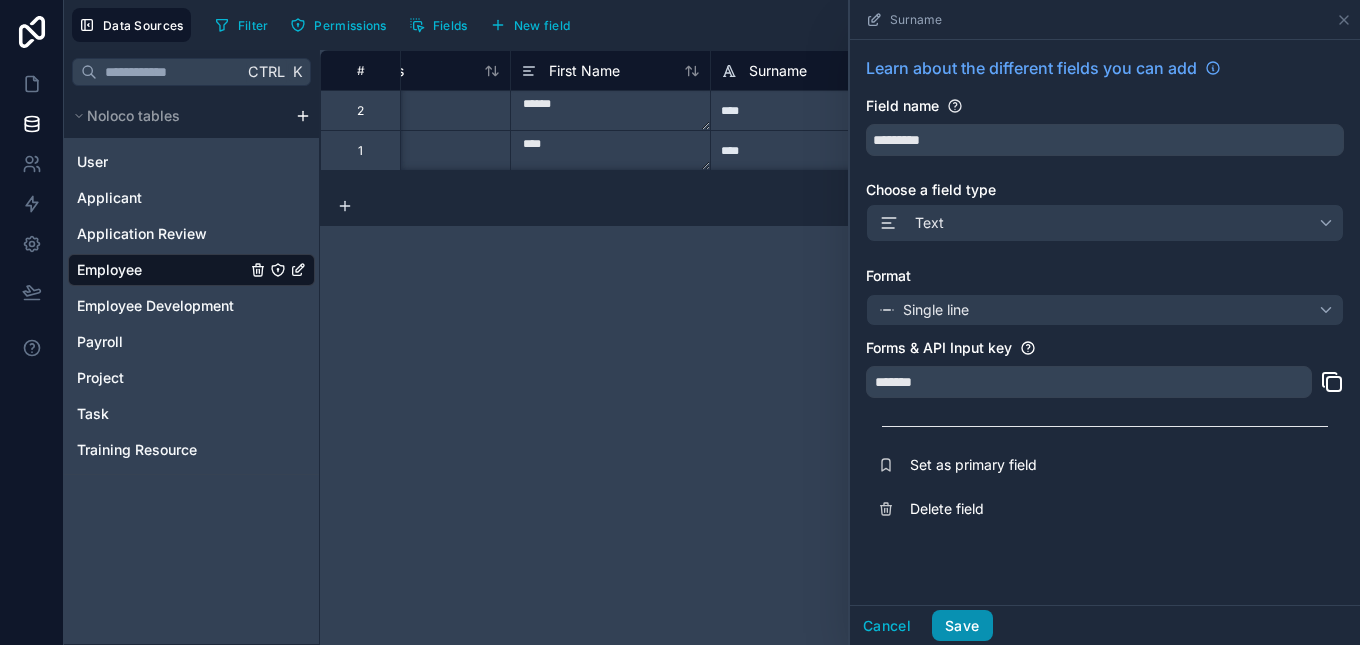 click on "Save" at bounding box center (962, 626) 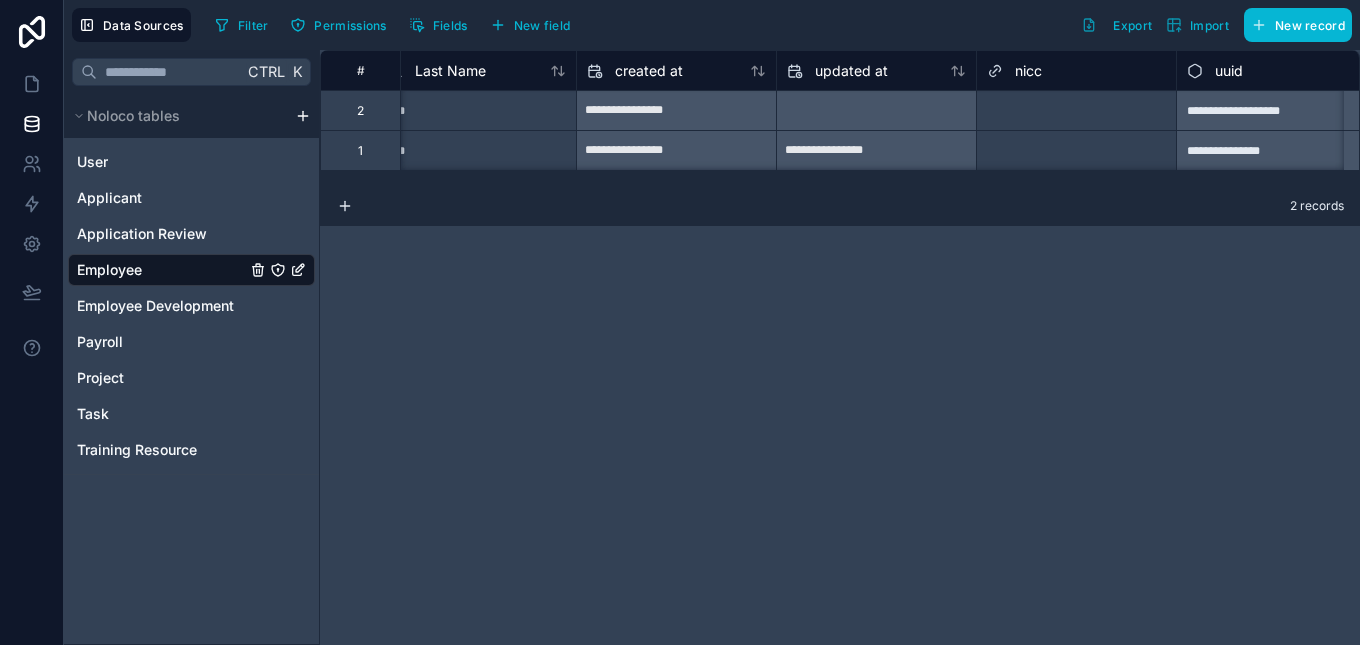 scroll, scrollTop: 0, scrollLeft: 1456, axis: horizontal 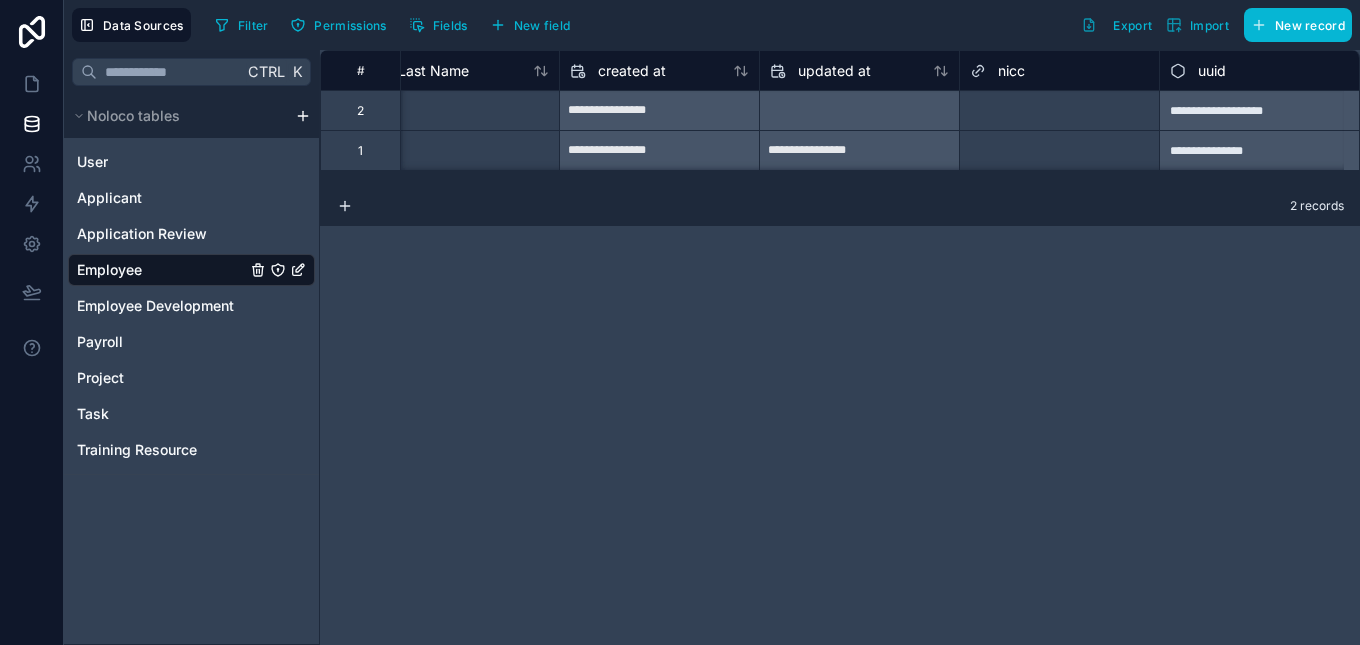 click 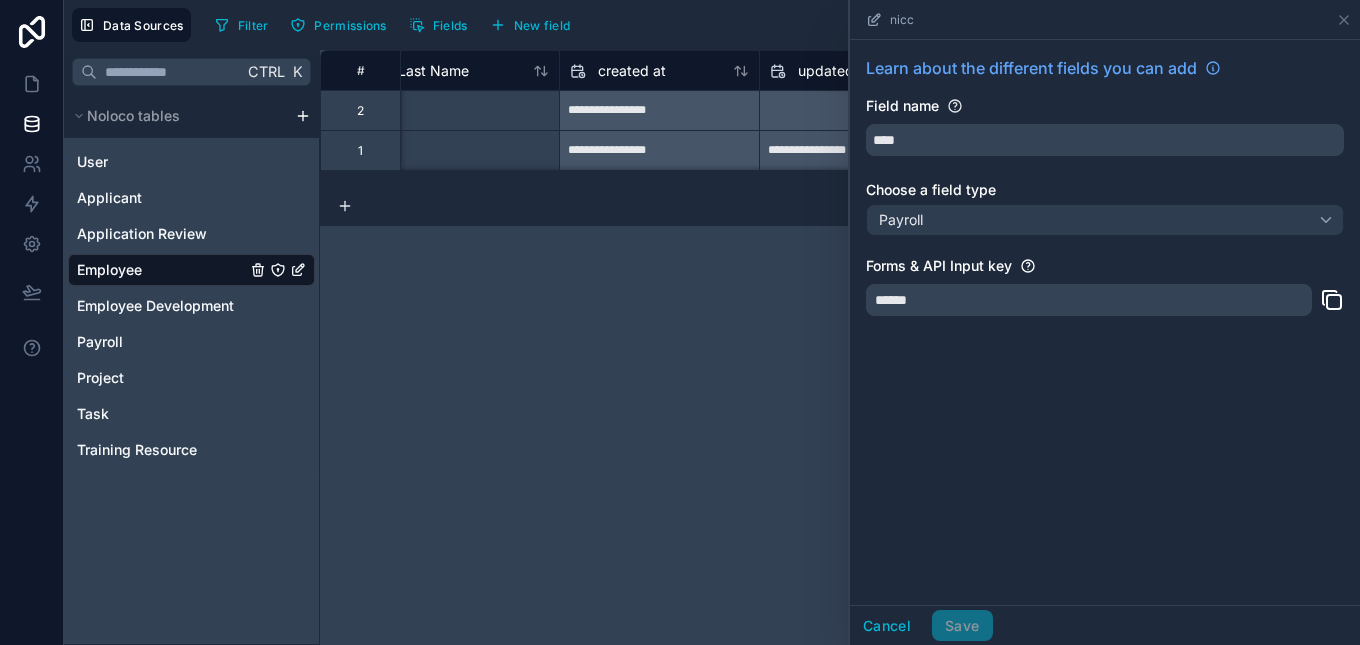 click on "Cancel Save" at bounding box center (921, 626) 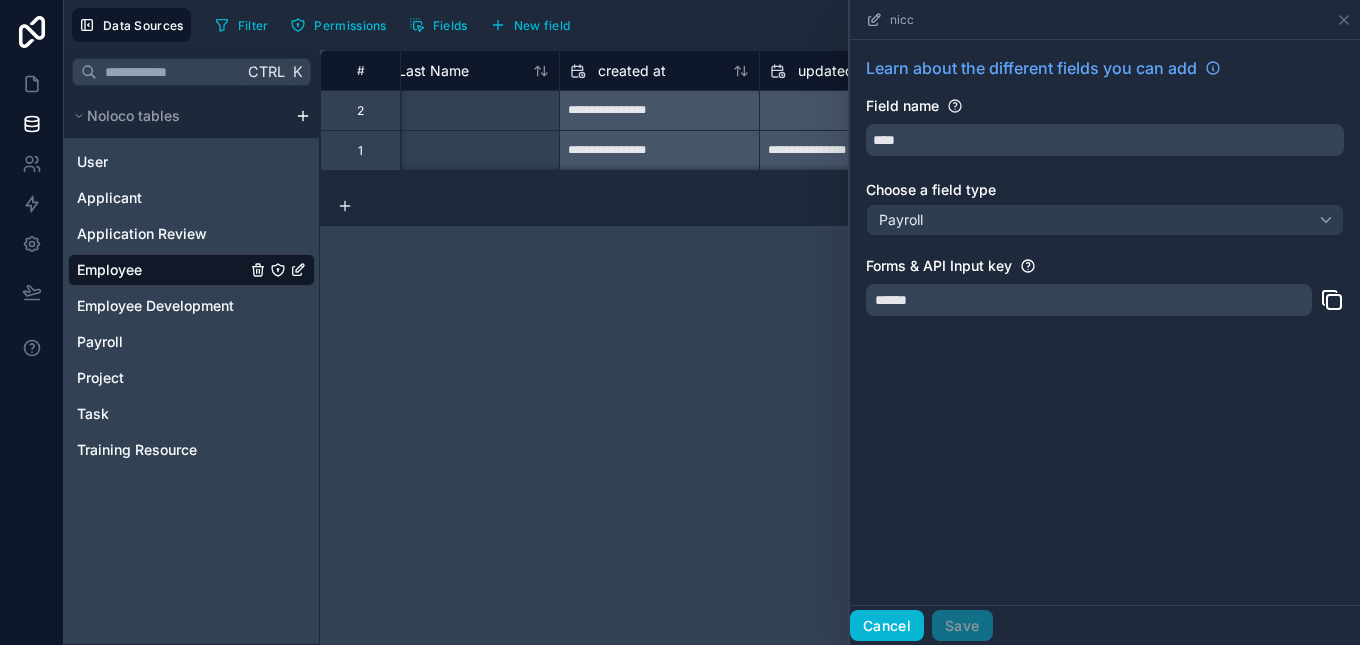 click on "Cancel" at bounding box center (887, 626) 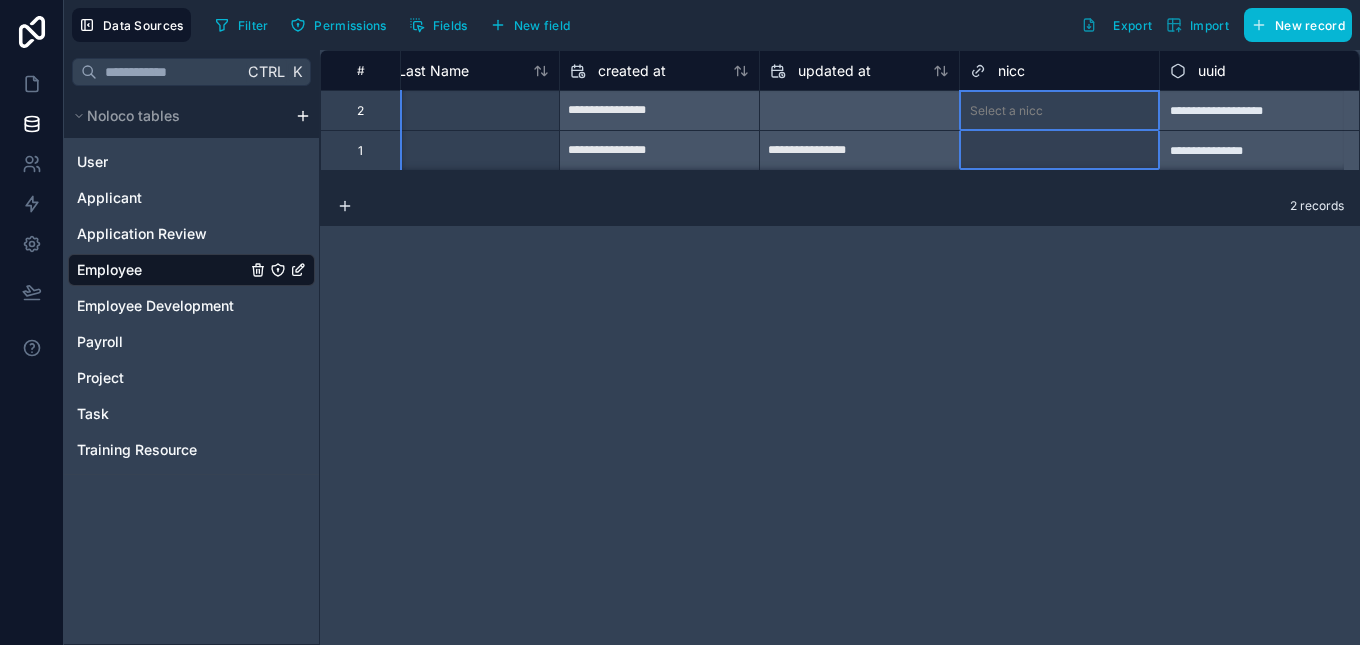 click on "nicc" at bounding box center (1059, 70) 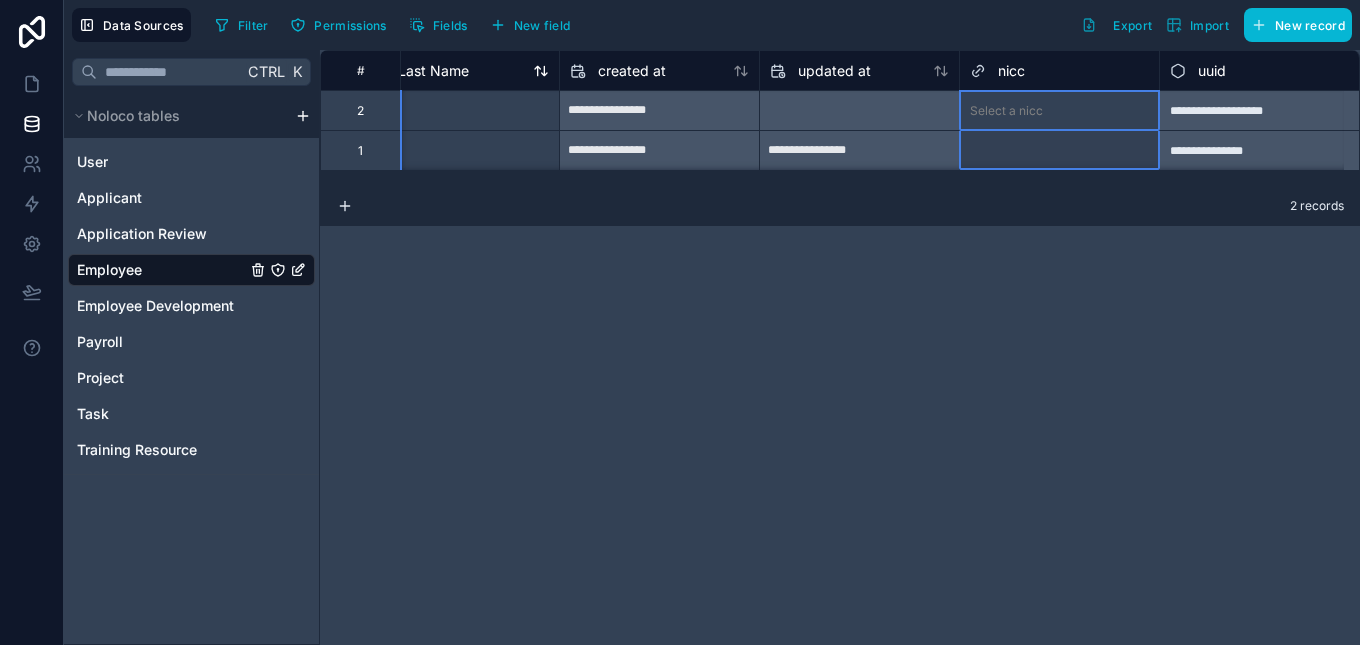 drag, startPoint x: 1014, startPoint y: 75, endPoint x: 453, endPoint y: 81, distance: 561.0321 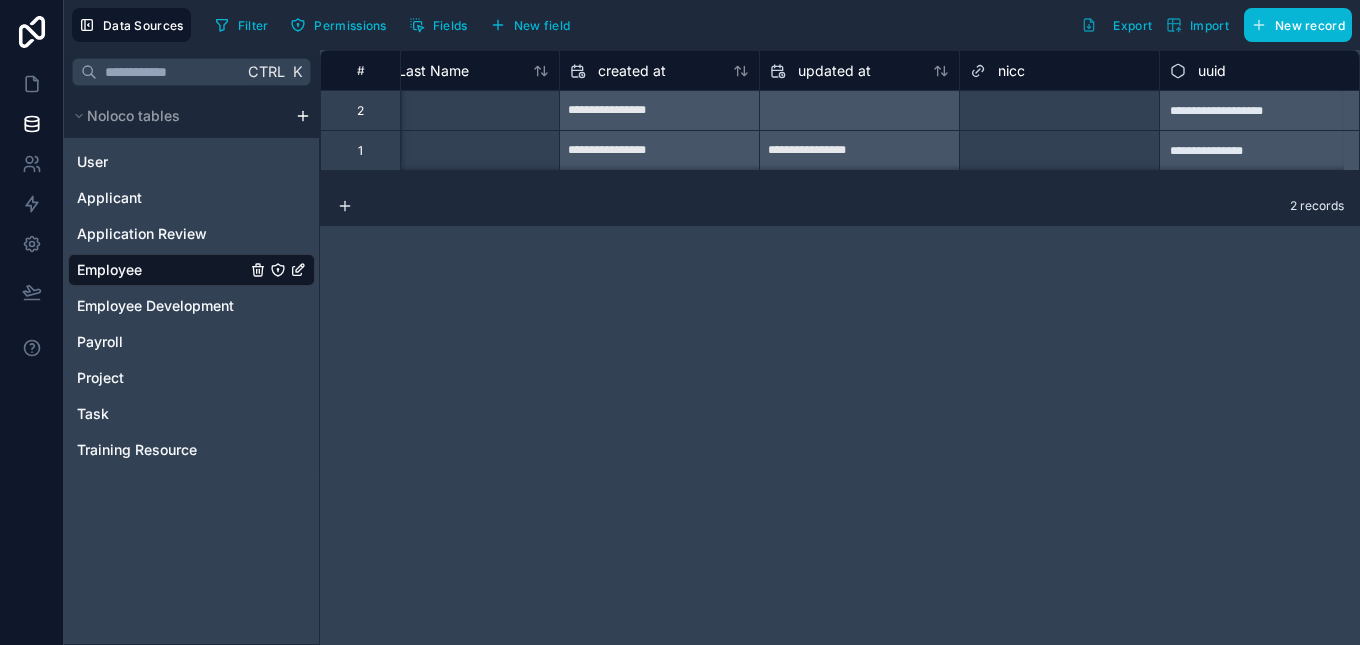 drag, startPoint x: 1107, startPoint y: 185, endPoint x: 1123, endPoint y: 185, distance: 16 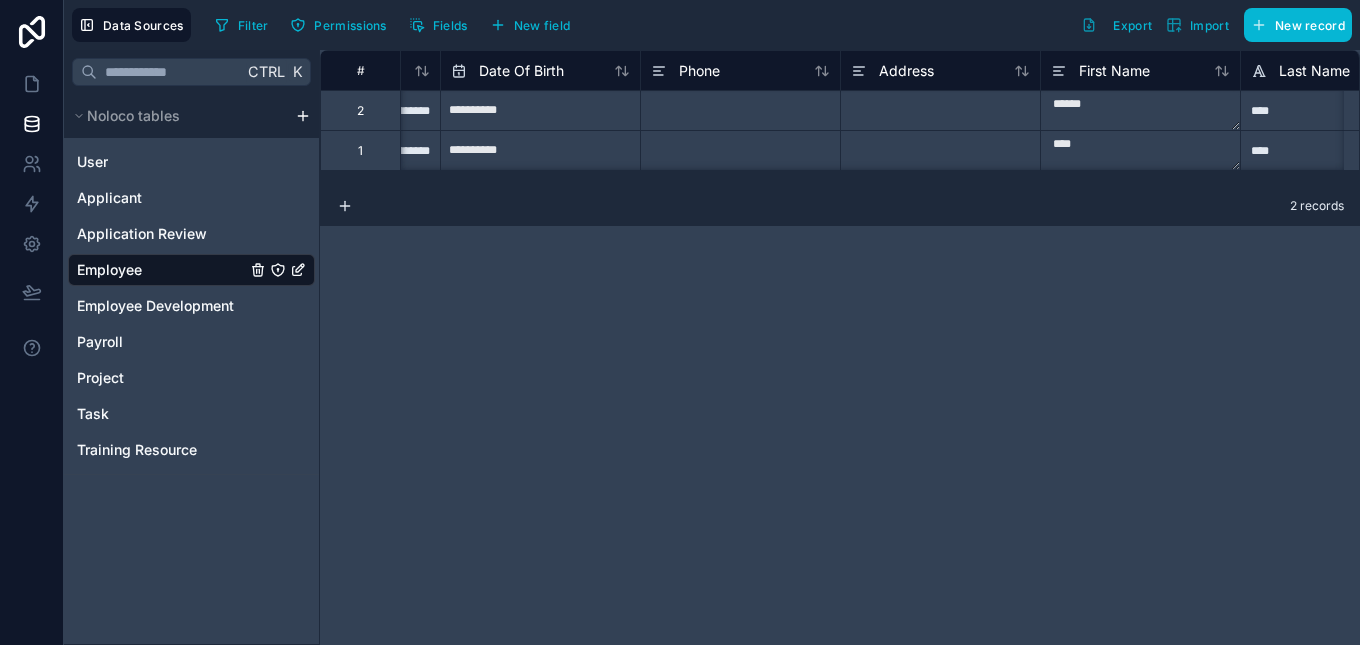 scroll, scrollTop: 0, scrollLeft: 708, axis: horizontal 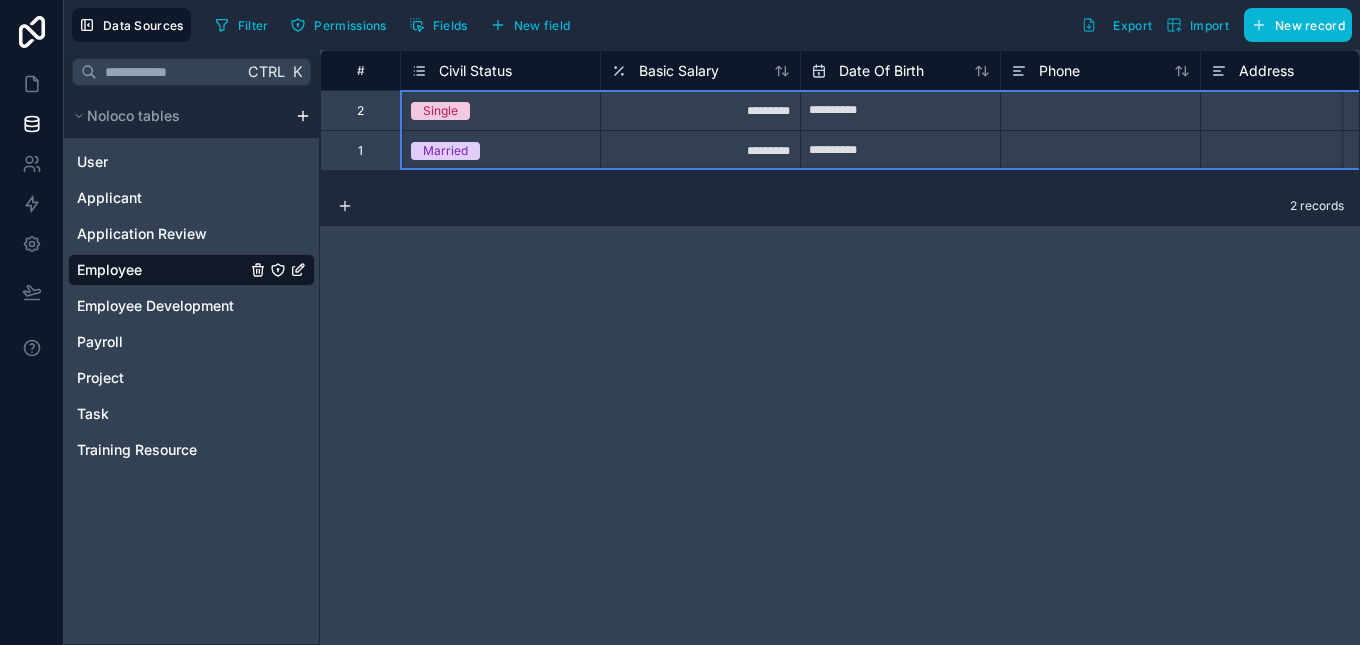 drag, startPoint x: 967, startPoint y: 63, endPoint x: 460, endPoint y: 78, distance: 507.22183 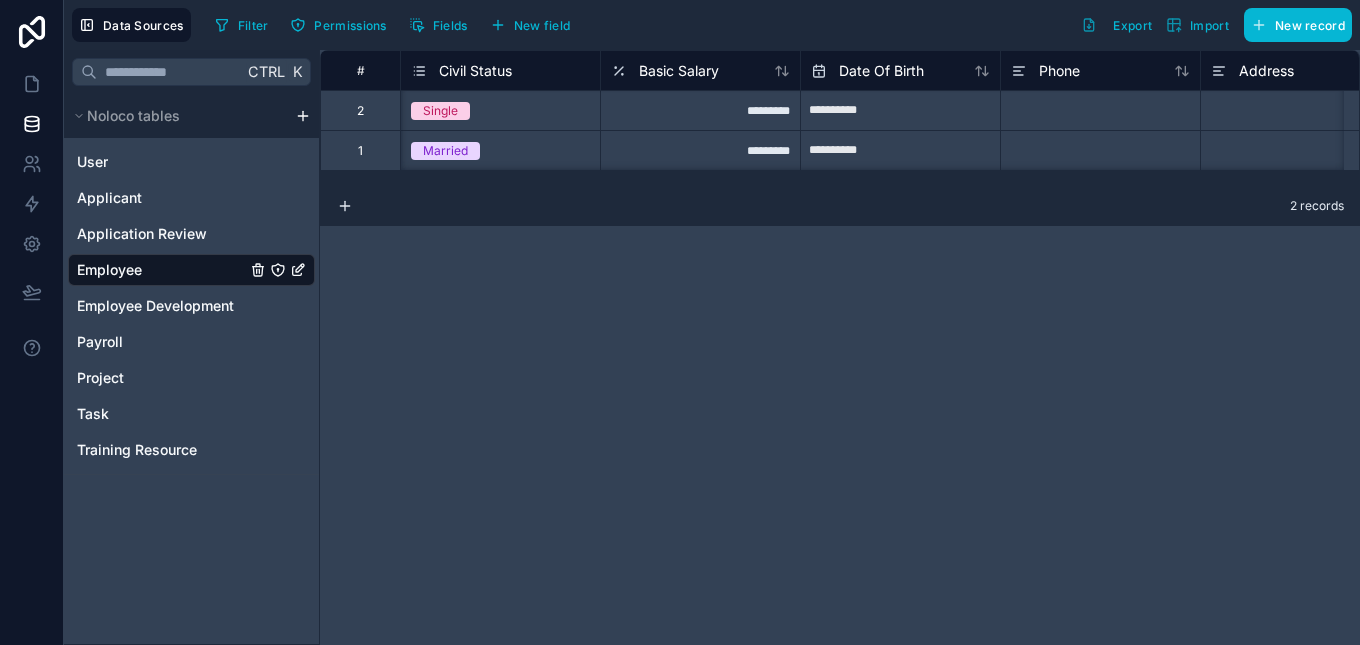 drag, startPoint x: 650, startPoint y: 189, endPoint x: 688, endPoint y: 182, distance: 38.63936 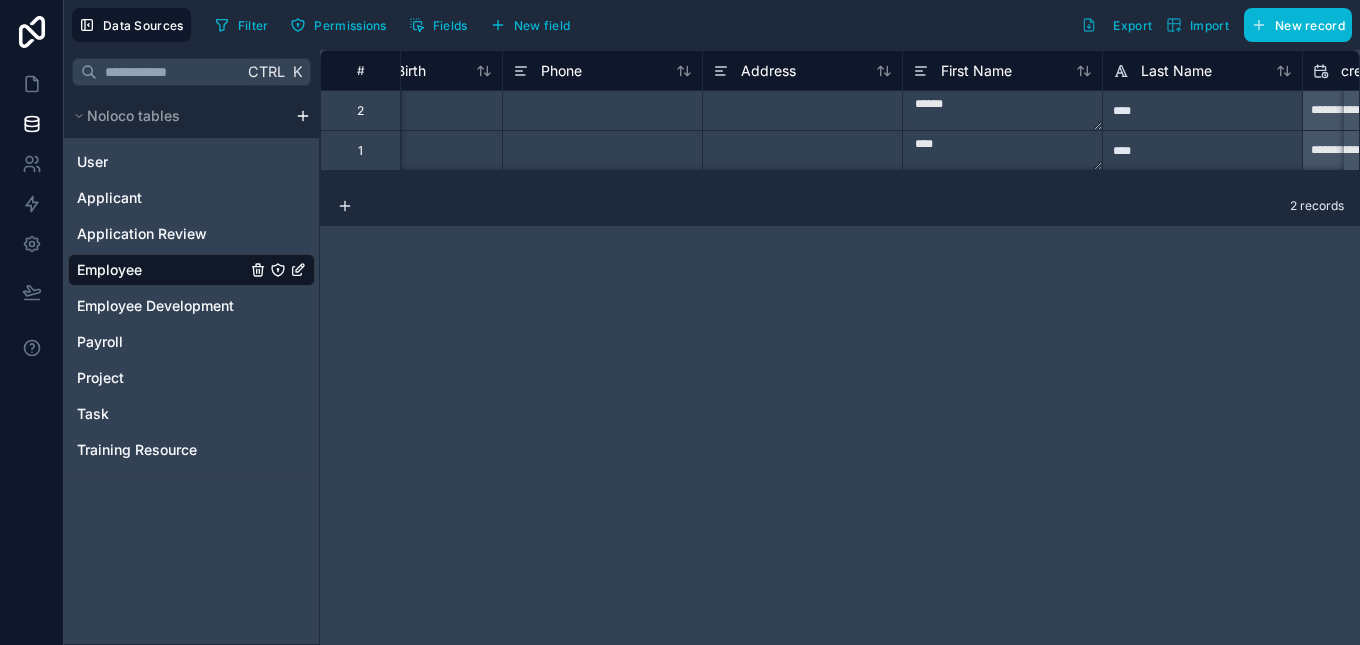 scroll, scrollTop: 0, scrollLeft: 703, axis: horizontal 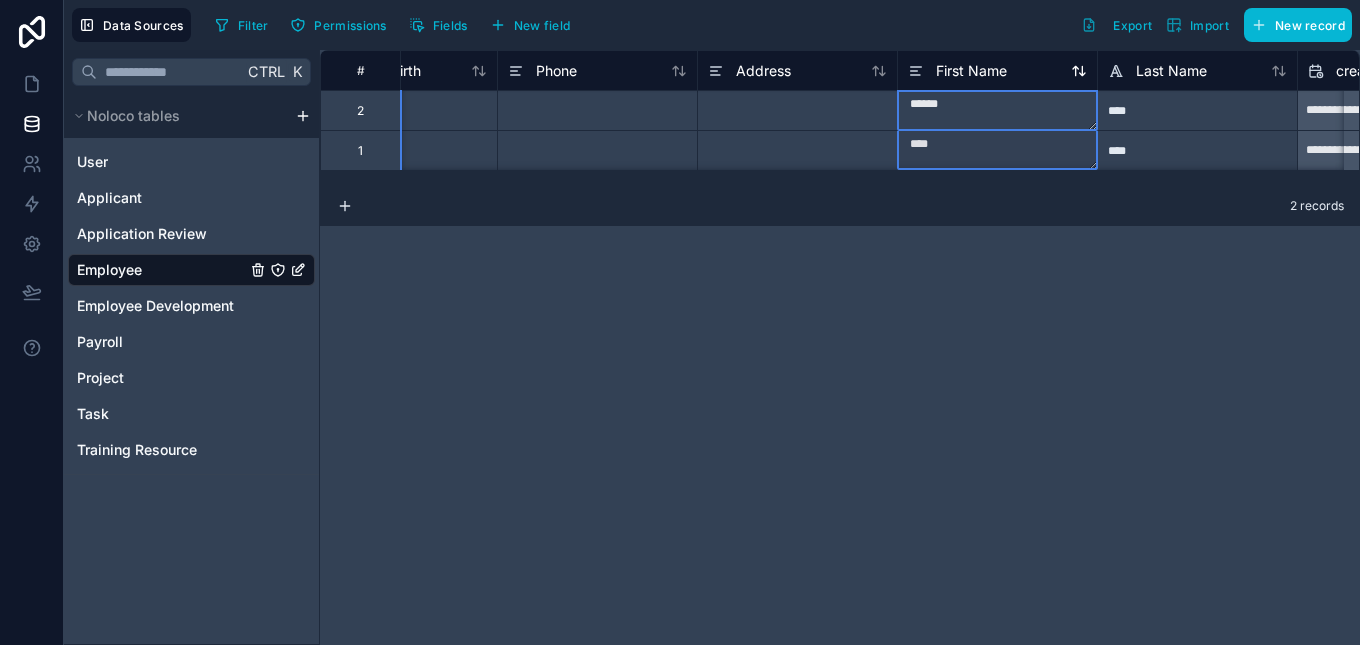 click 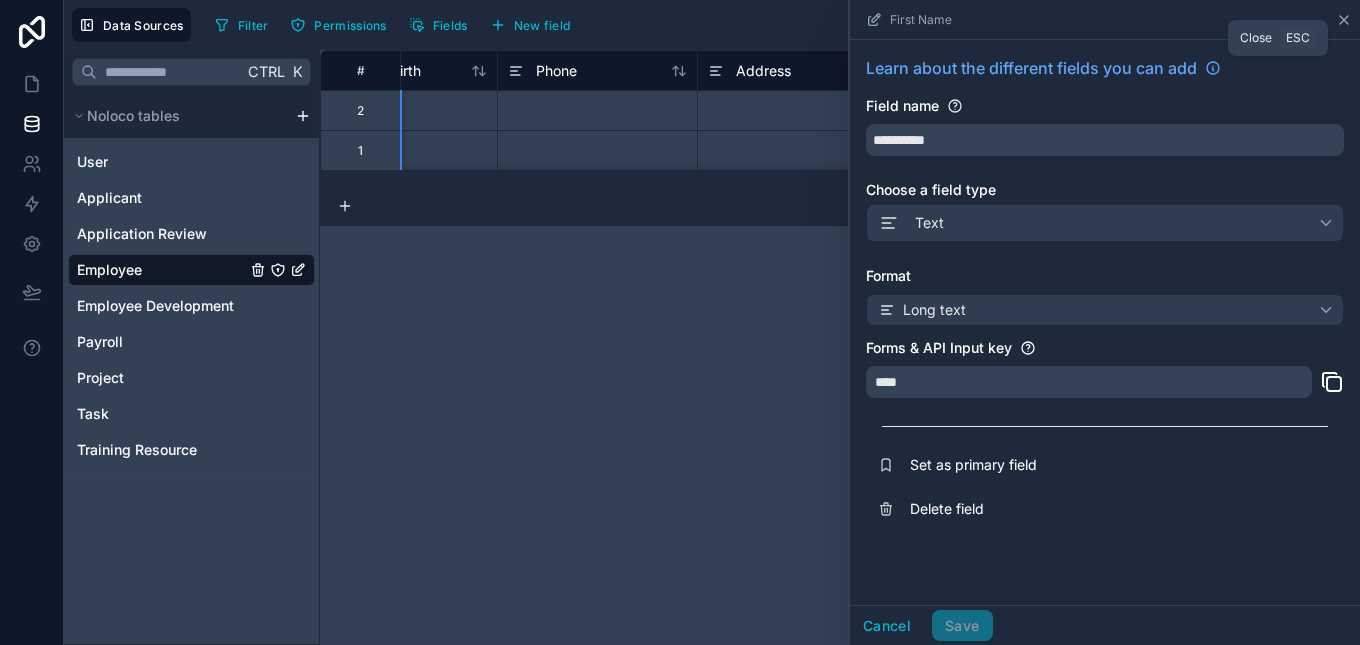 click 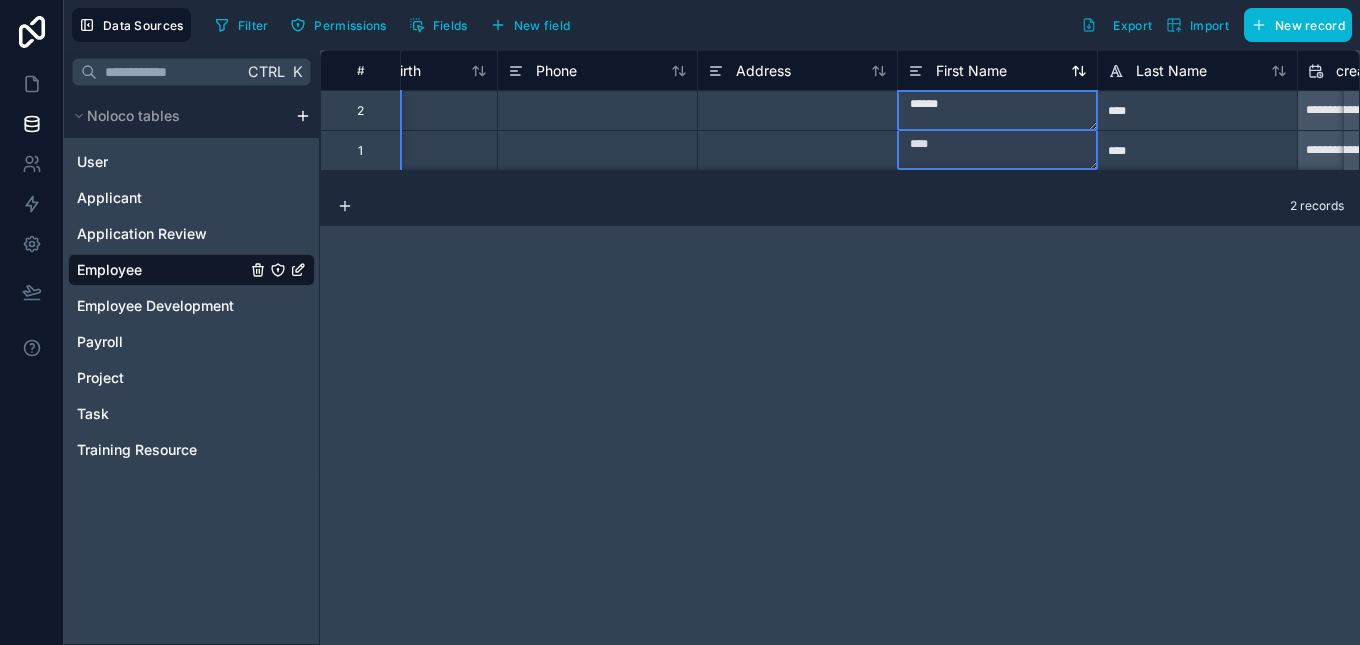 click on "First Name" at bounding box center (971, 71) 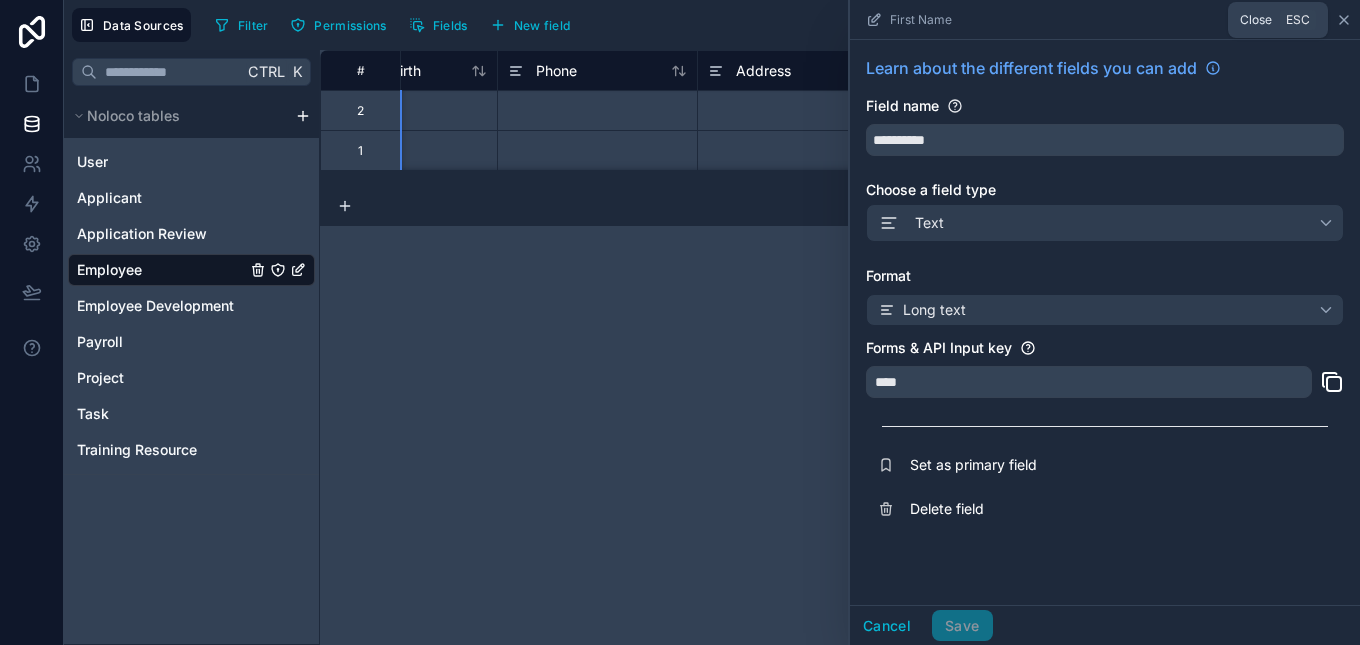 click 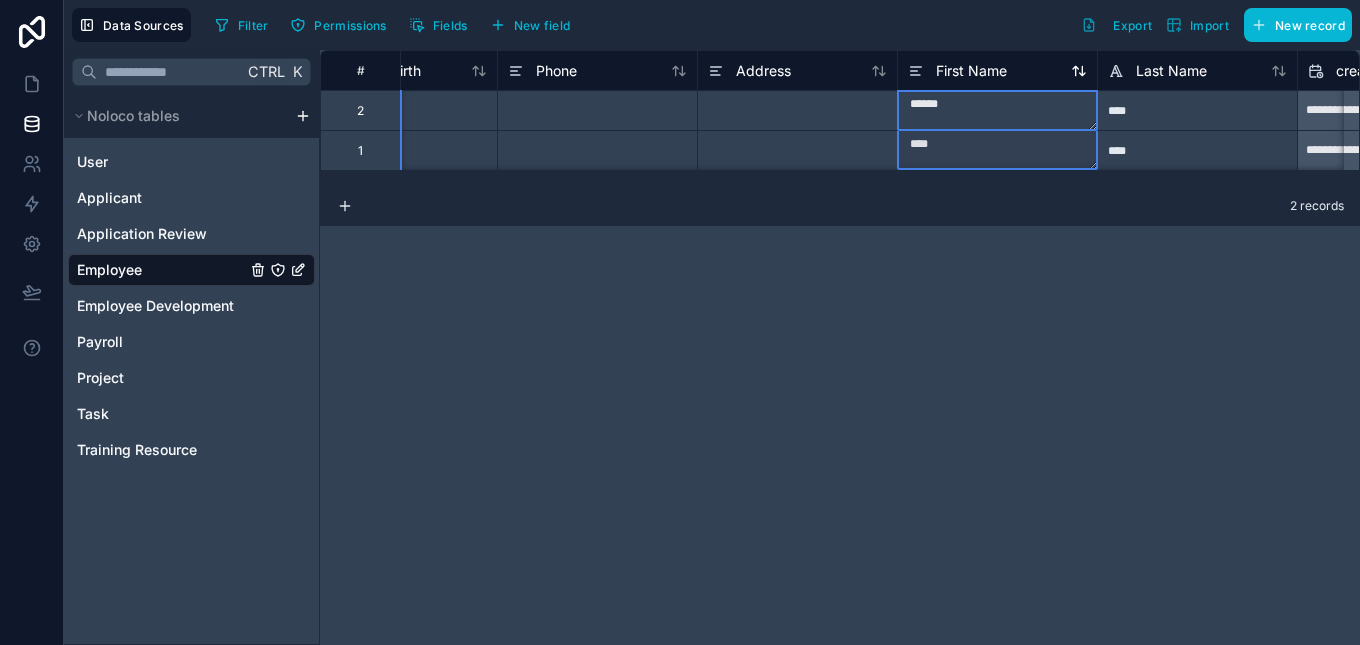 click on "First Name" at bounding box center (971, 71) 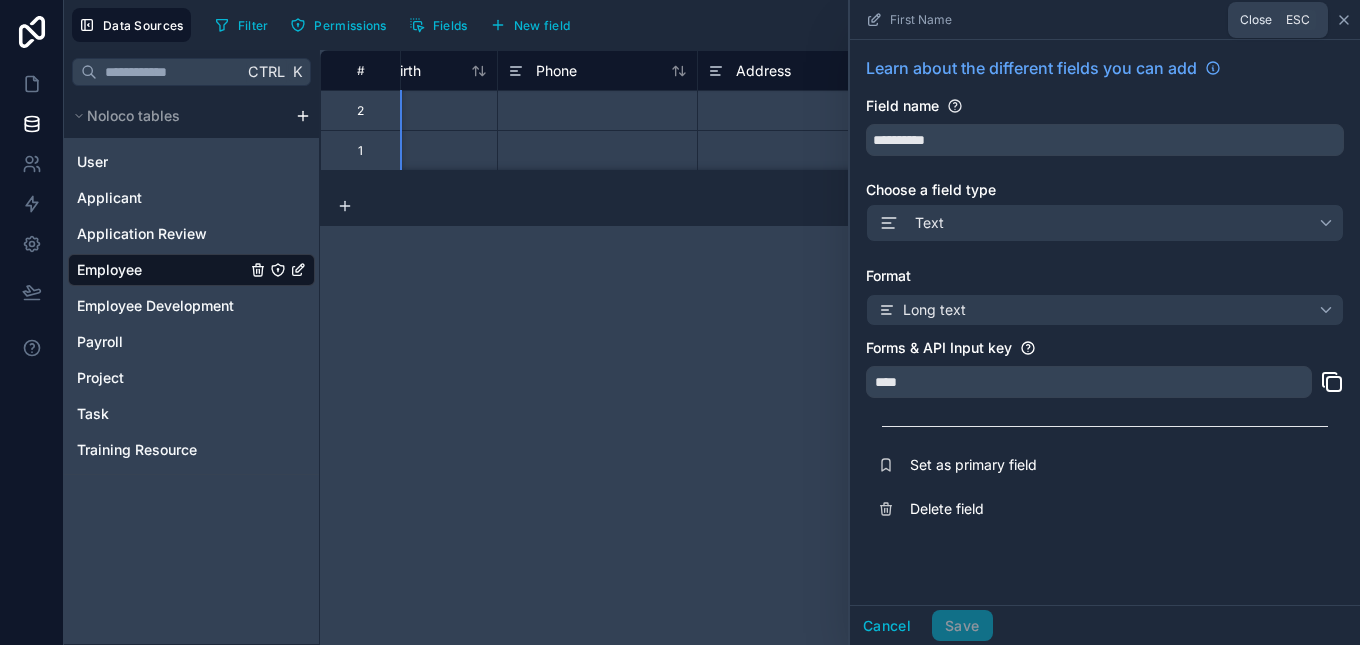 click 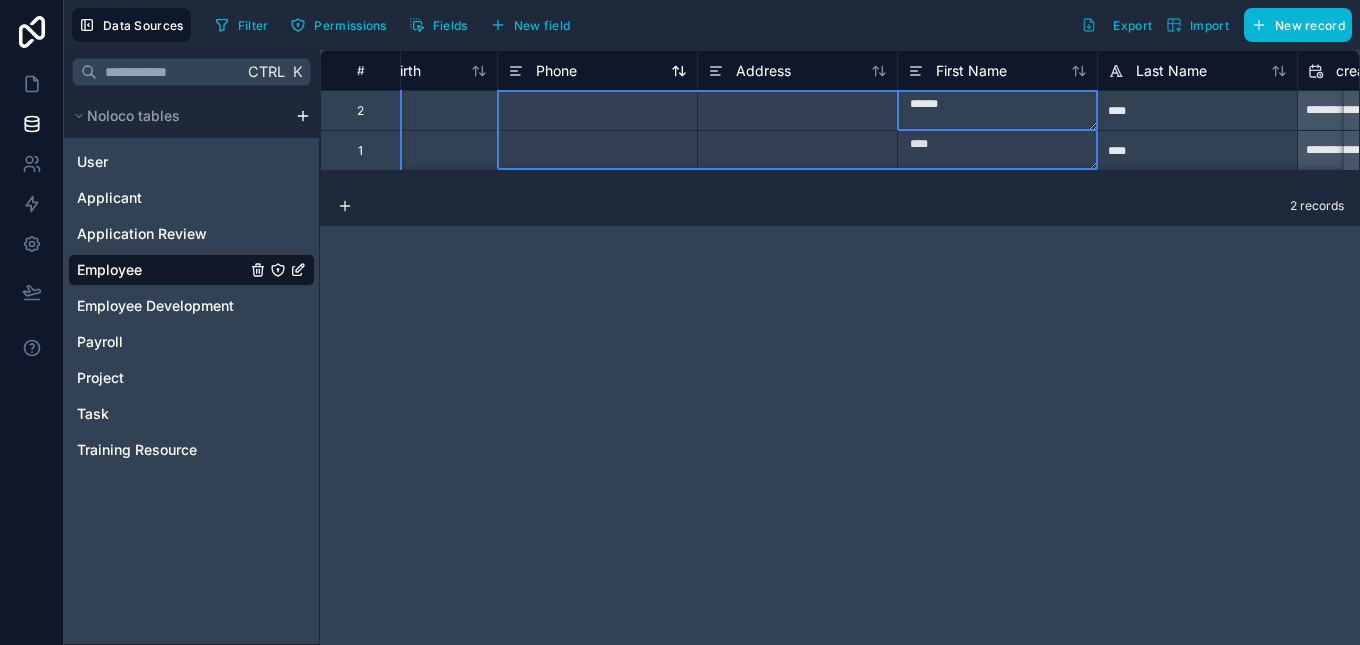 drag, startPoint x: 976, startPoint y: 67, endPoint x: 648, endPoint y: 78, distance: 328.1844 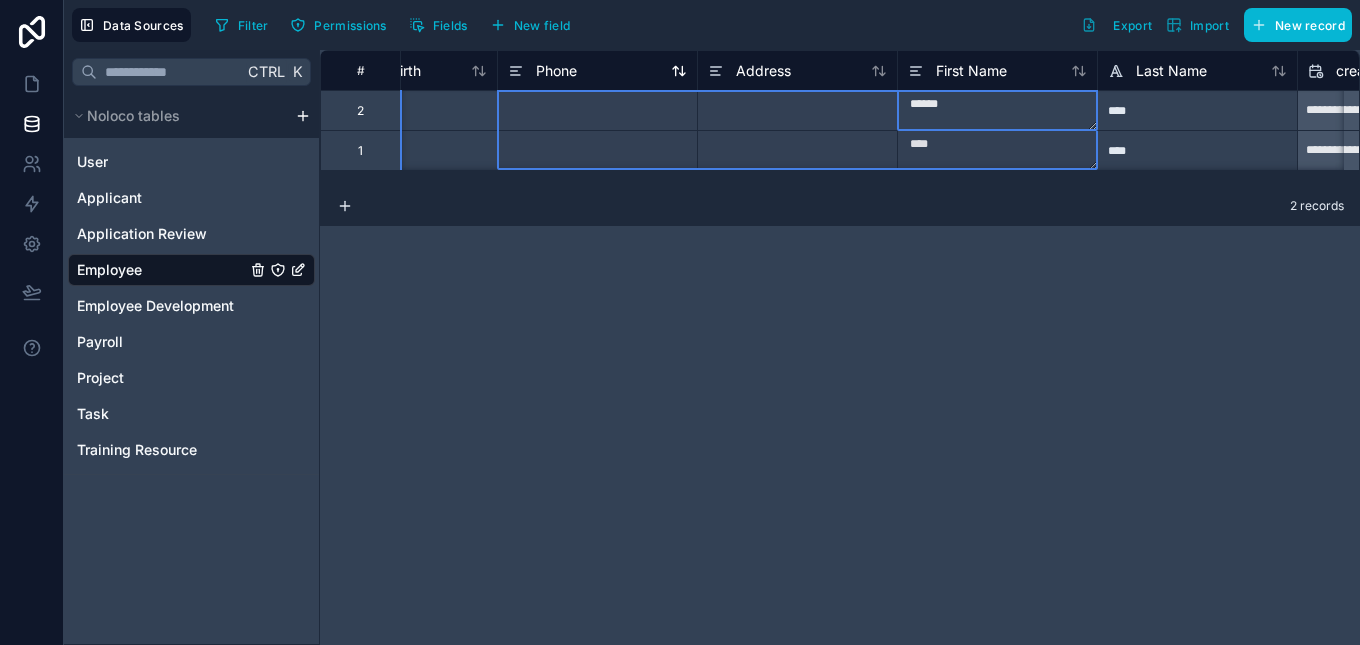 click on "# Basic Salary Date Of Birth Phone Address [NAME] [LAST] created at updated at" at bounding box center [857, 70] 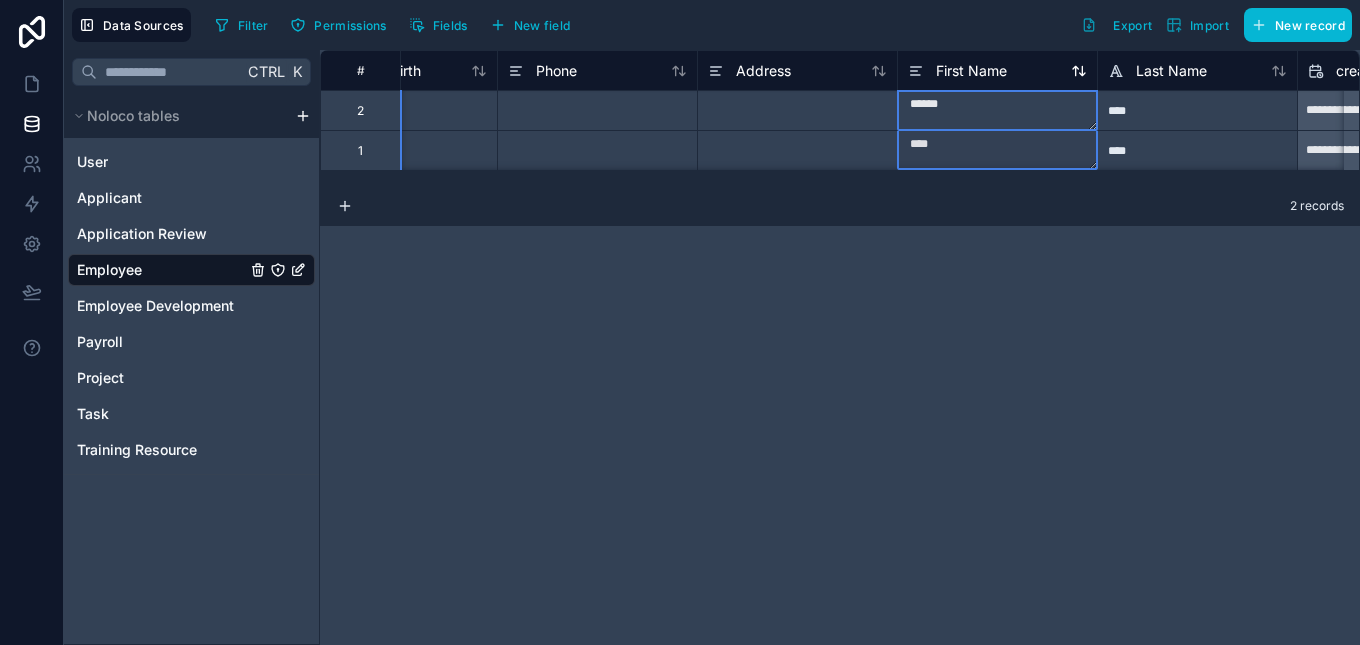 click on "First Name" at bounding box center [971, 71] 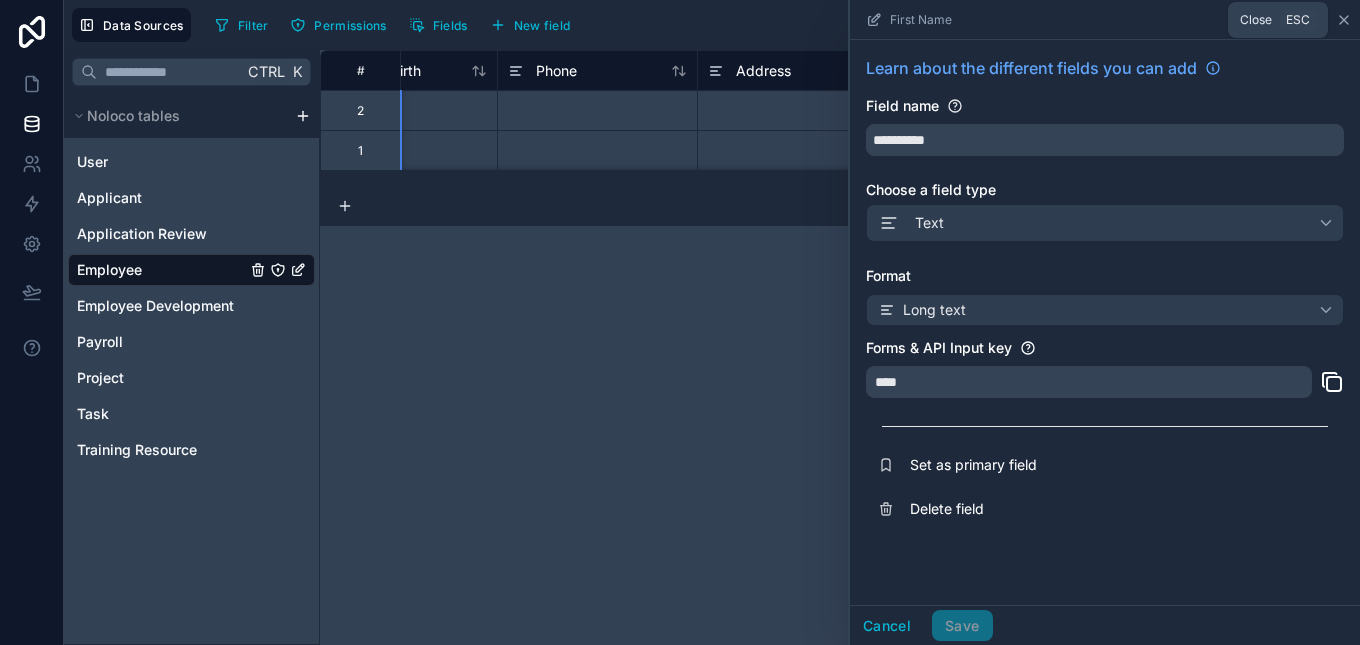 click 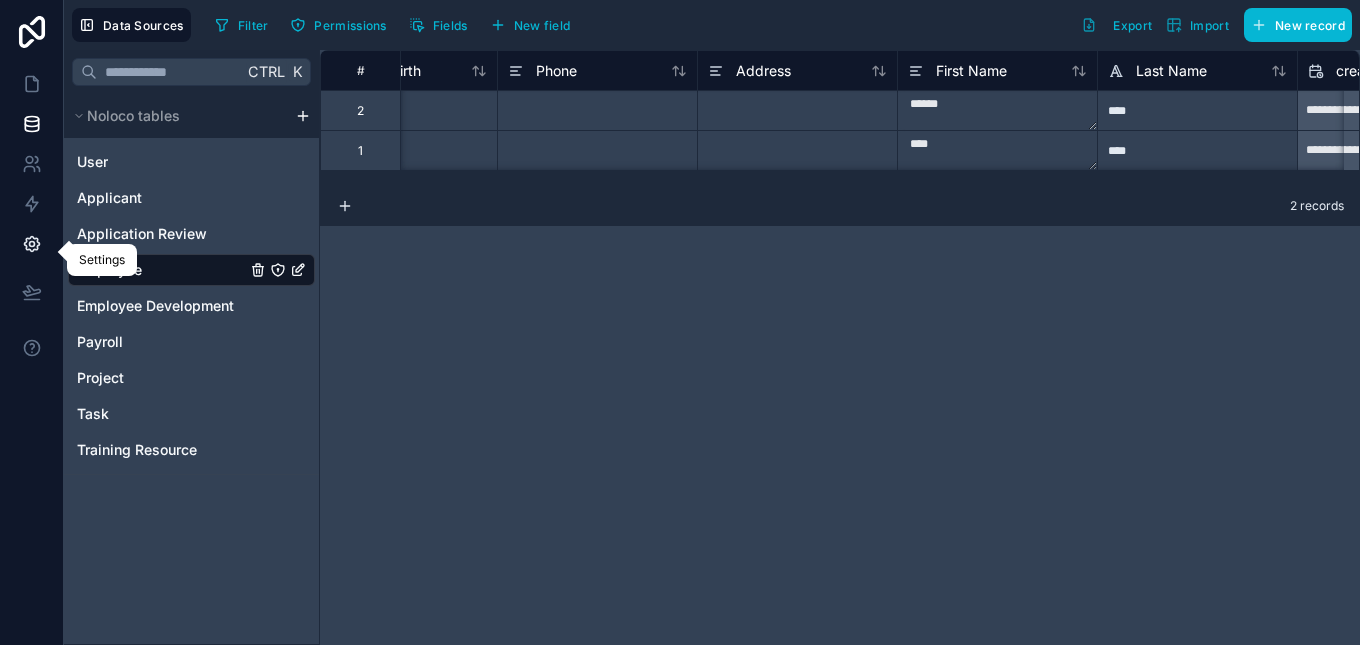 click 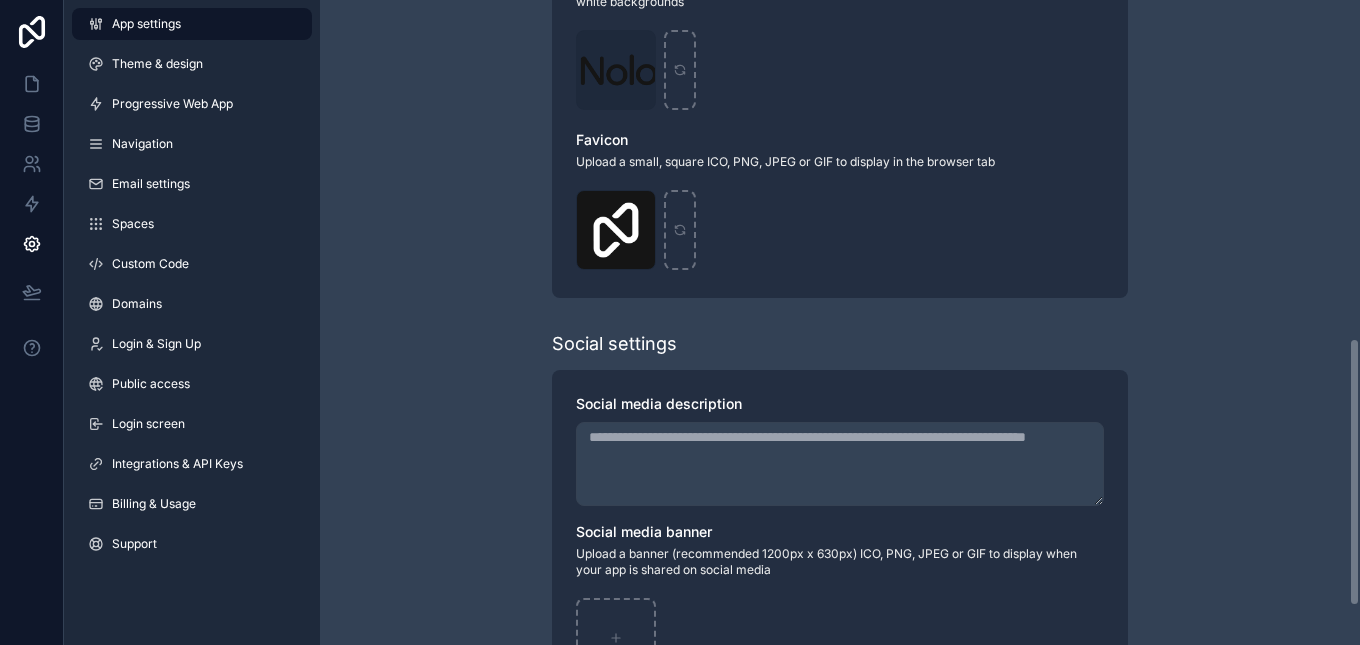 scroll, scrollTop: 903, scrollLeft: 0, axis: vertical 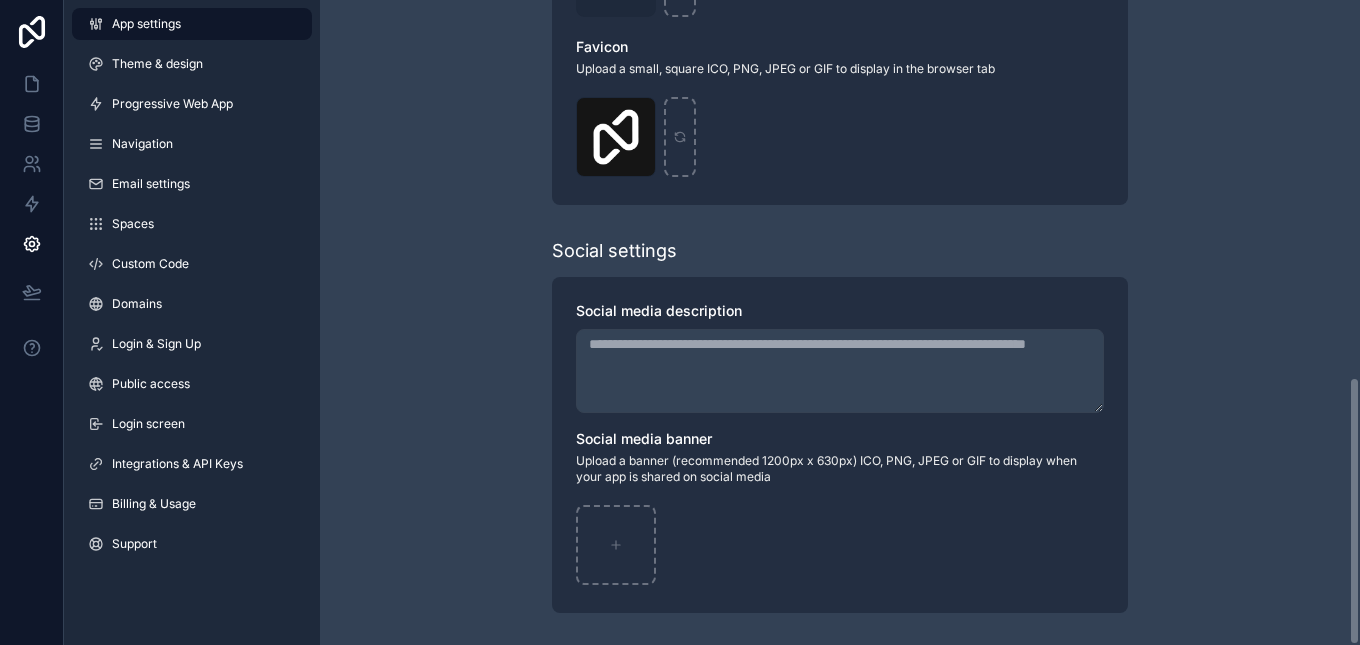 drag, startPoint x: 1355, startPoint y: 123, endPoint x: 1359, endPoint y: 596, distance: 473.0169 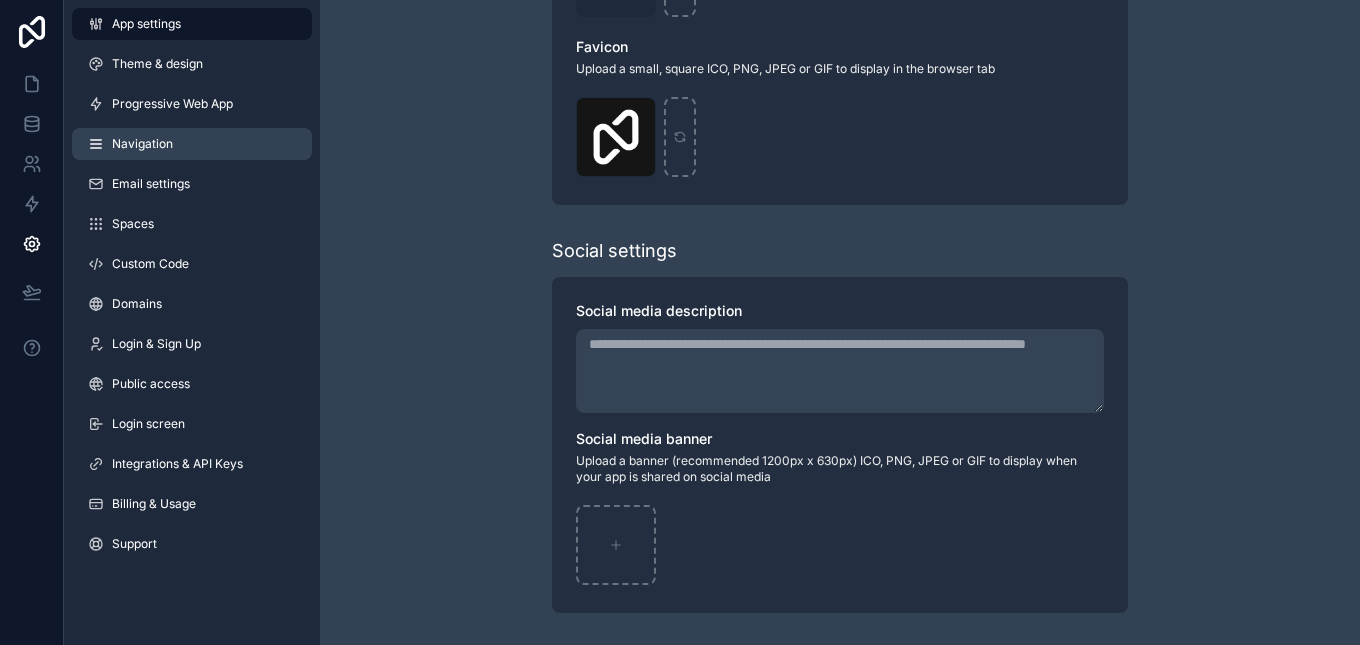 click on "Navigation" at bounding box center (192, 144) 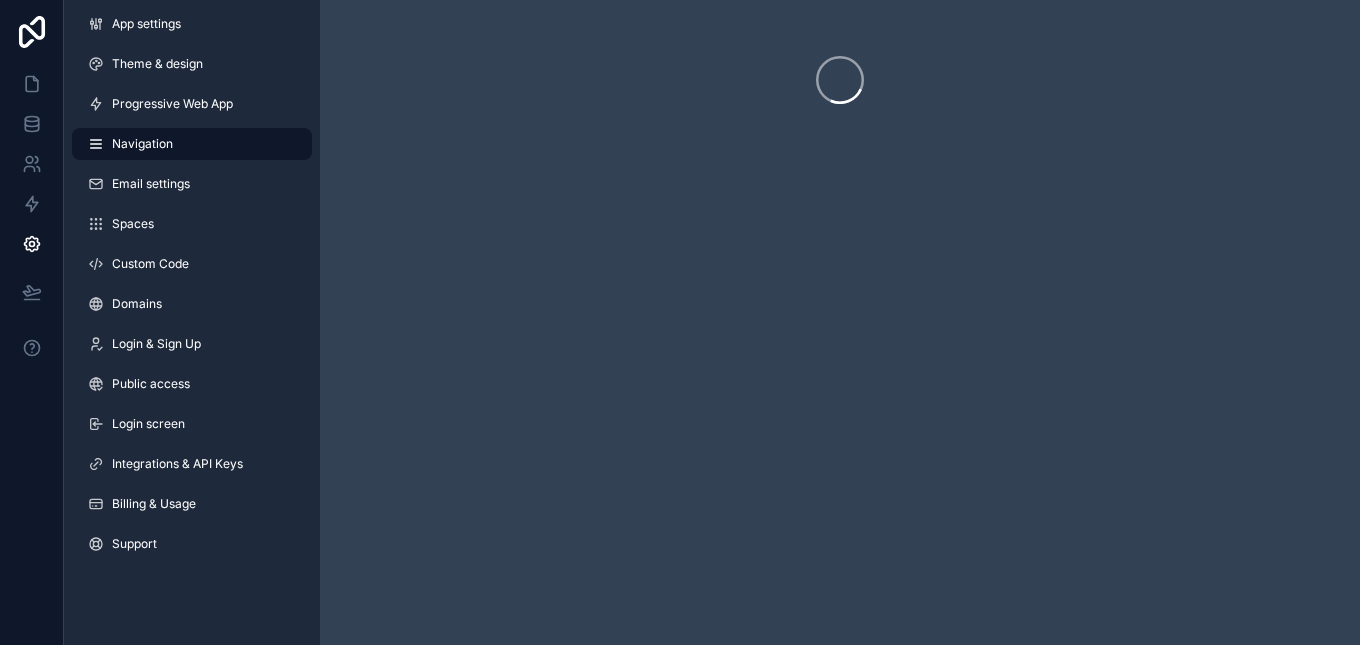 scroll, scrollTop: 0, scrollLeft: 0, axis: both 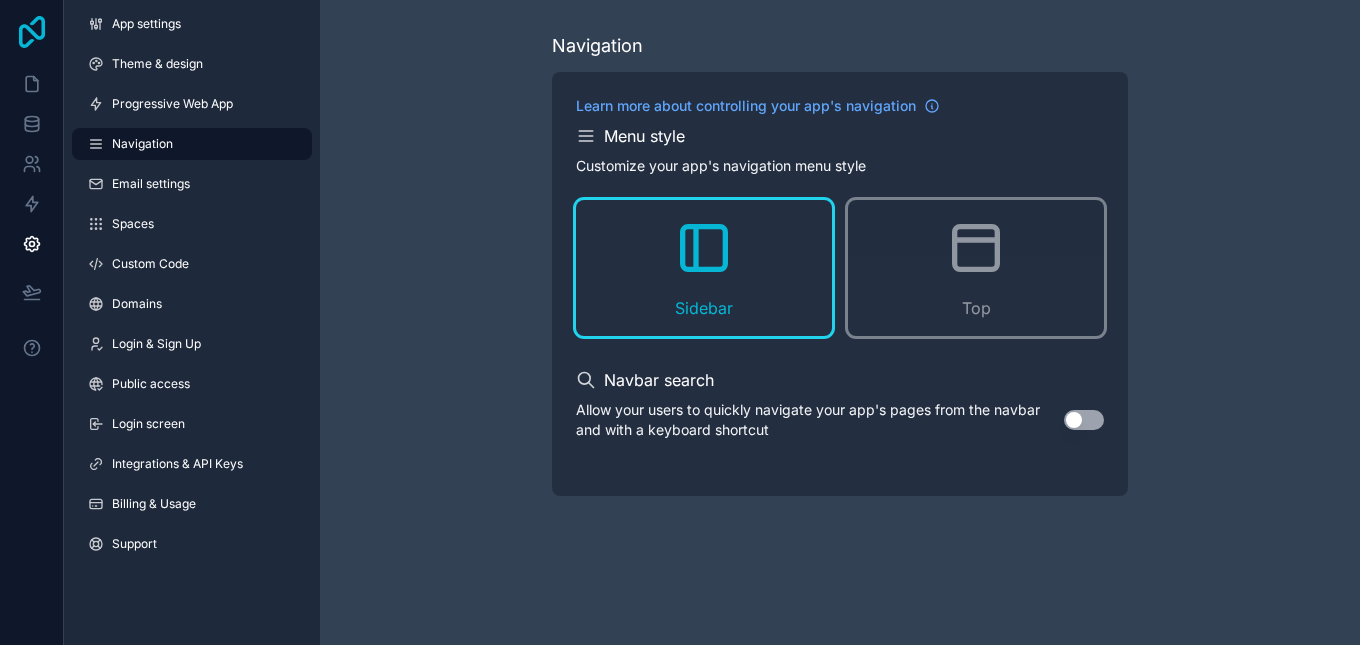 click 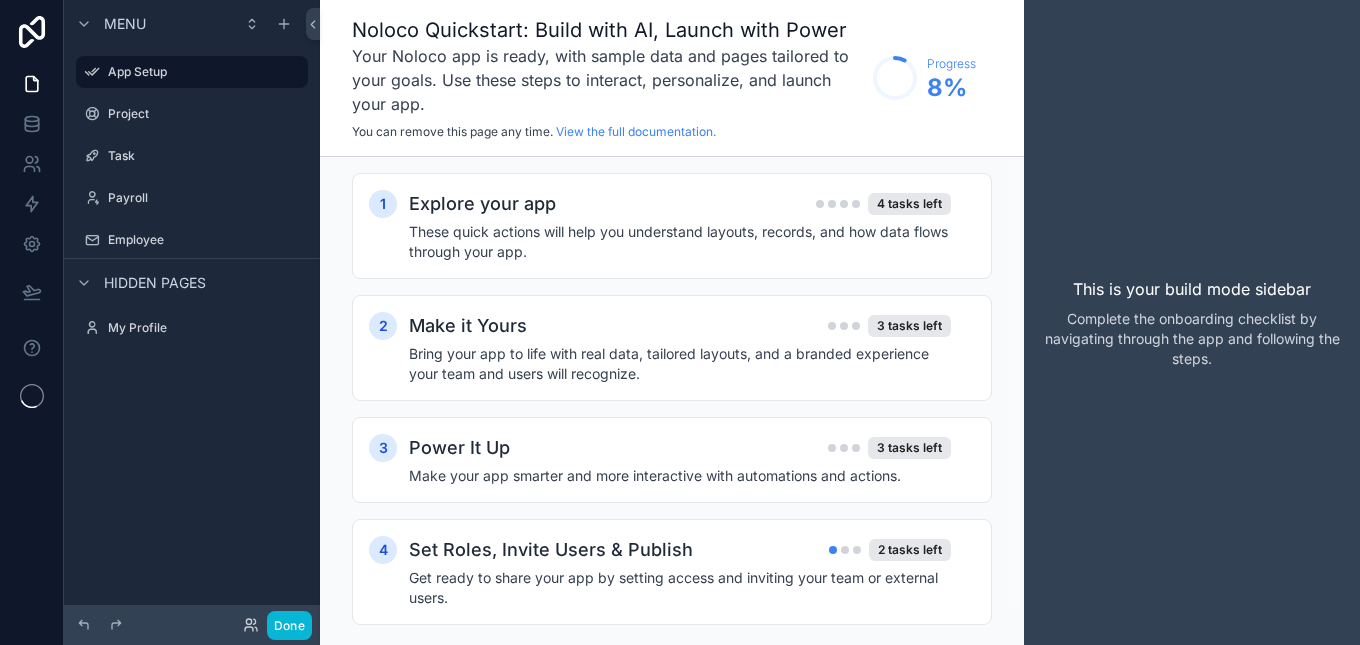scroll, scrollTop: 0, scrollLeft: 0, axis: both 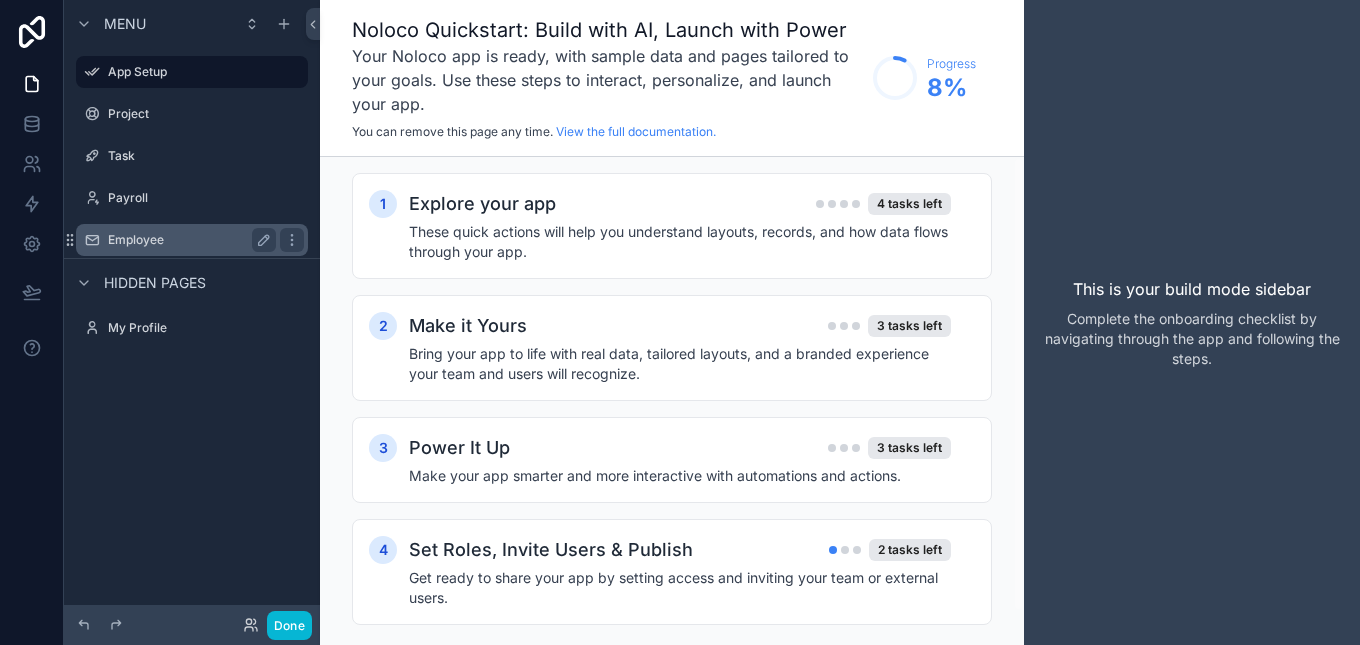 click on "Employee" at bounding box center (188, 240) 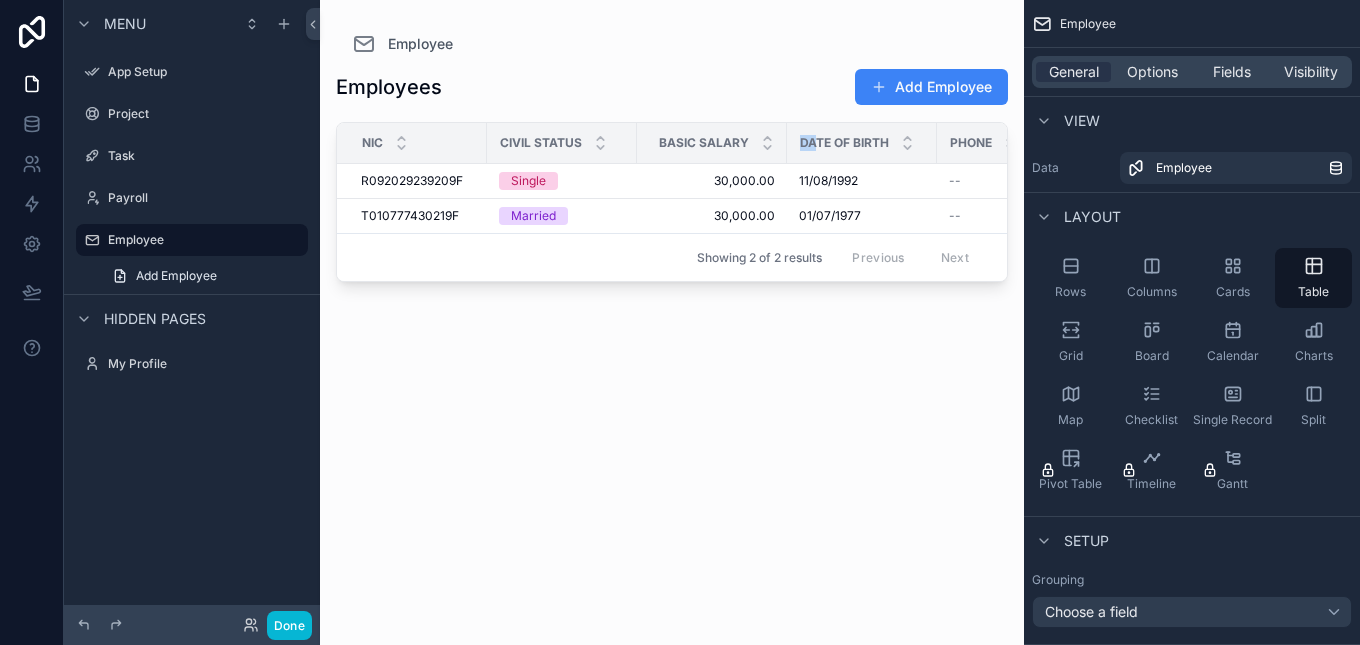 drag, startPoint x: 819, startPoint y: 136, endPoint x: 763, endPoint y: 129, distance: 56.435802 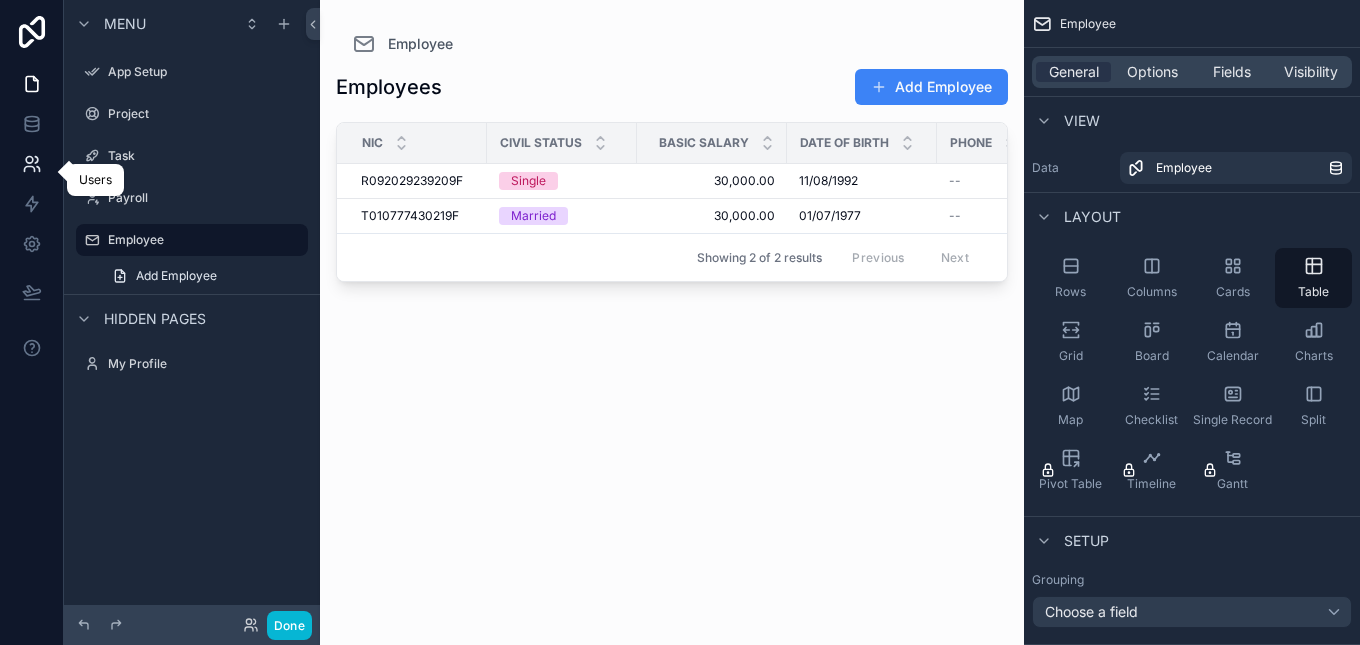 click at bounding box center [31, 164] 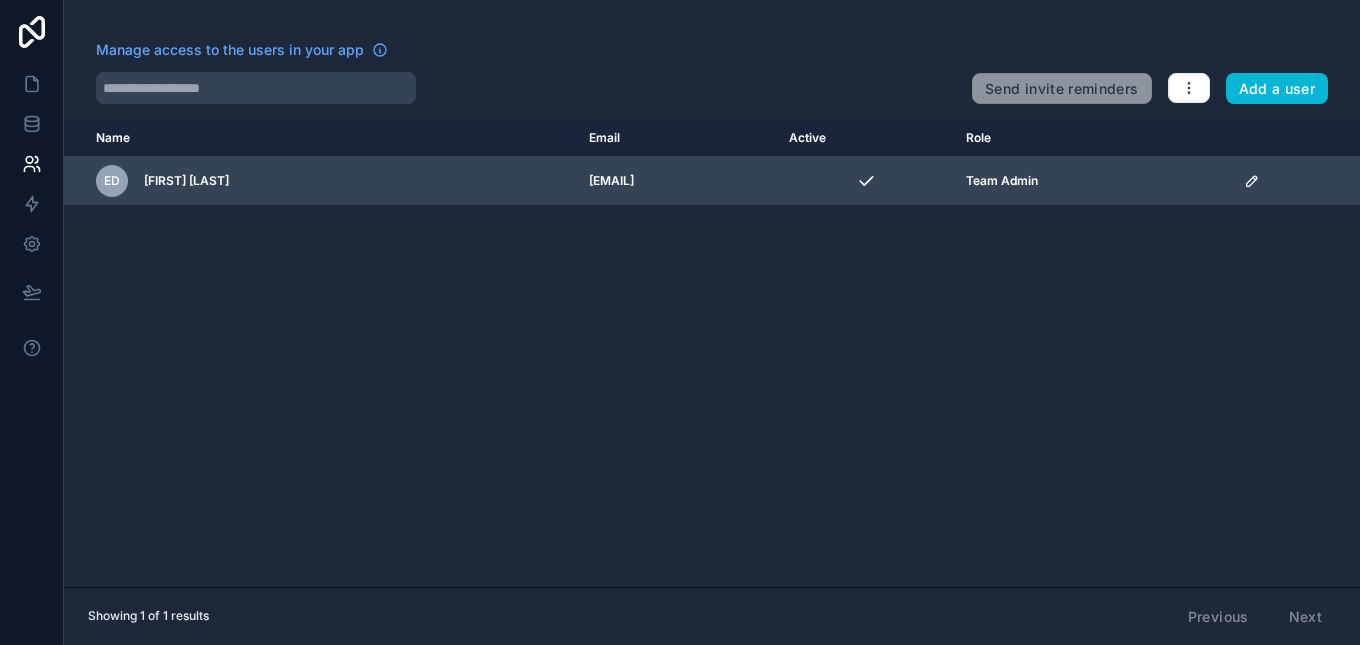 click on "eD eric Degtyarenko" at bounding box center [330, 181] 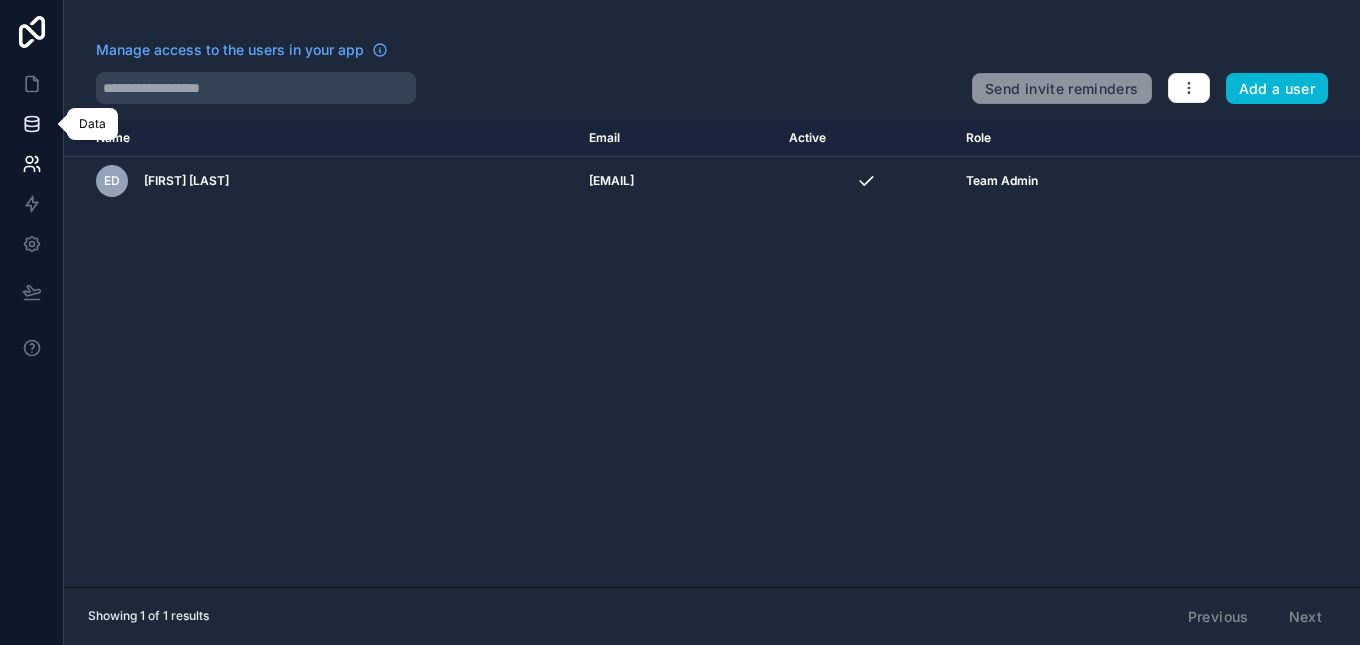 click 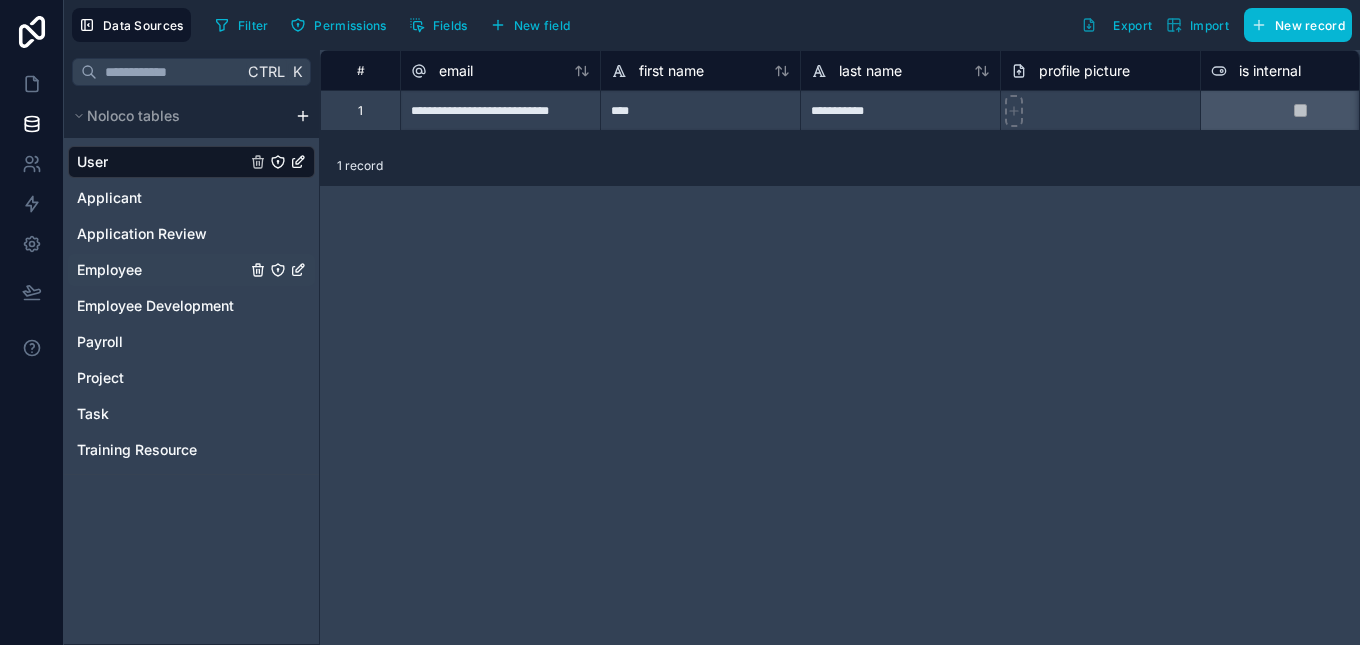click on "Employee" at bounding box center (191, 270) 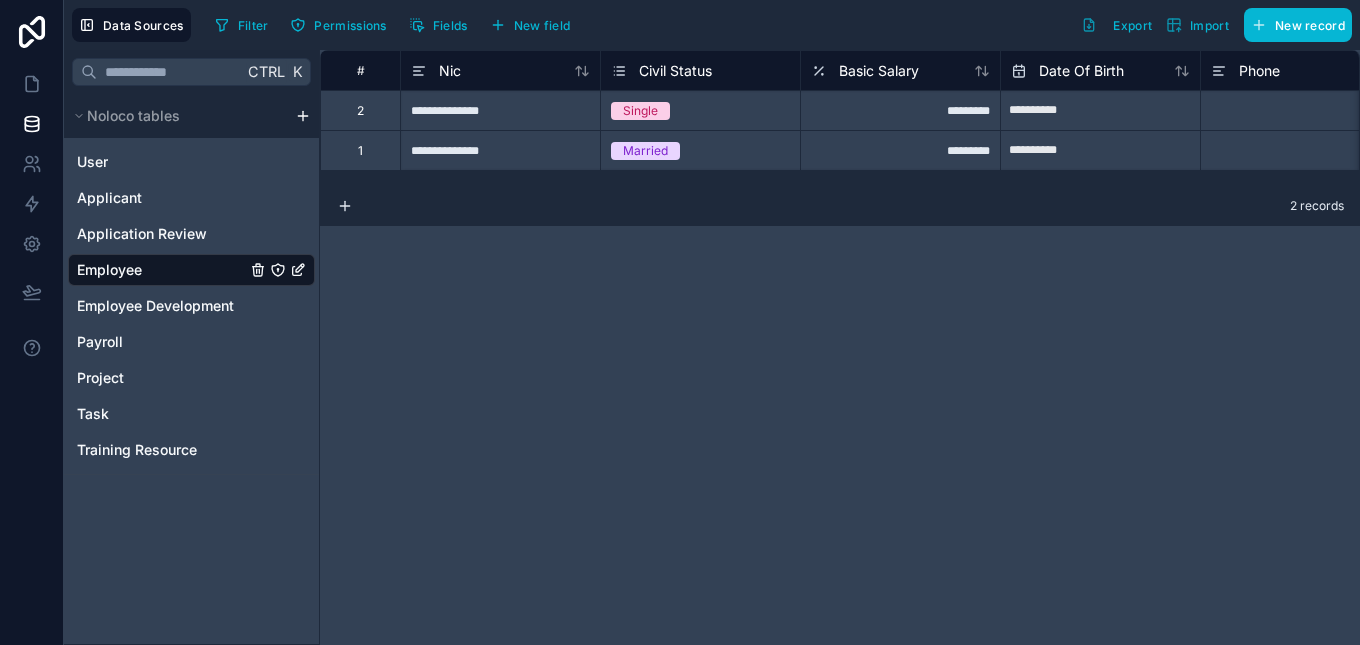 click 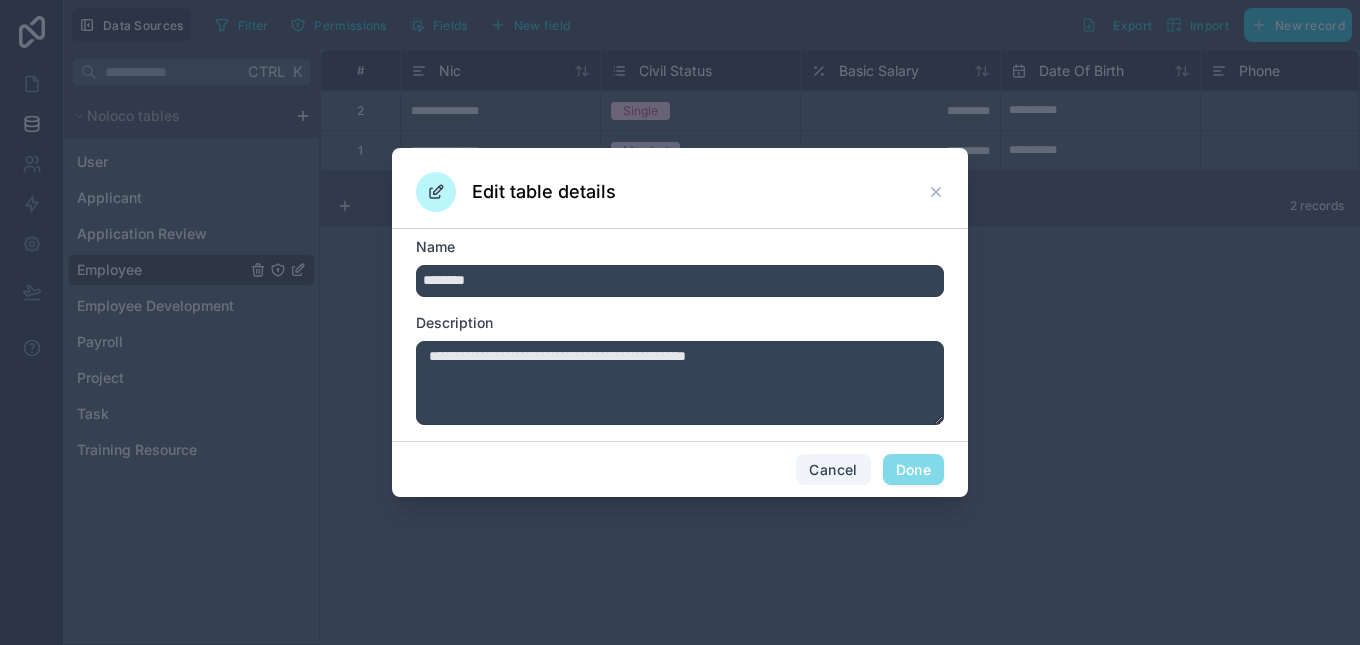 click on "Cancel" at bounding box center (833, 470) 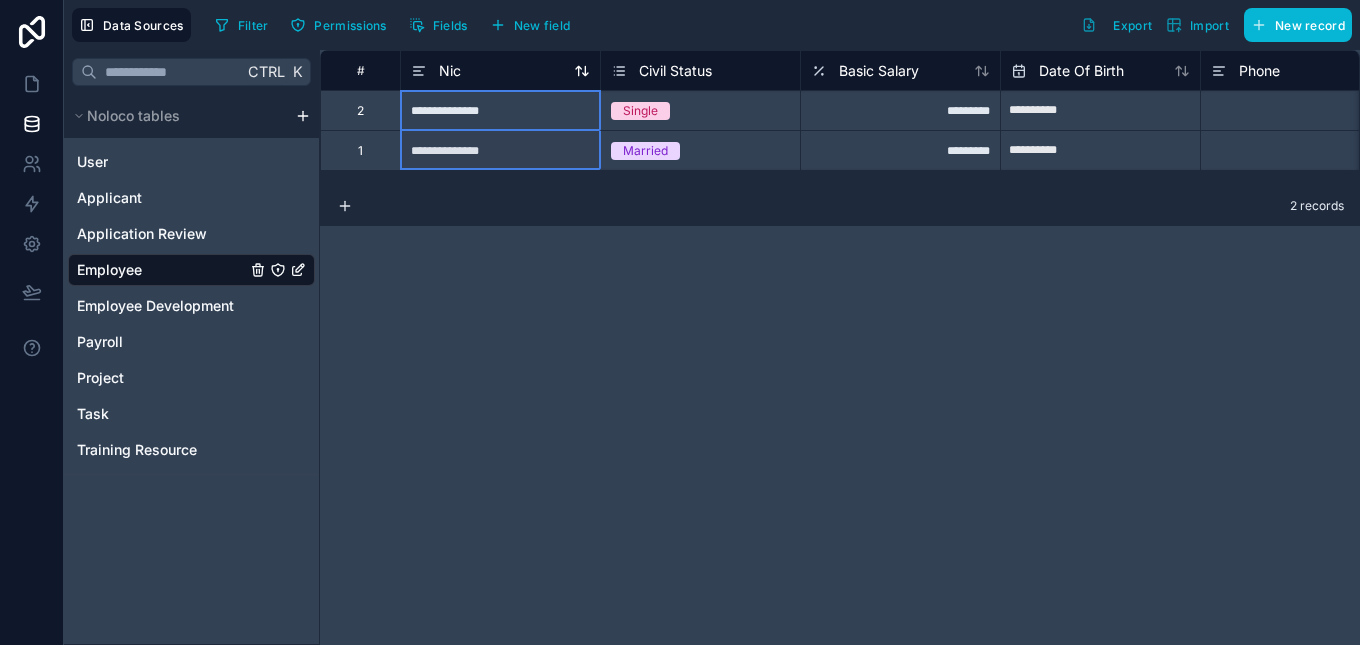 click 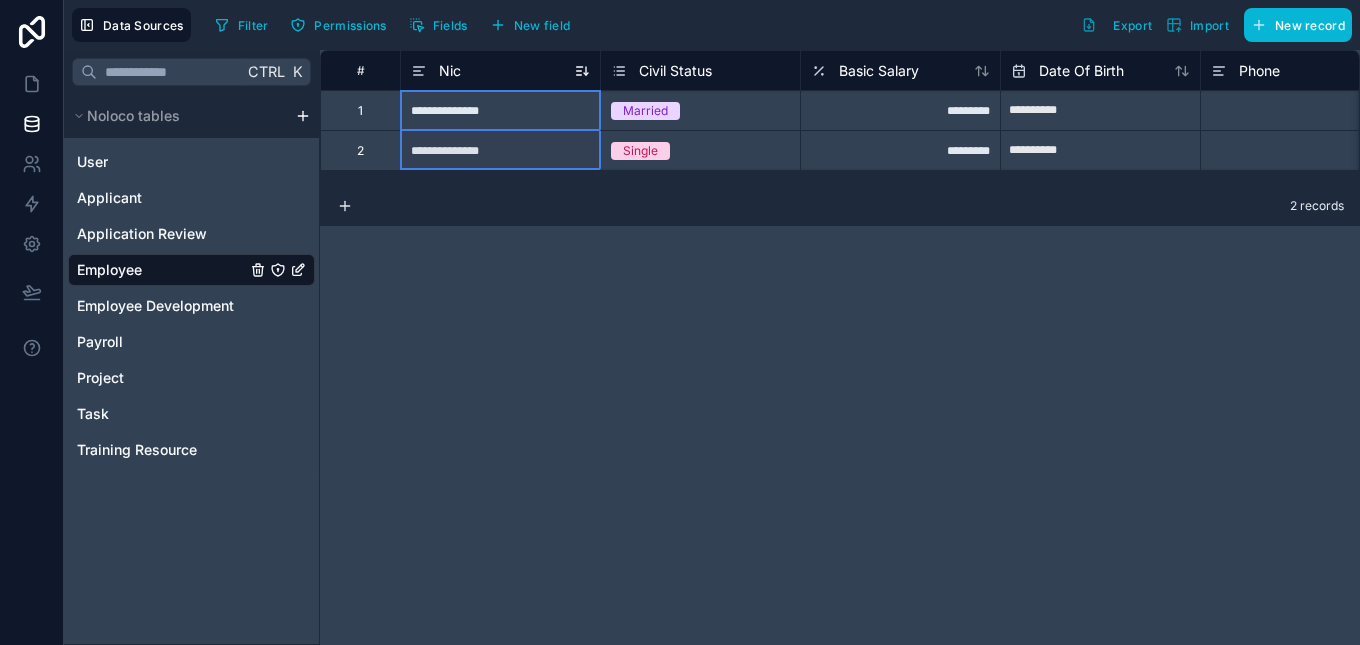 drag, startPoint x: 553, startPoint y: 82, endPoint x: 572, endPoint y: 78, distance: 19.416489 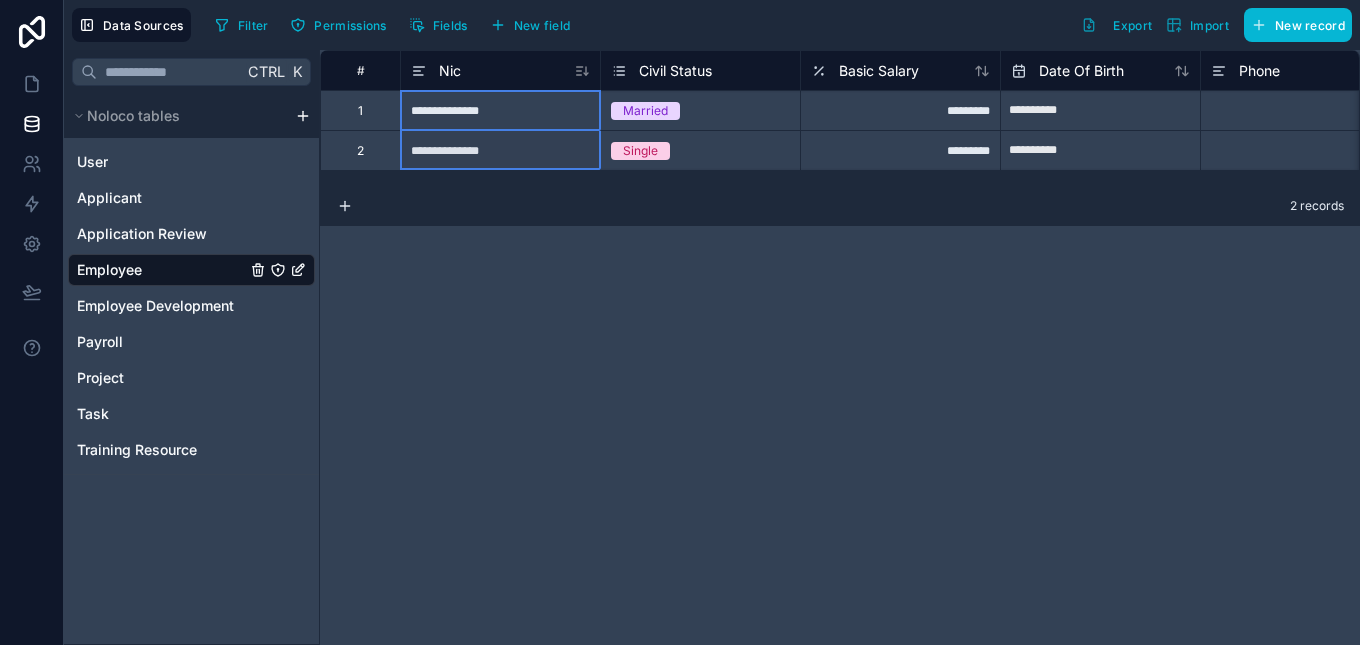 click on "Nic" at bounding box center [500, 71] 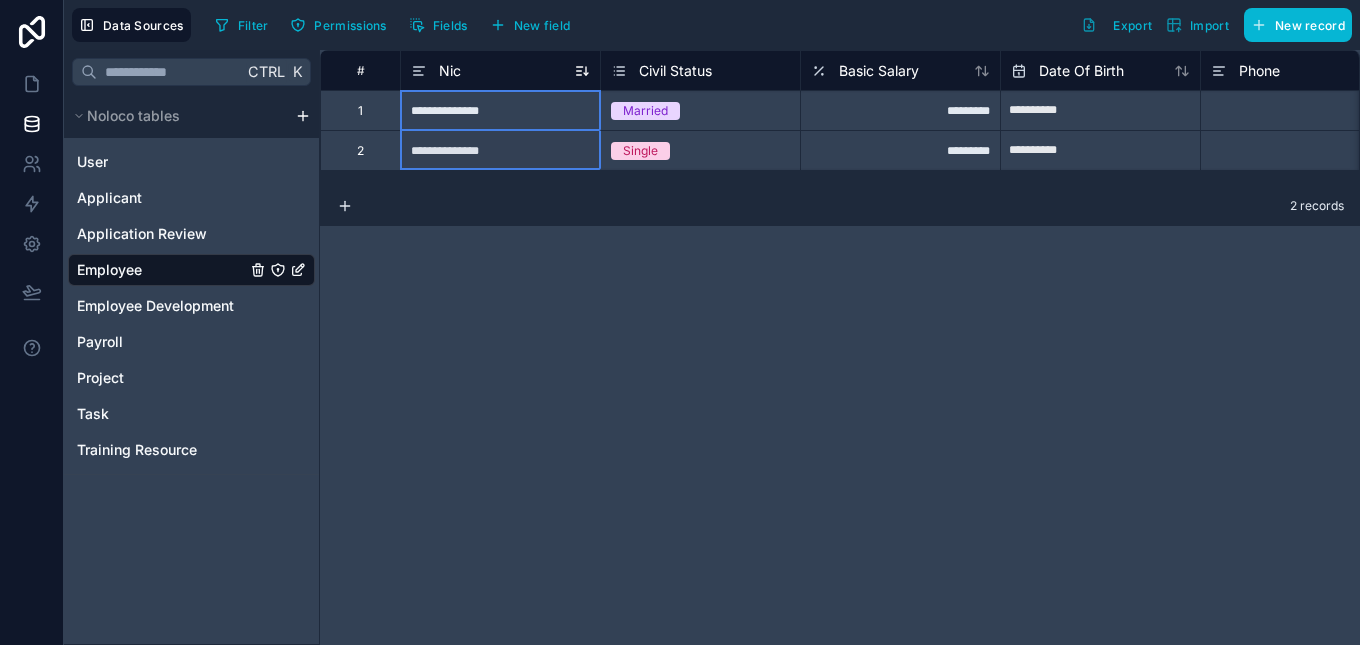 click 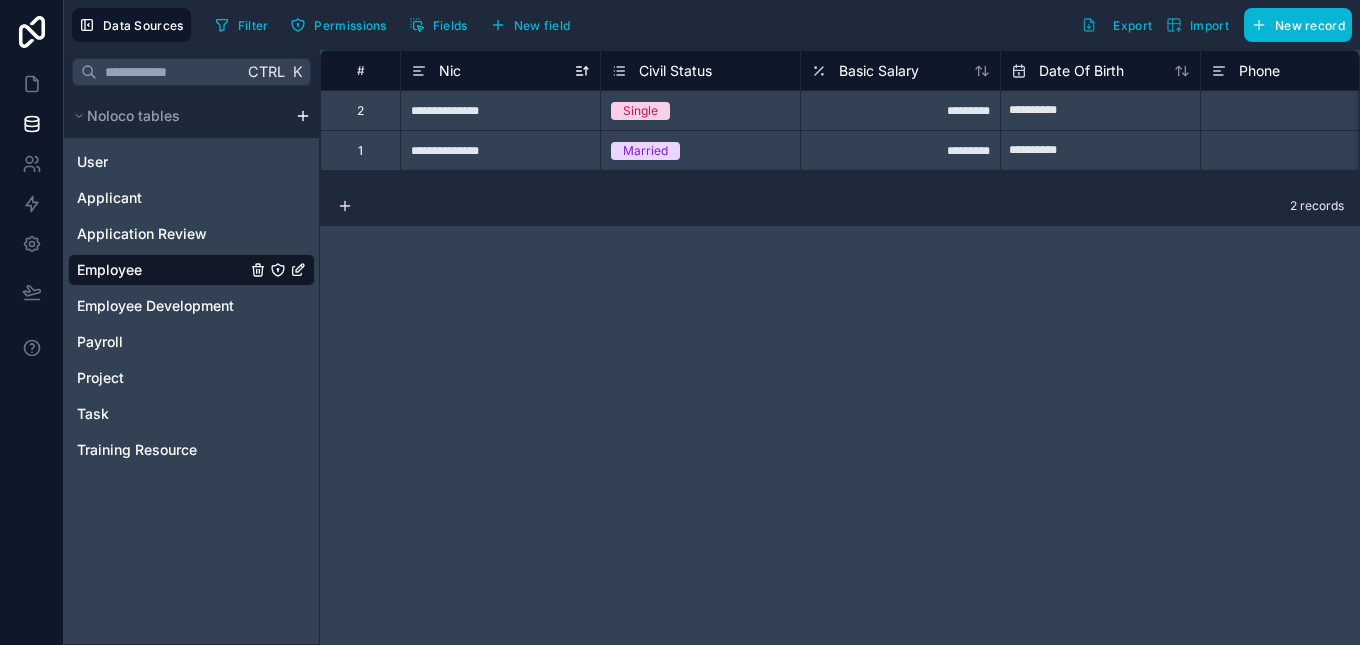 click 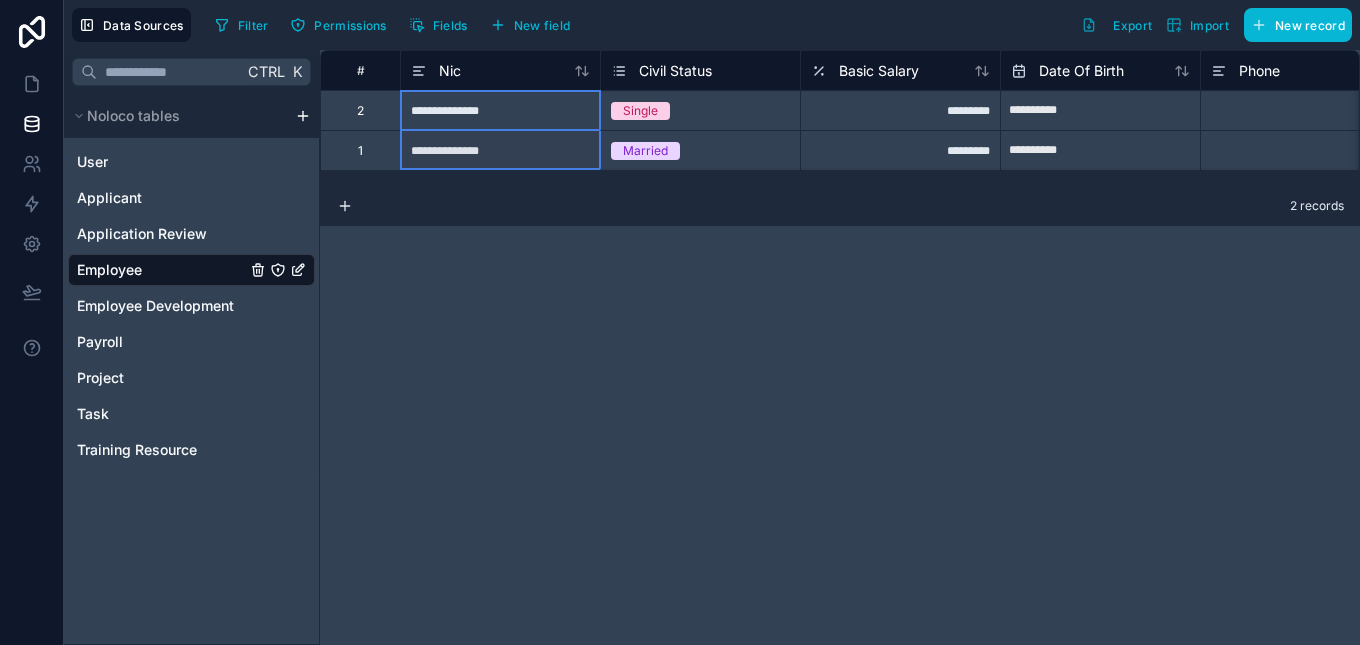 click 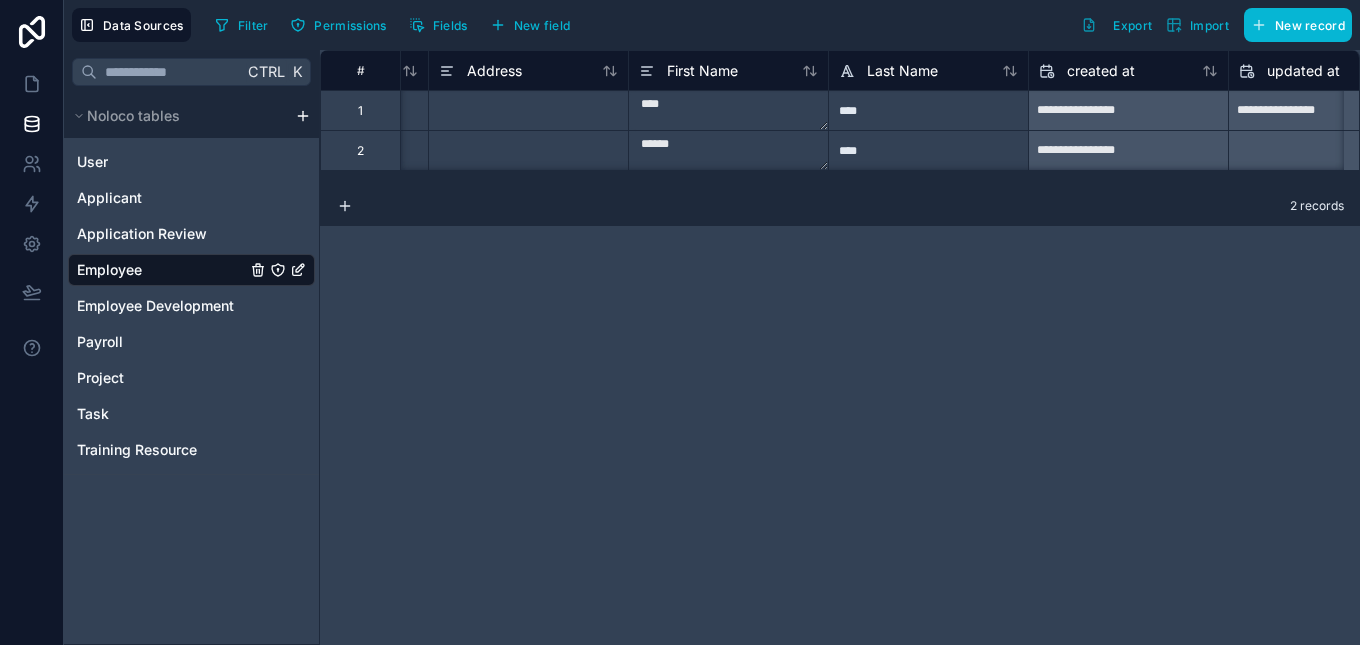 scroll, scrollTop: 0, scrollLeft: 948, axis: horizontal 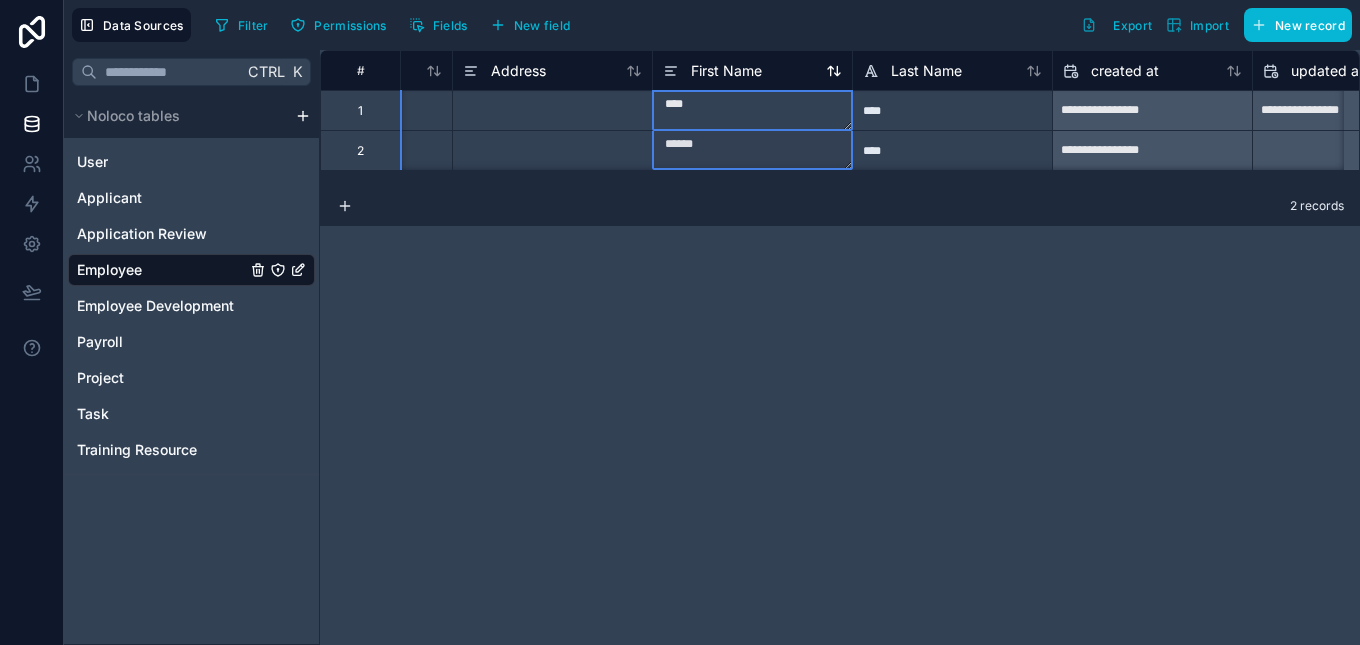 click on "First Name" at bounding box center [726, 71] 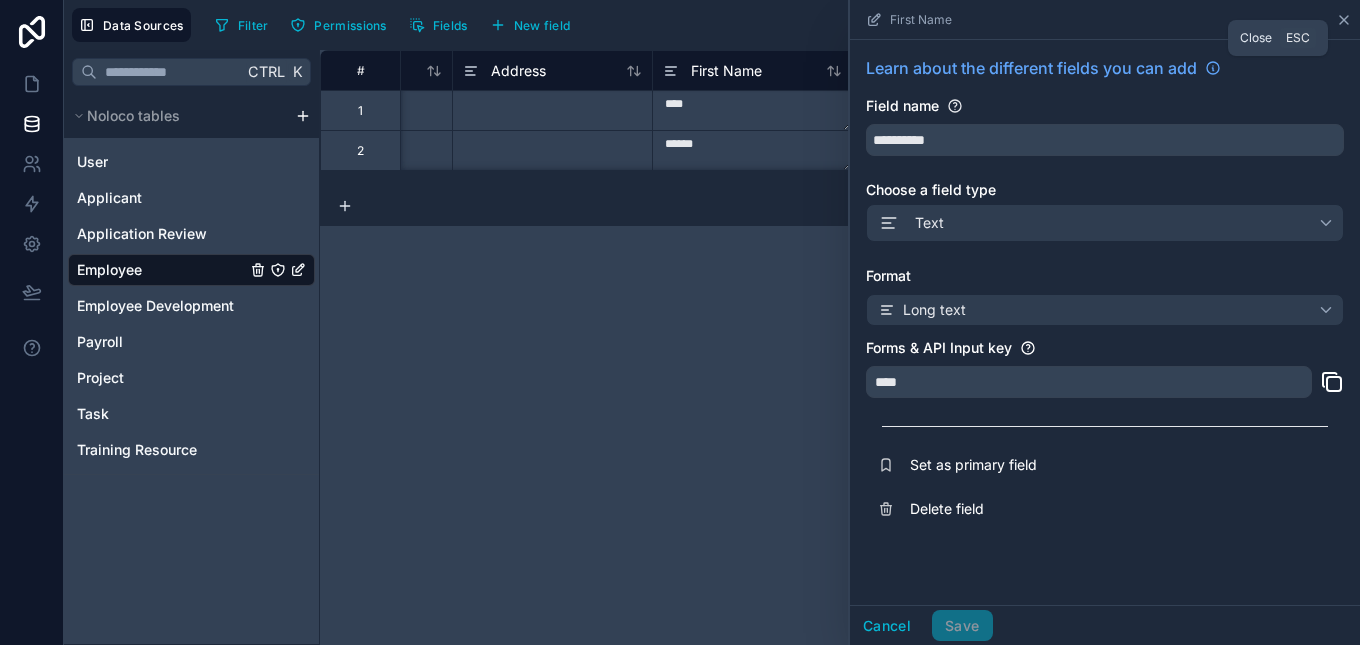 click 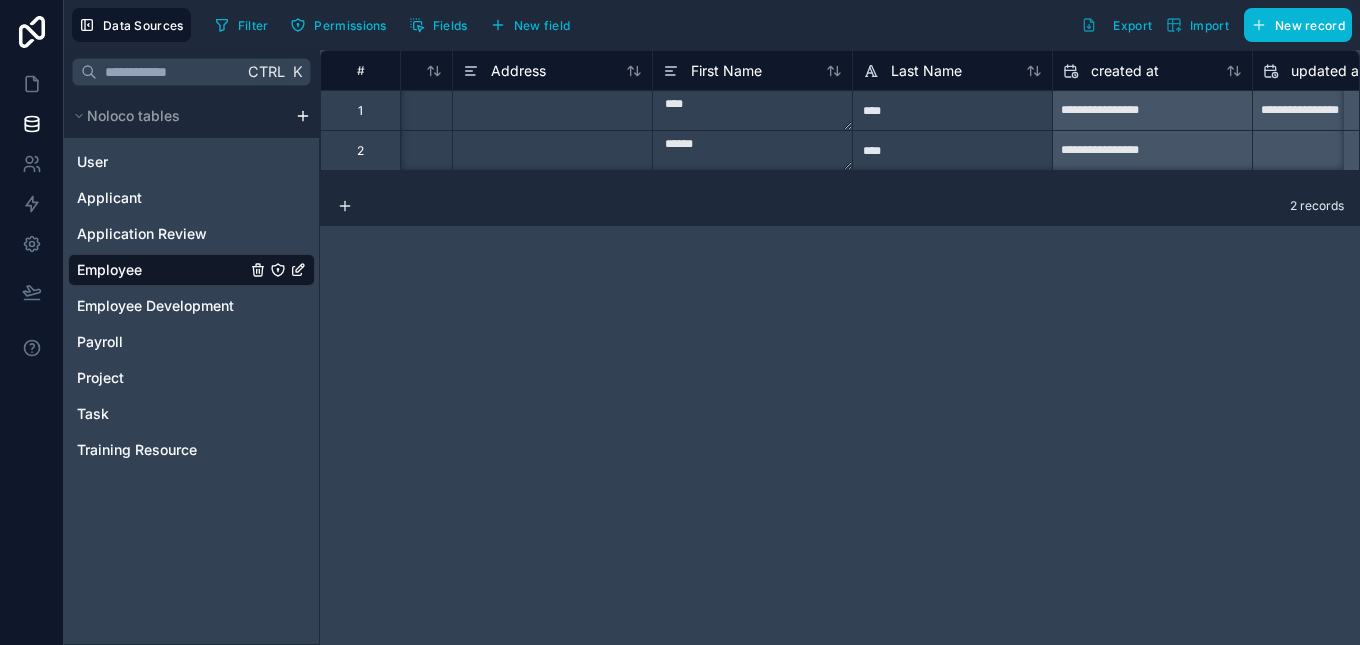 click on "First Name" at bounding box center (752, 70) 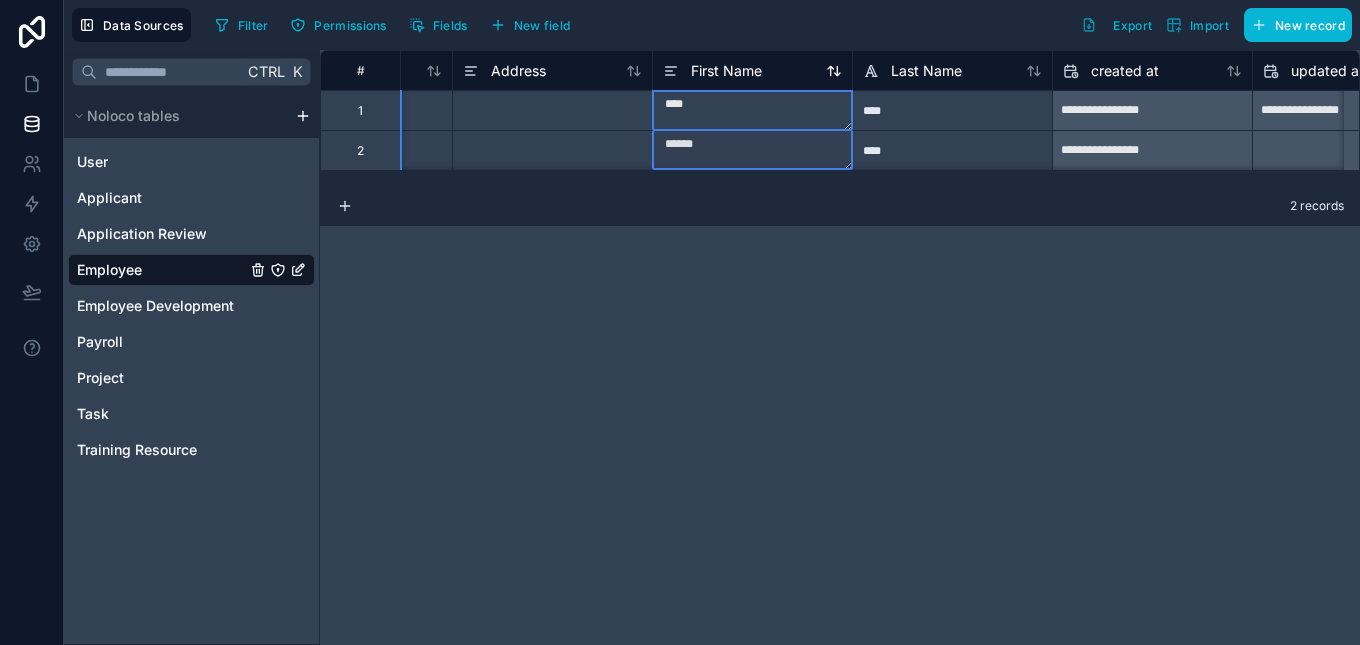 drag, startPoint x: 800, startPoint y: 70, endPoint x: 725, endPoint y: 77, distance: 75.32596 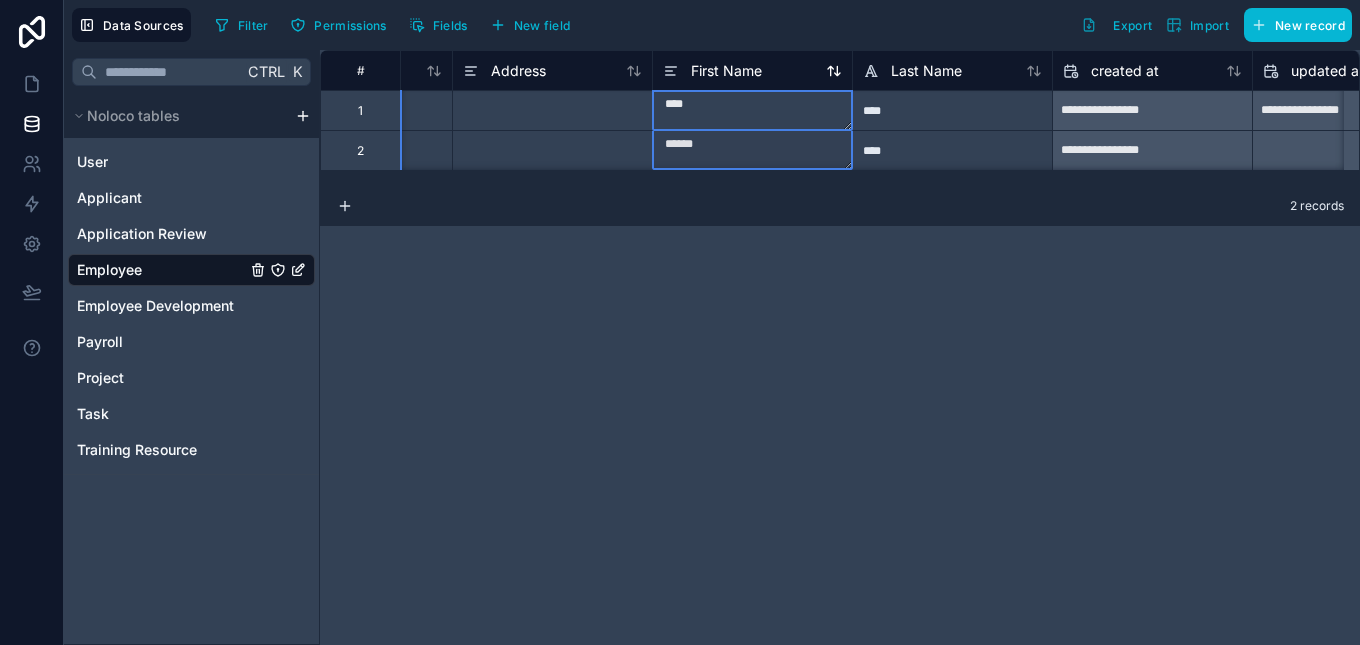 click on "First Name" at bounding box center (752, 71) 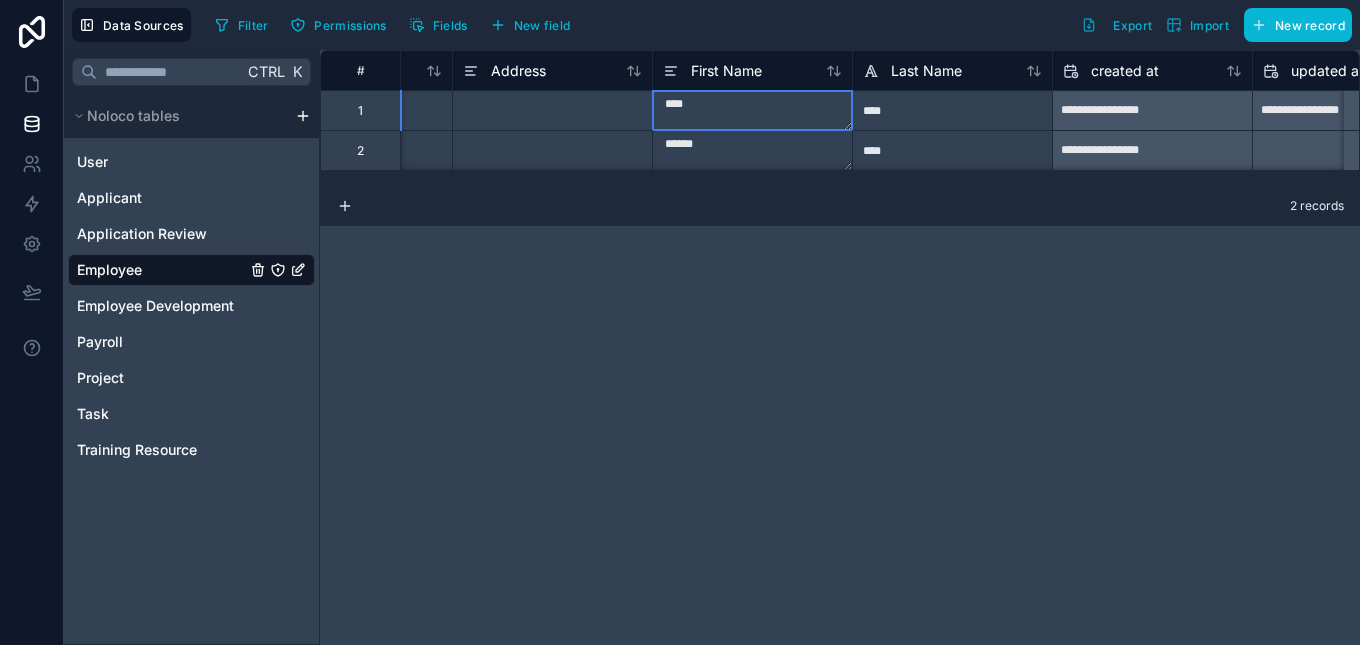 drag, startPoint x: 836, startPoint y: 111, endPoint x: 781, endPoint y: 114, distance: 55.081757 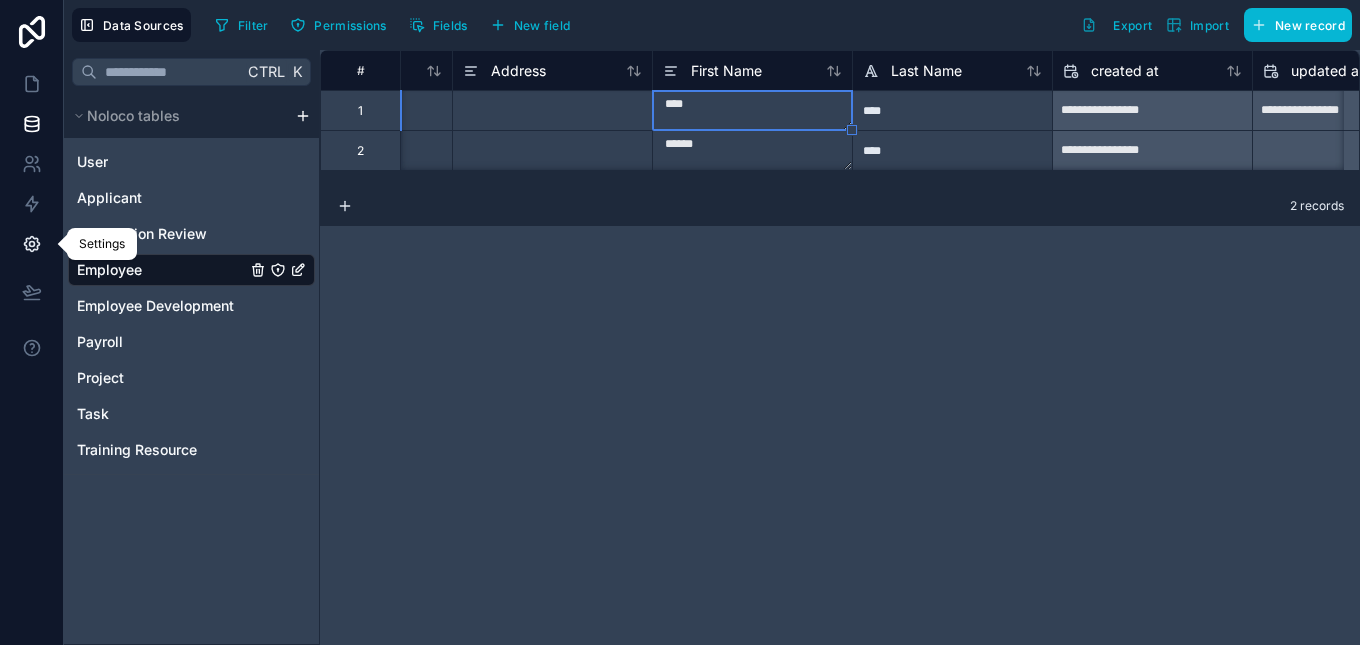 click at bounding box center [31, 244] 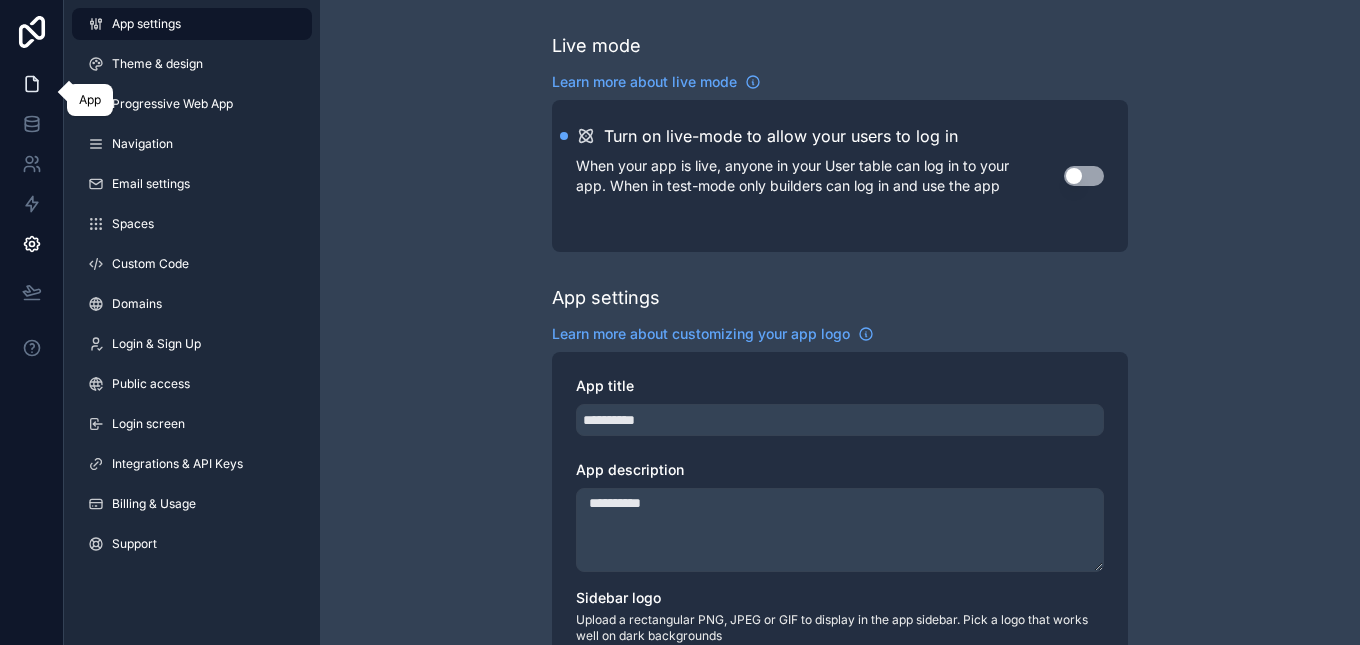 click 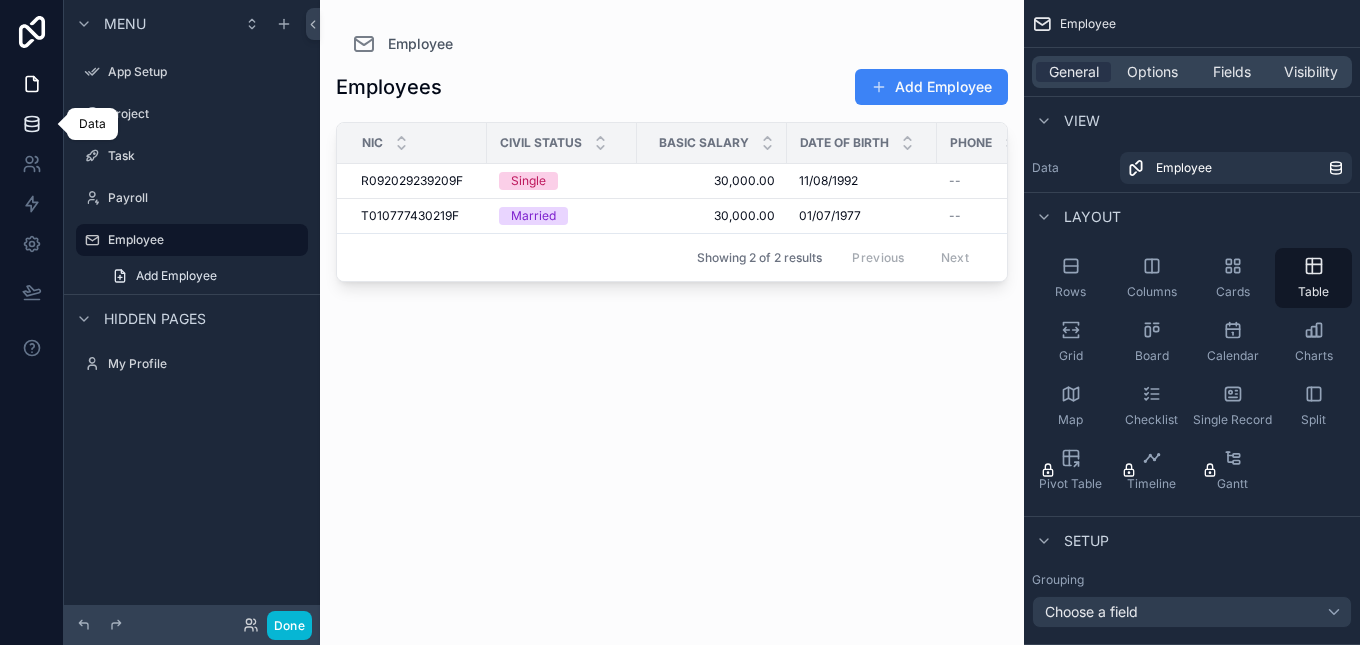 click 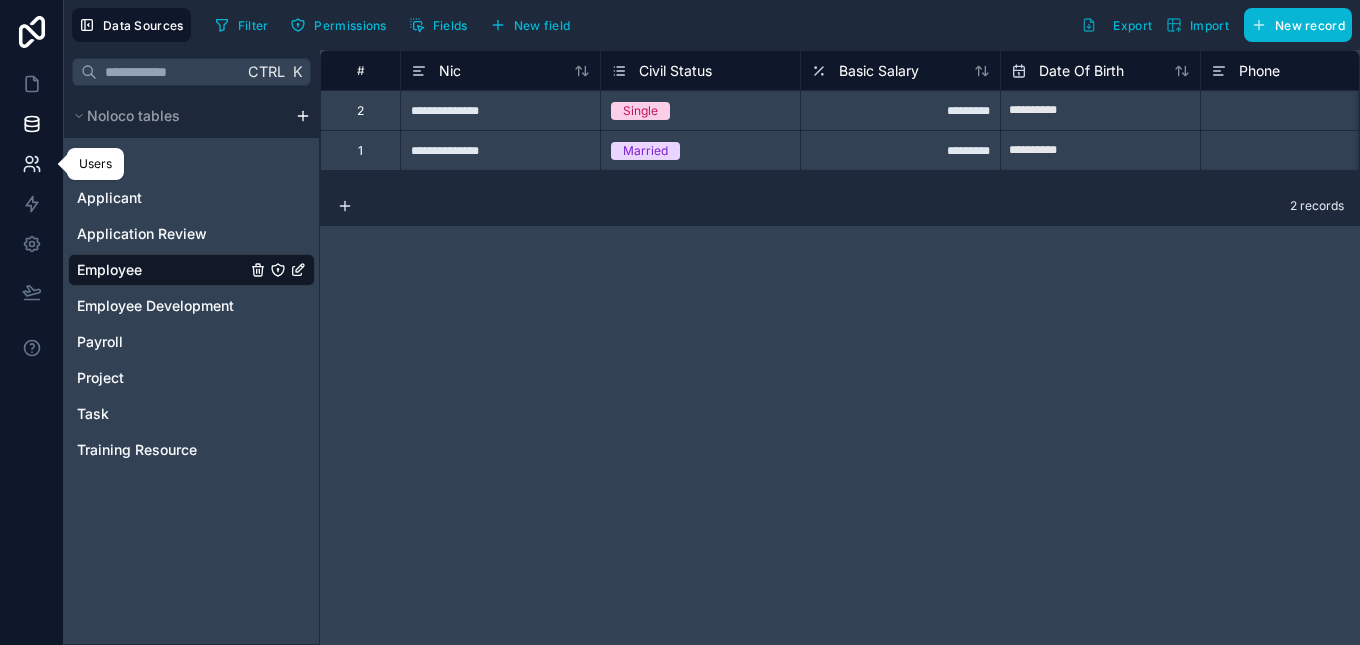 click 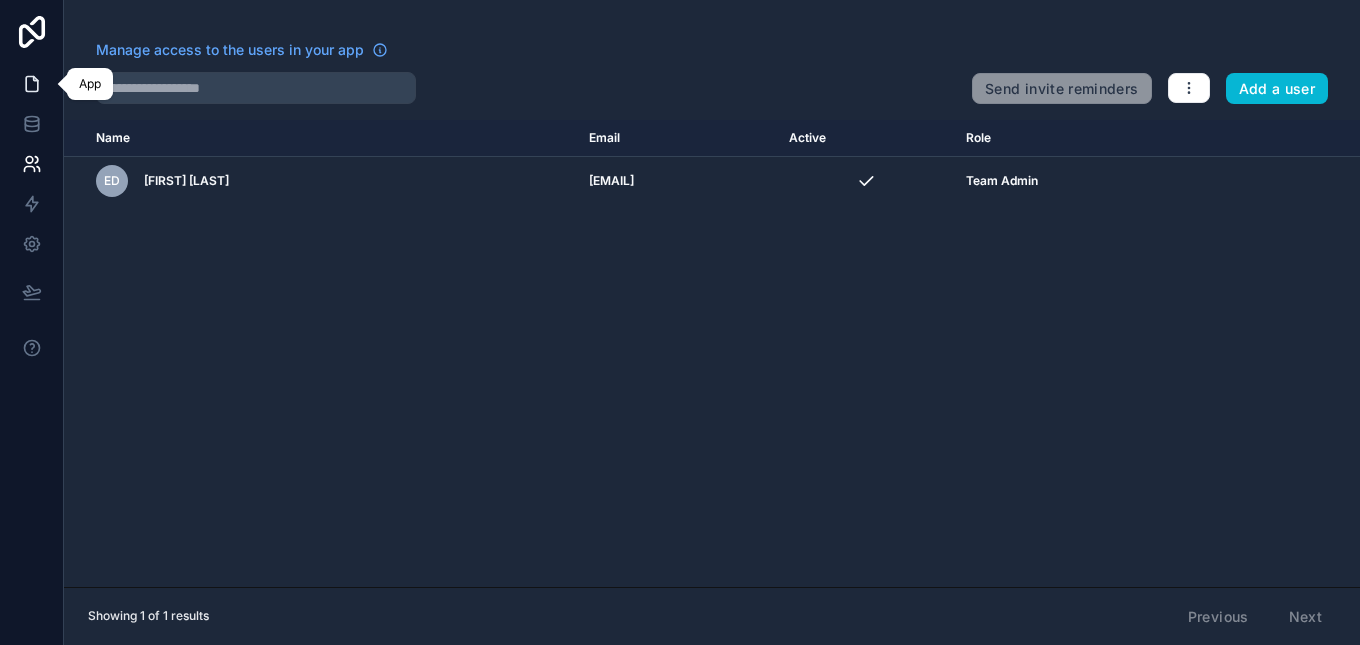click 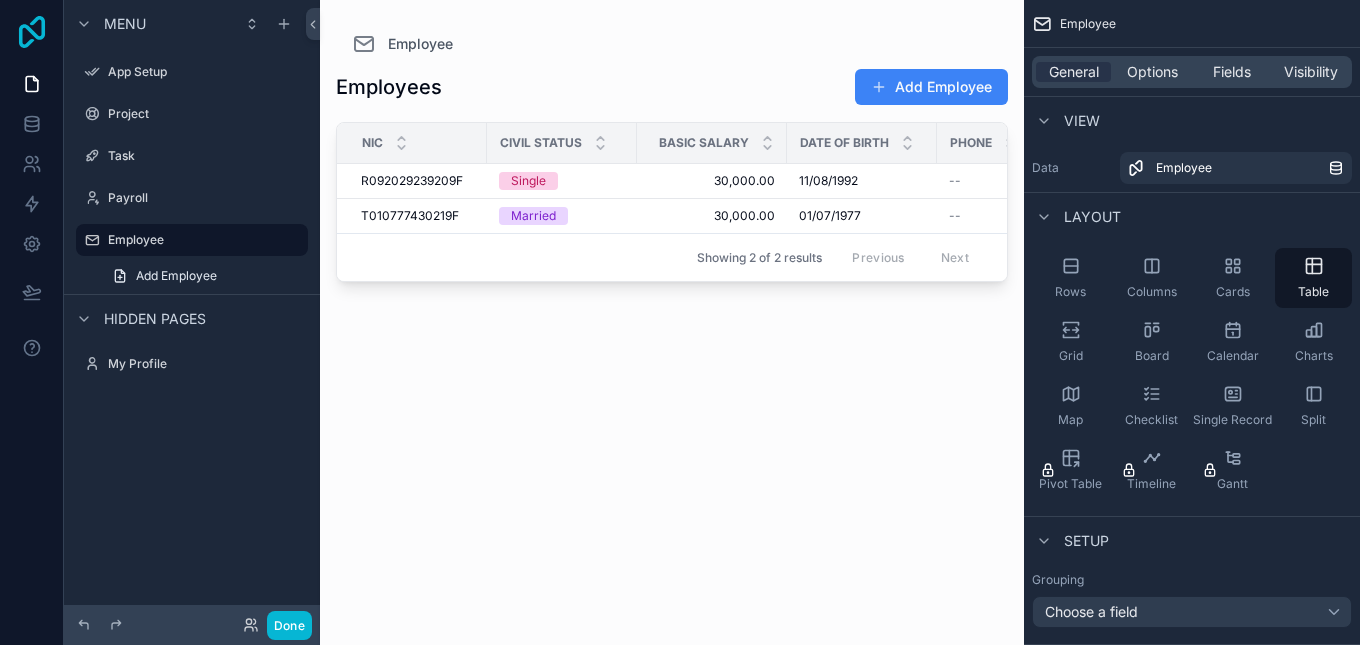 click 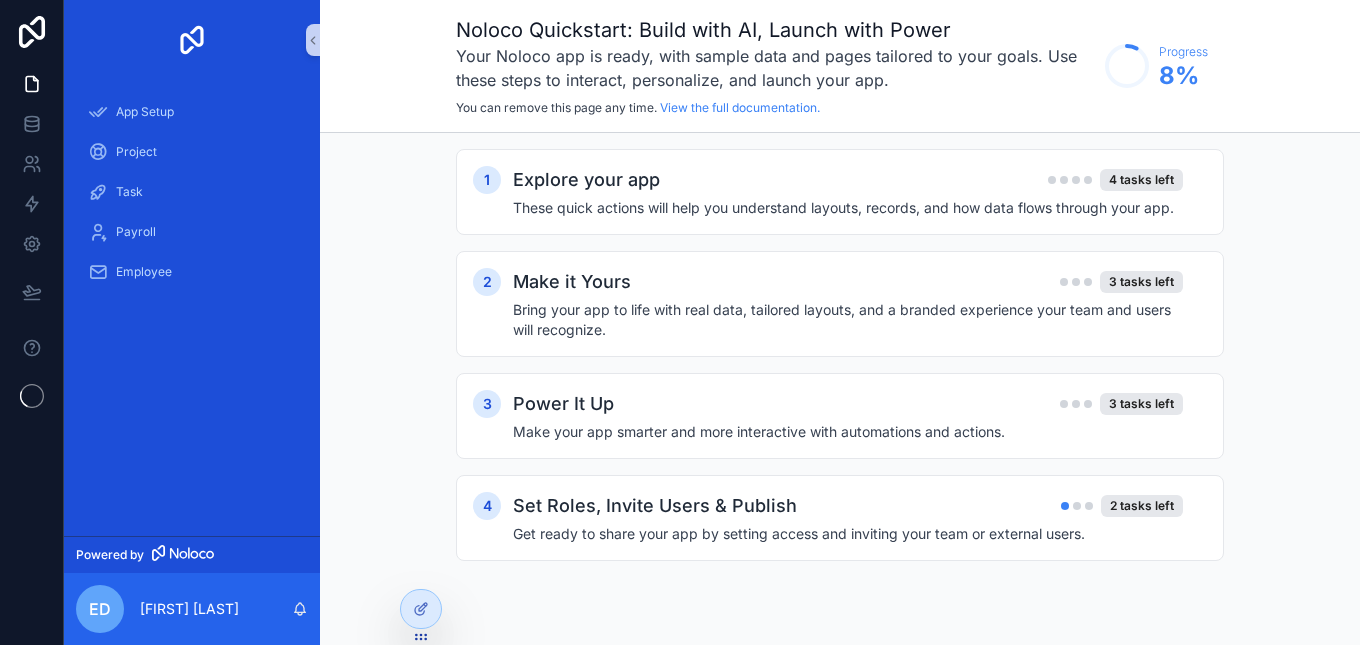 scroll, scrollTop: 0, scrollLeft: 0, axis: both 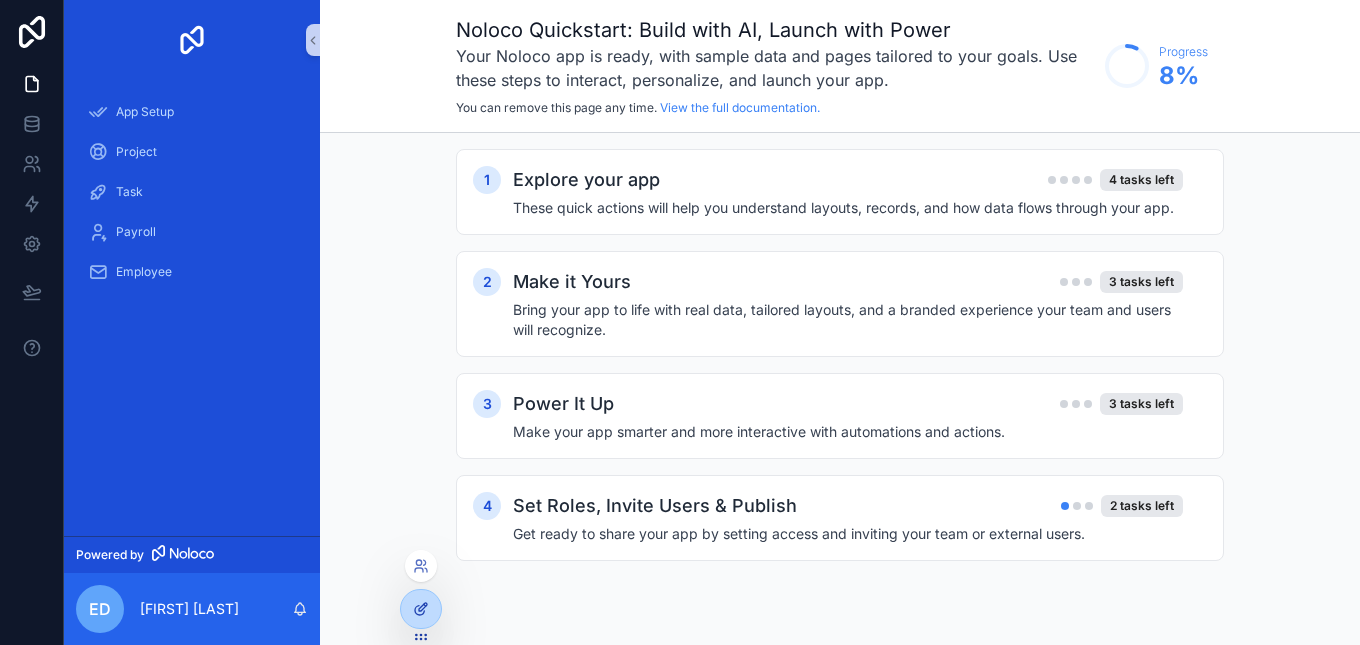 click at bounding box center (421, 609) 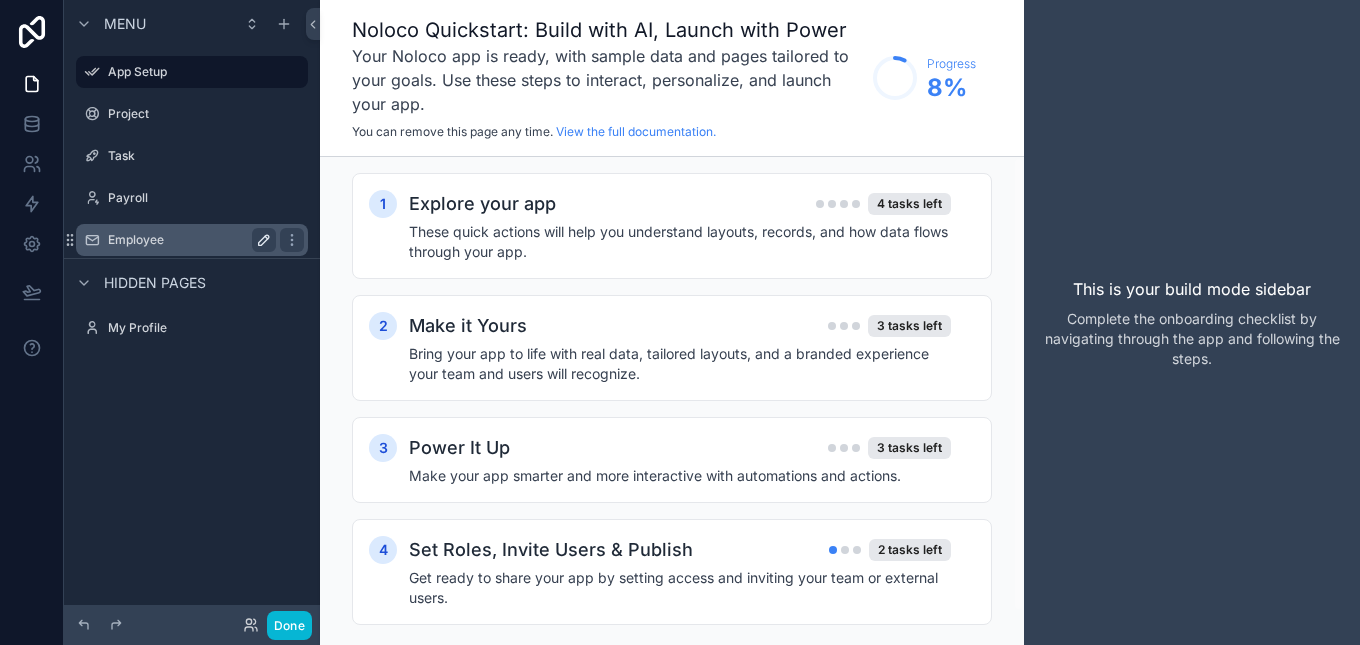 click 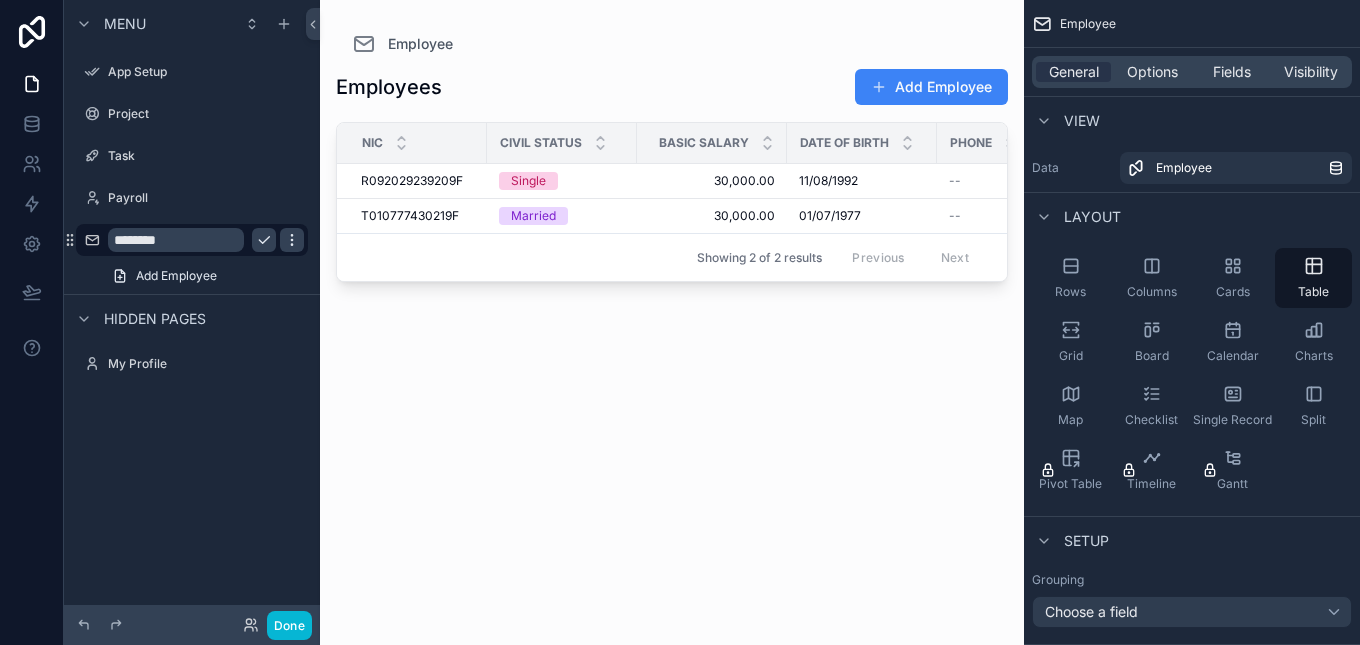 click 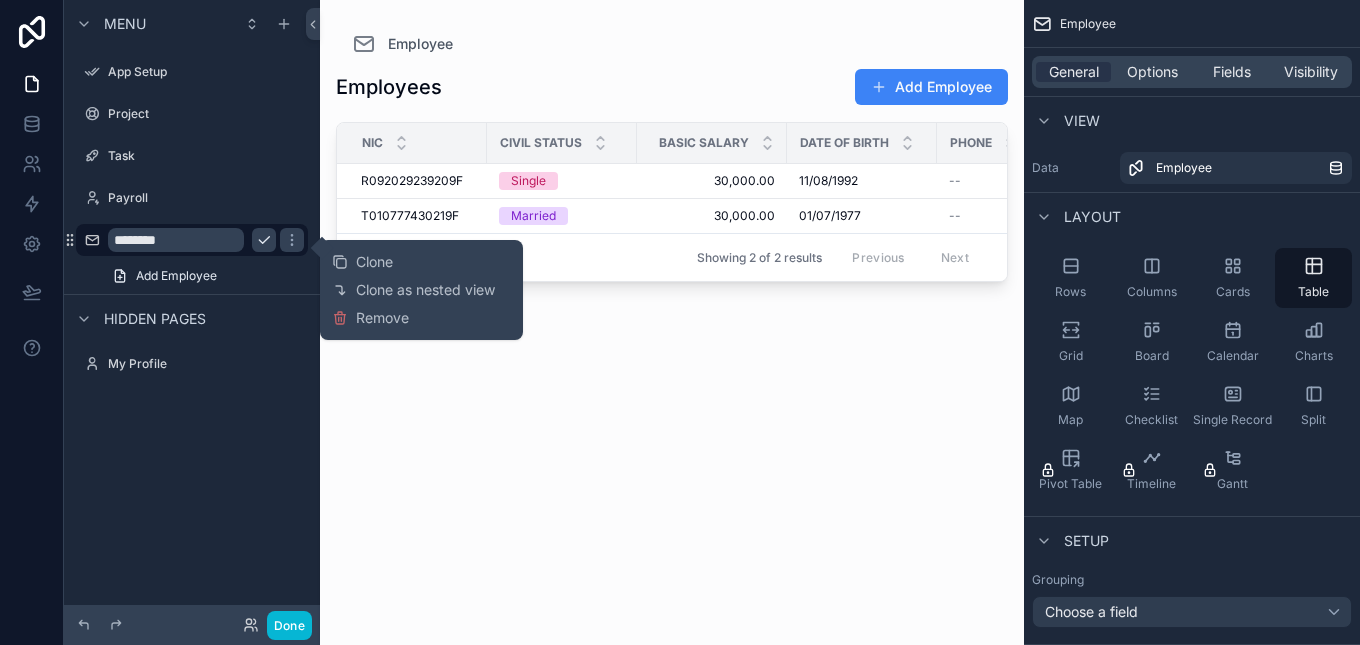 click on "Date Of Birth" at bounding box center [844, 143] 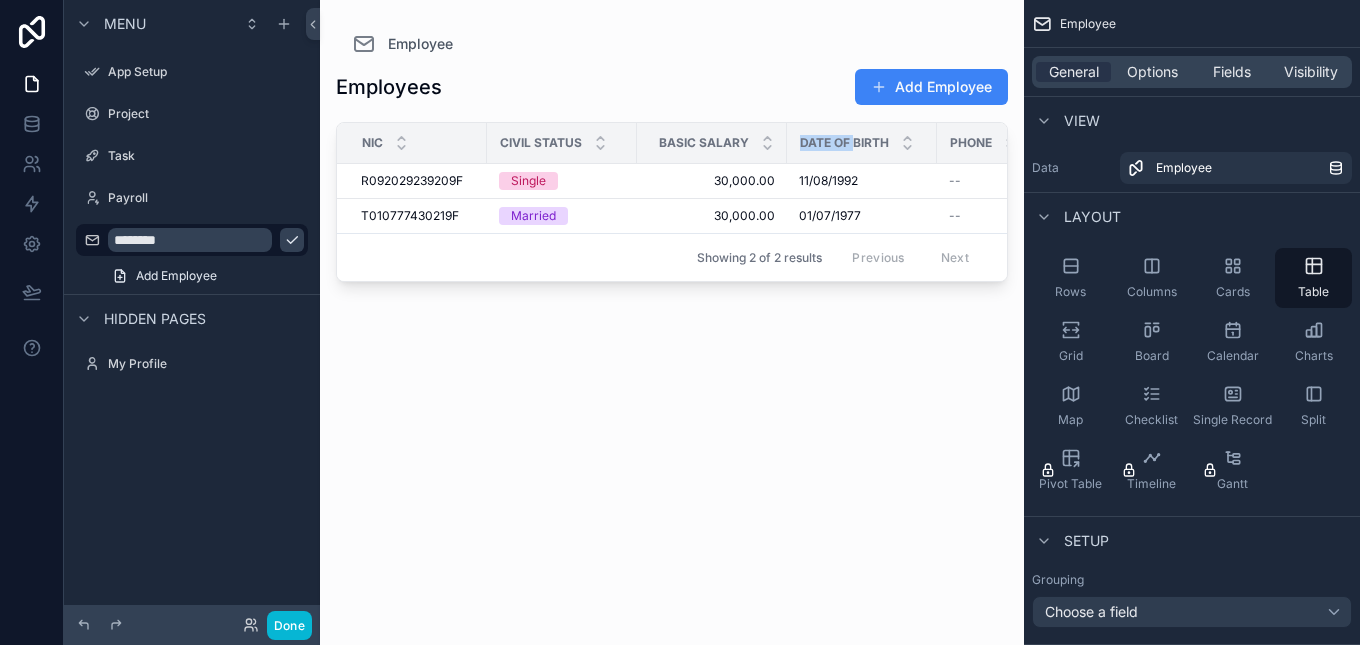 drag, startPoint x: 855, startPoint y: 142, endPoint x: 794, endPoint y: 142, distance: 61 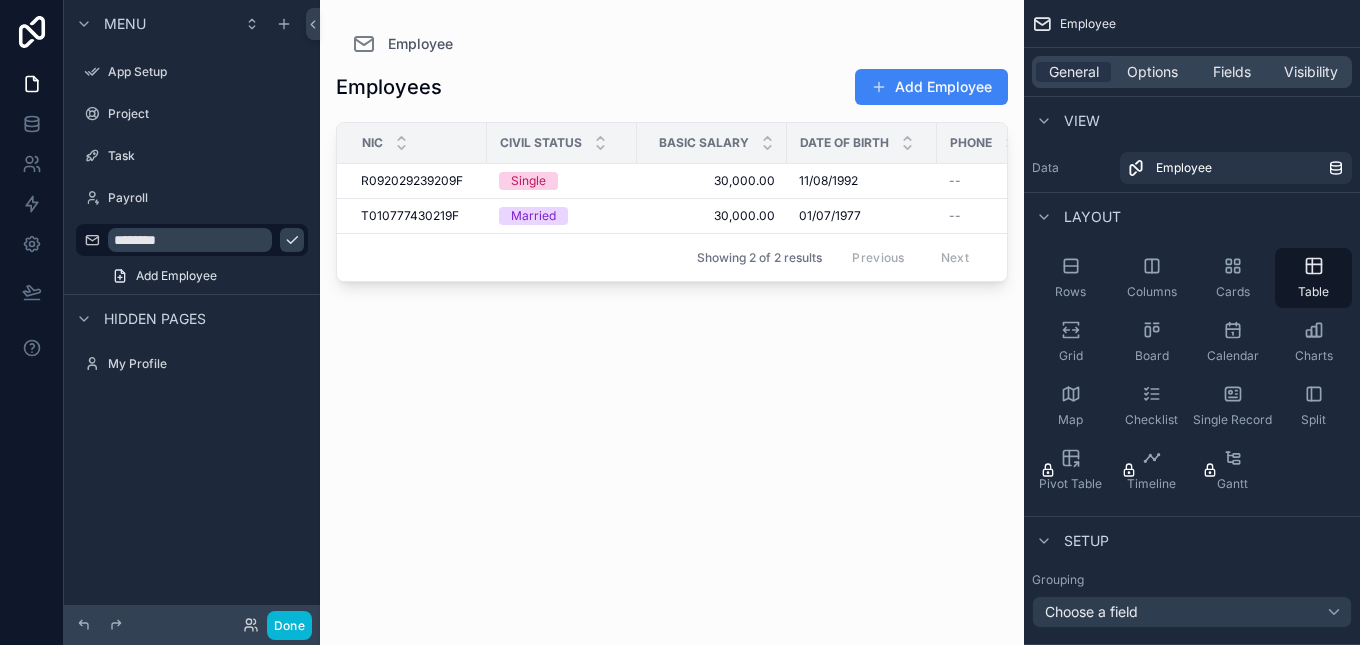 click on "Date Of Birth" at bounding box center (844, 143) 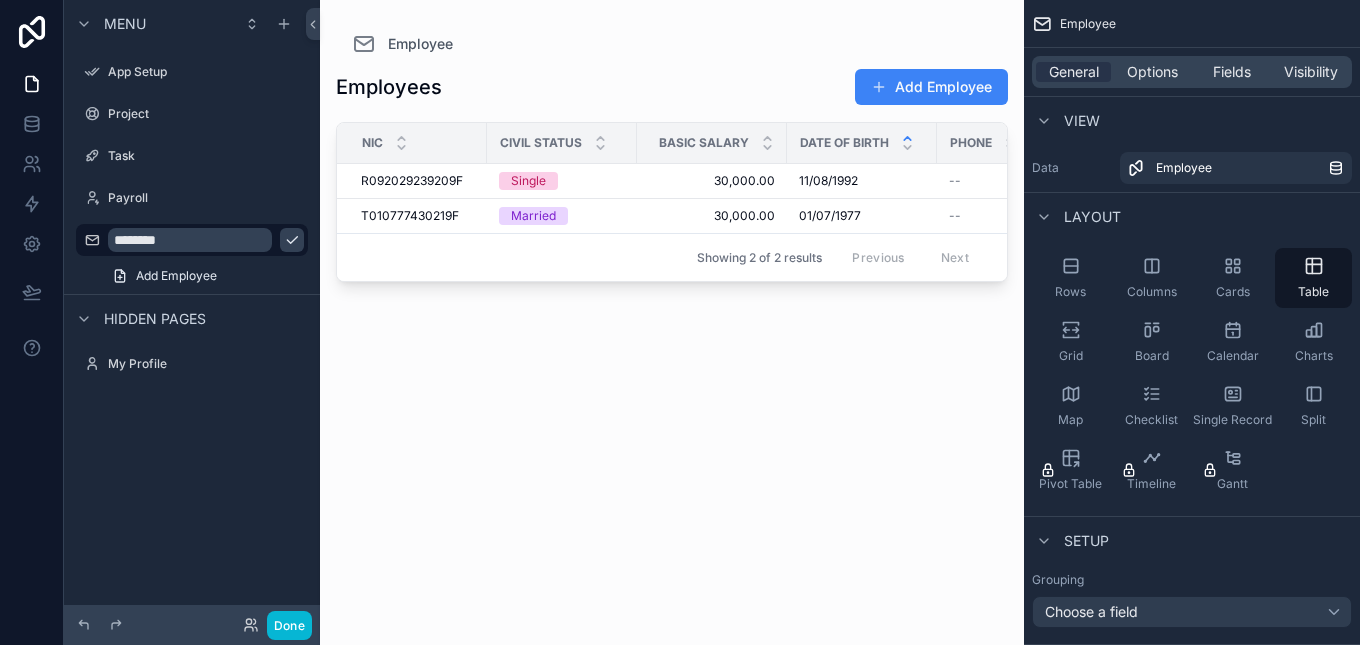 click 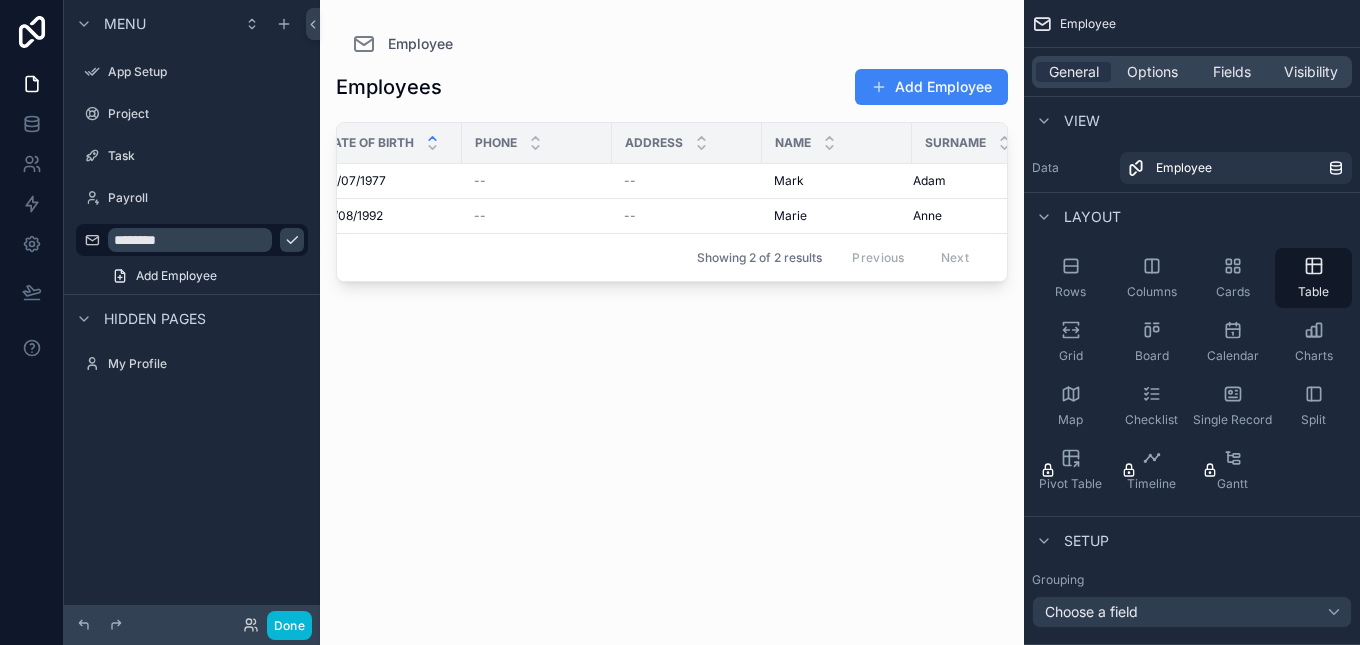 scroll, scrollTop: 0, scrollLeft: 502, axis: horizontal 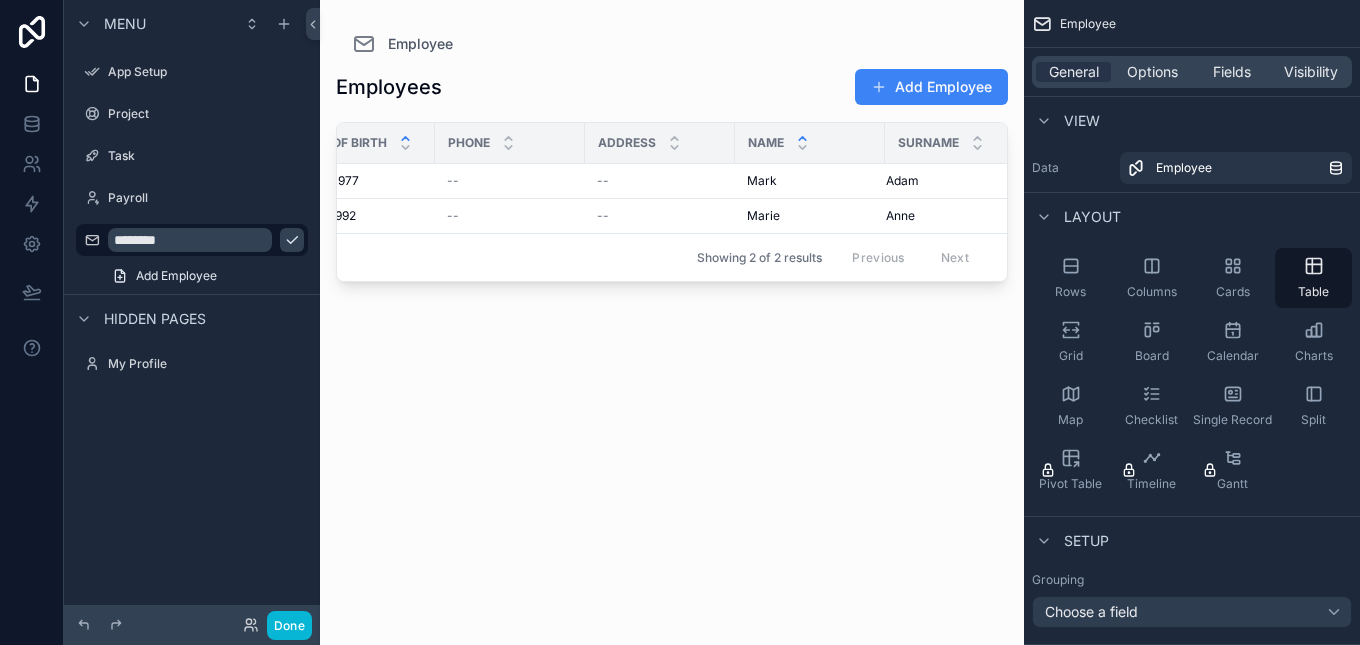 click 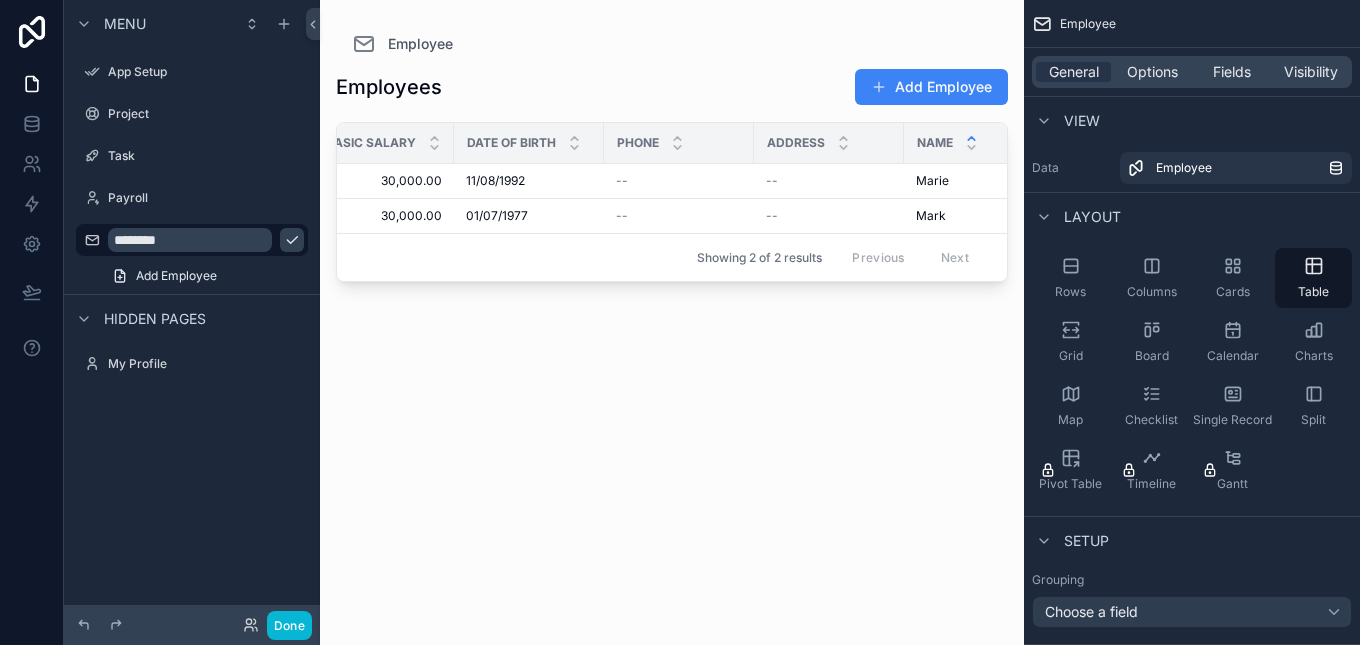 scroll, scrollTop: 0, scrollLeft: 379, axis: horizontal 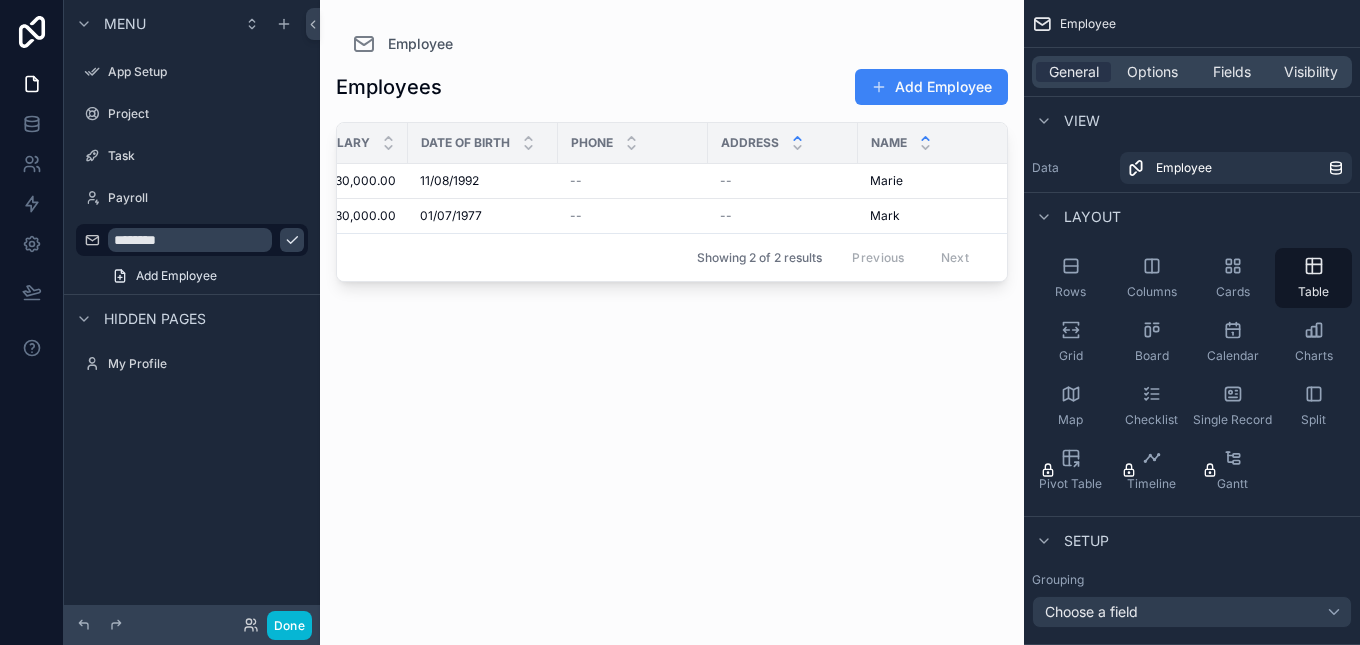 click 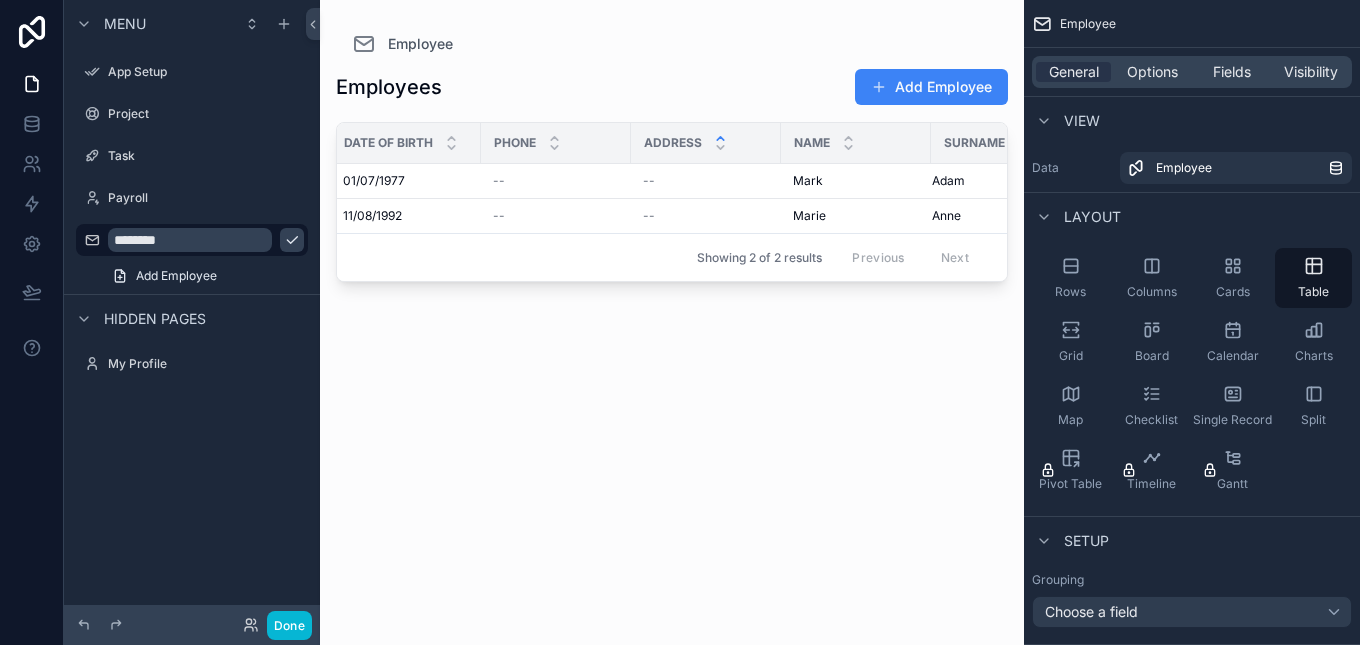 scroll, scrollTop: 0, scrollLeft: 460, axis: horizontal 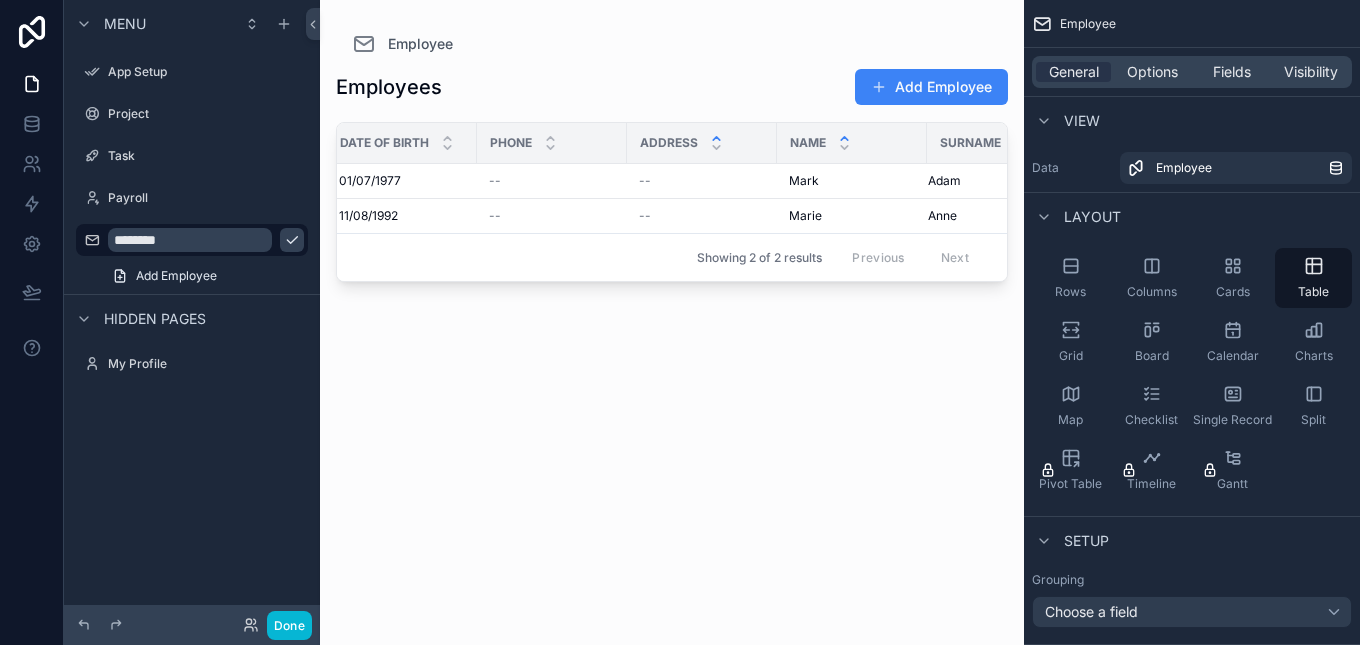 click 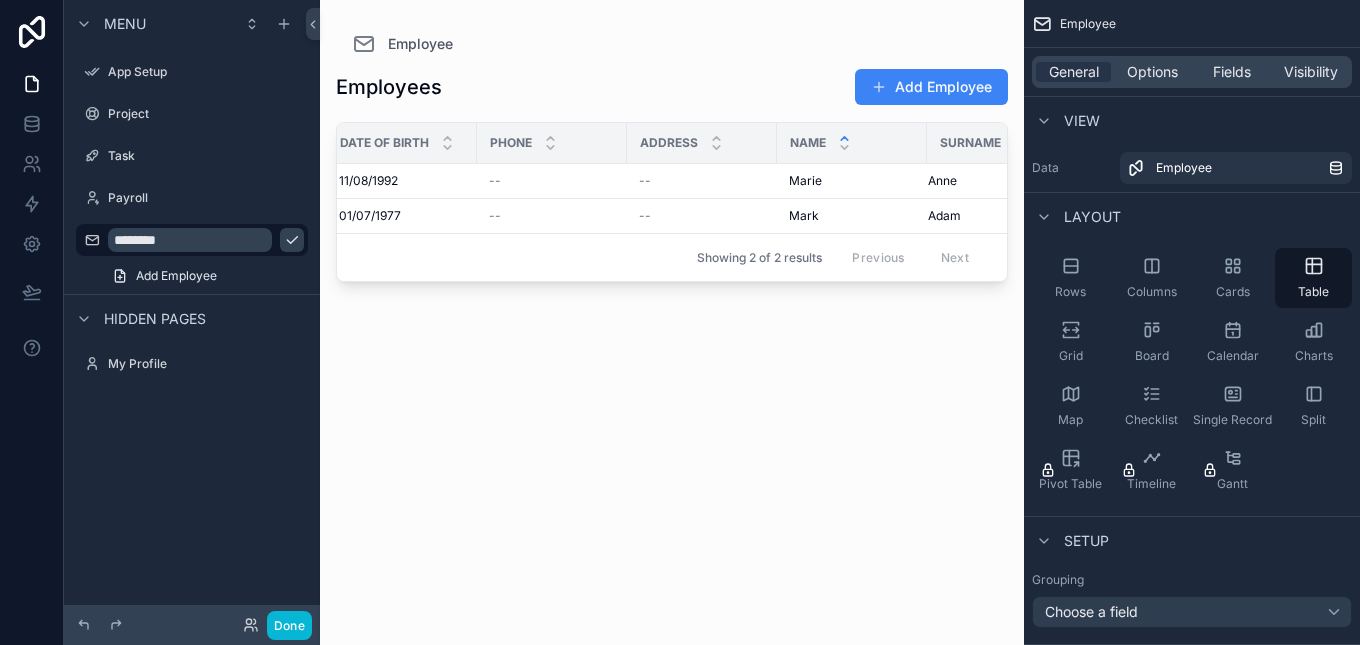 click 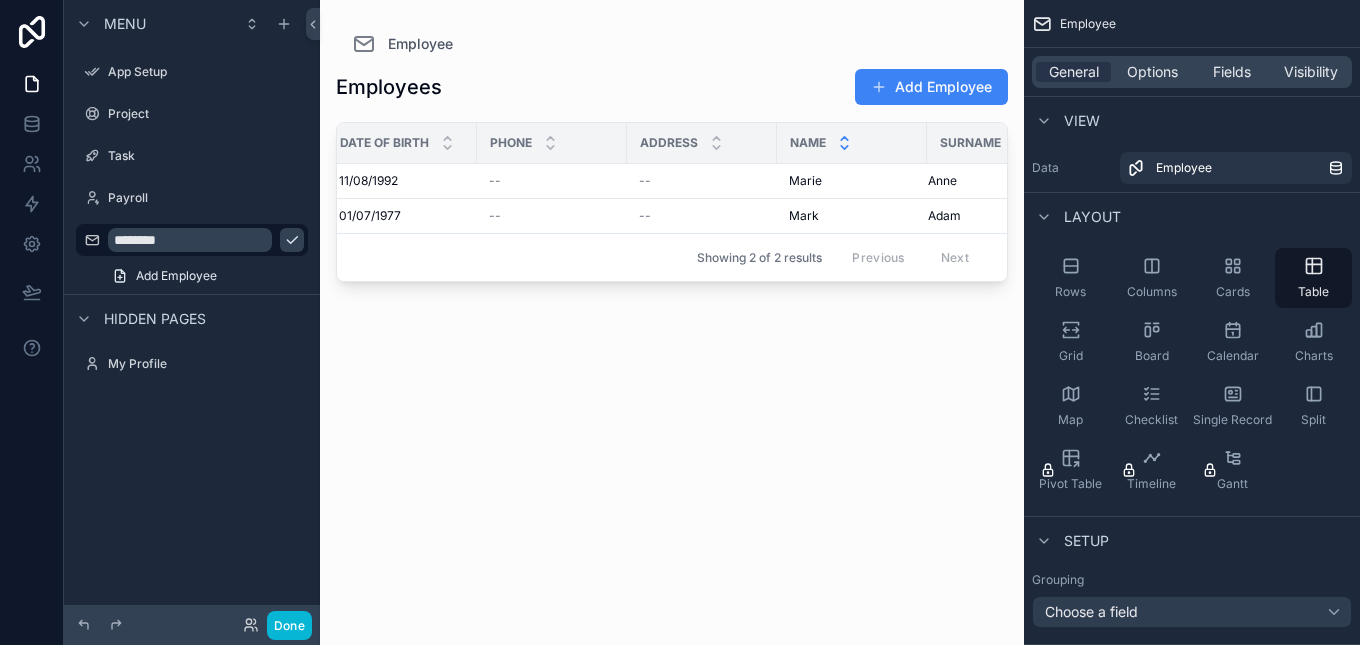 click 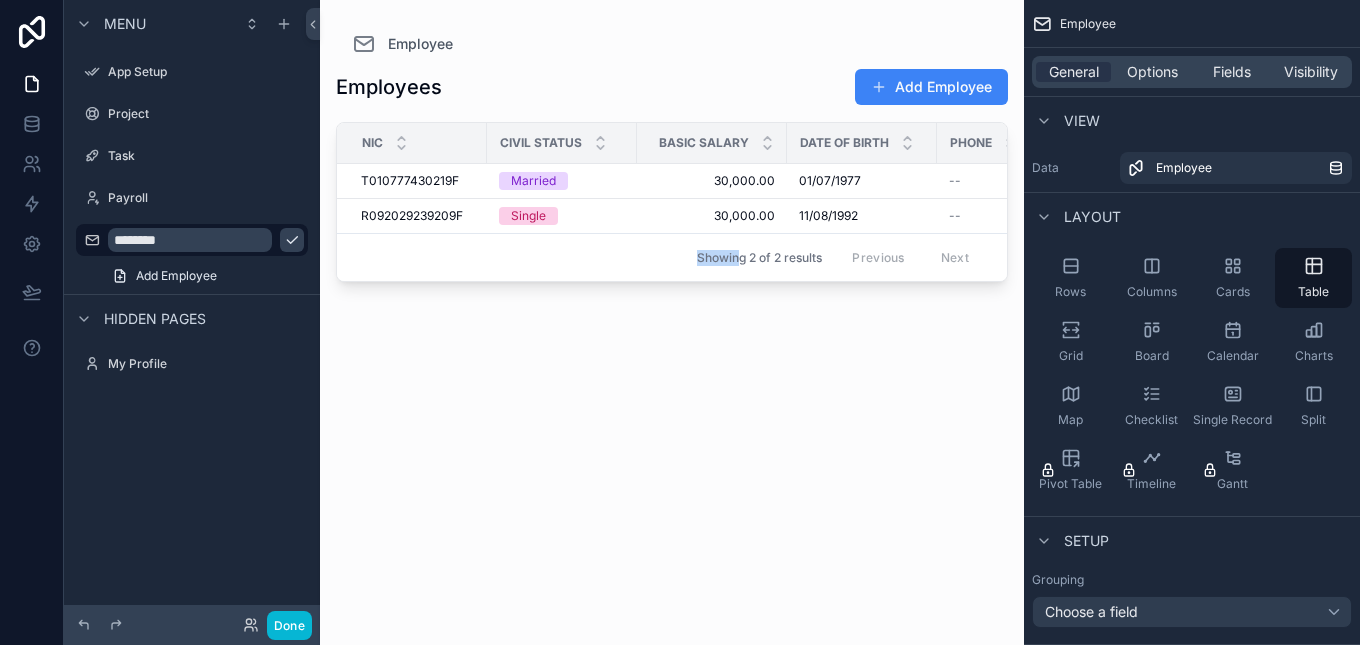 drag, startPoint x: 658, startPoint y: 296, endPoint x: 734, endPoint y: 273, distance: 79.40403 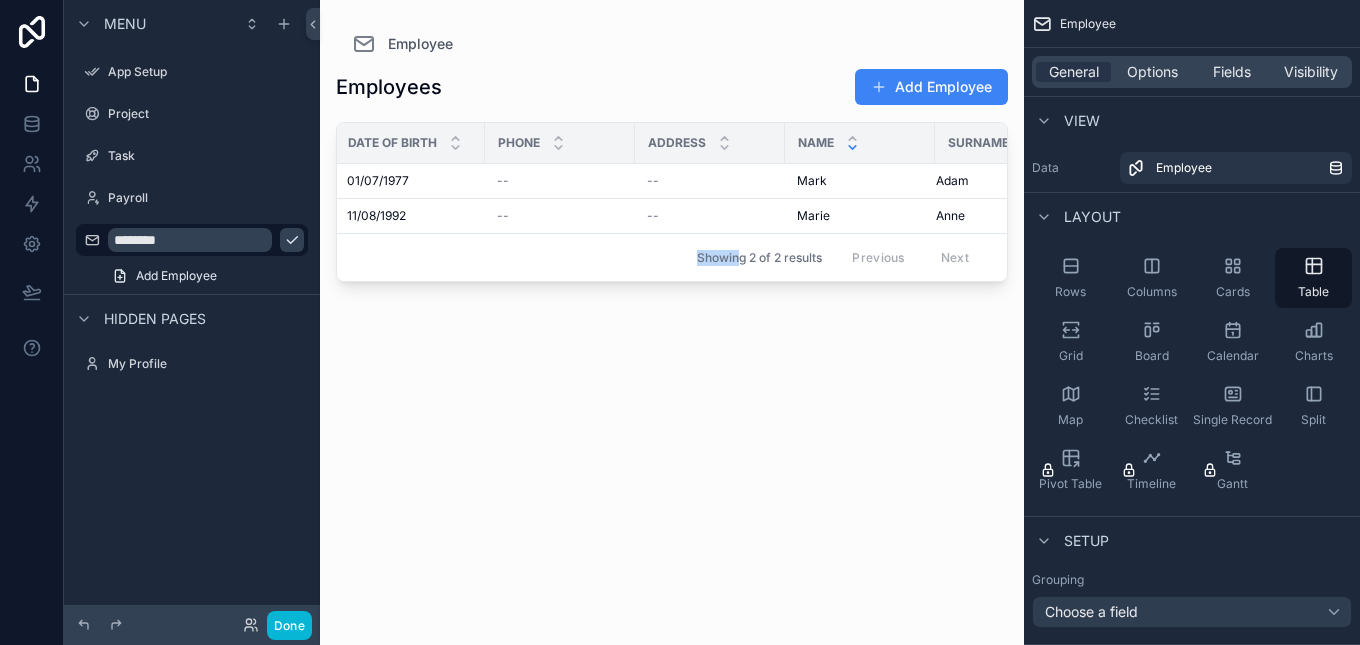 scroll, scrollTop: 0, scrollLeft: 532, axis: horizontal 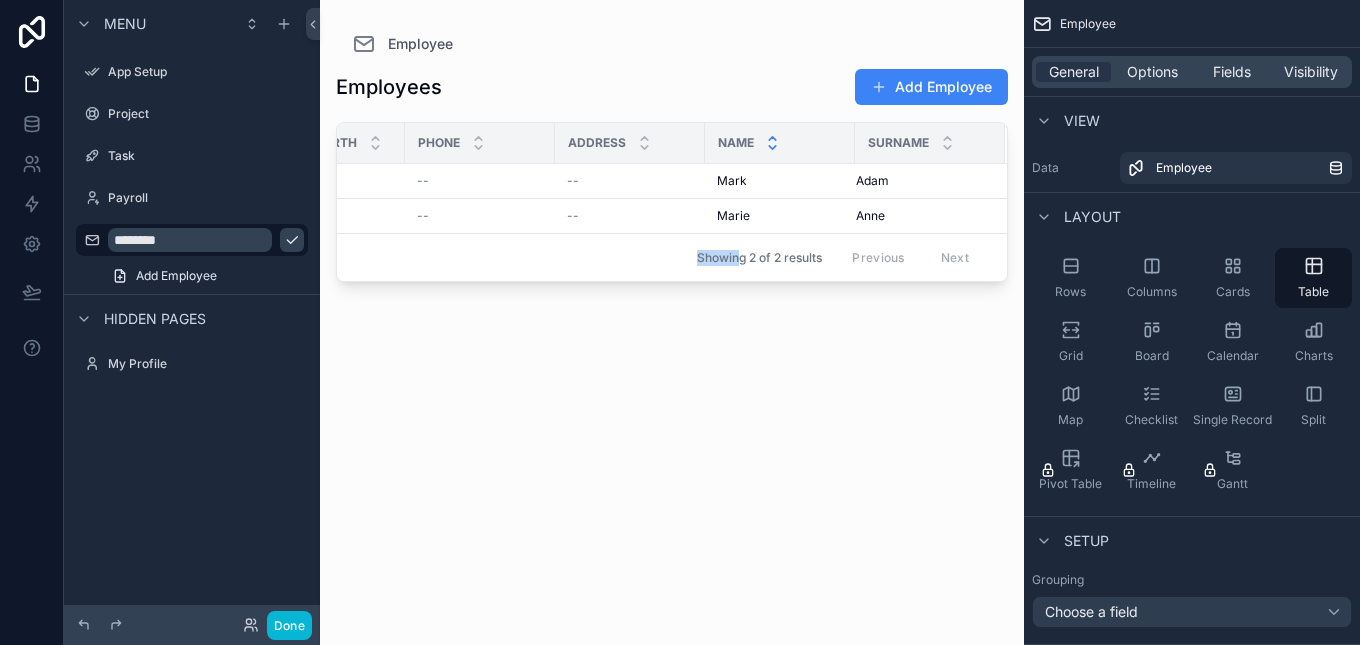 click 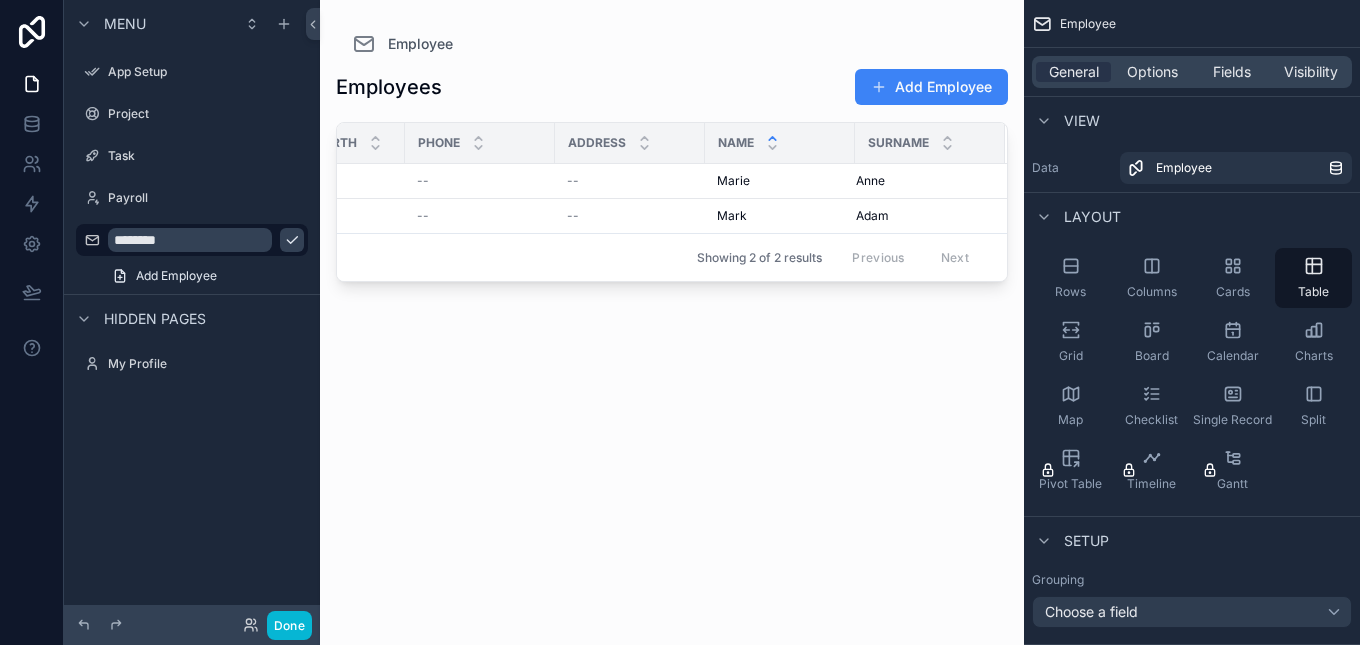 drag, startPoint x: 810, startPoint y: 148, endPoint x: 777, endPoint y: 138, distance: 34.48188 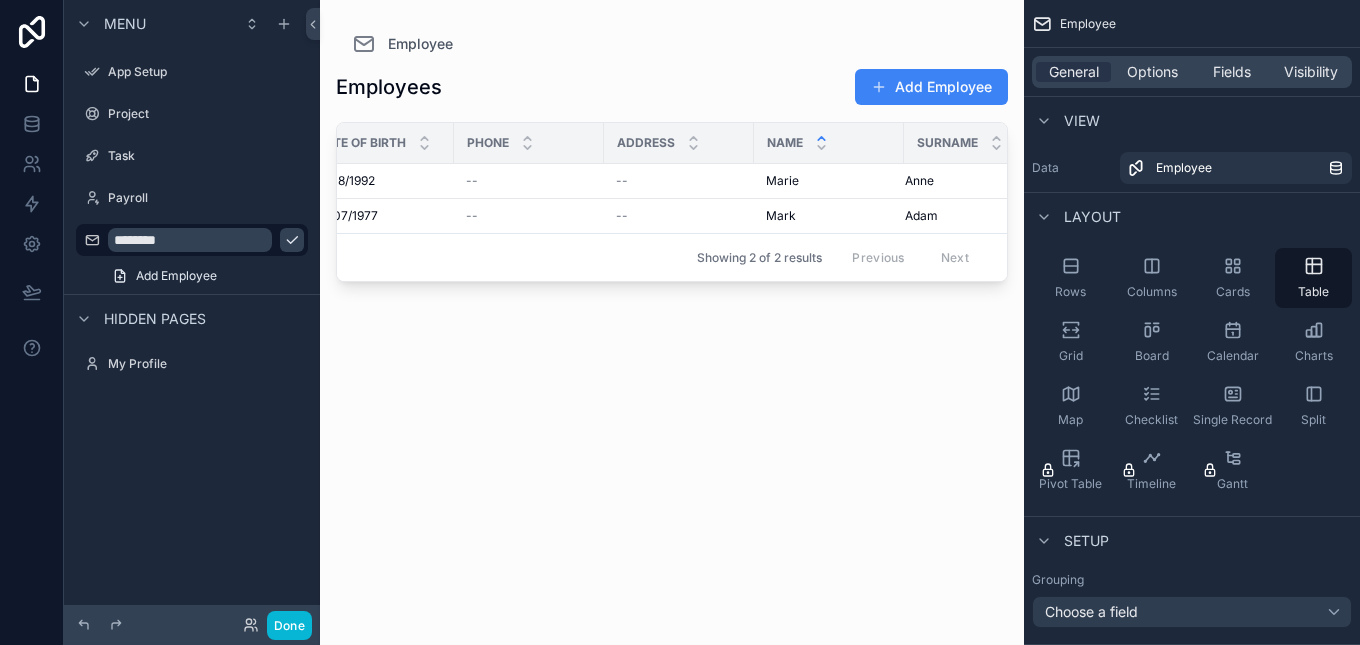 scroll, scrollTop: 0, scrollLeft: 532, axis: horizontal 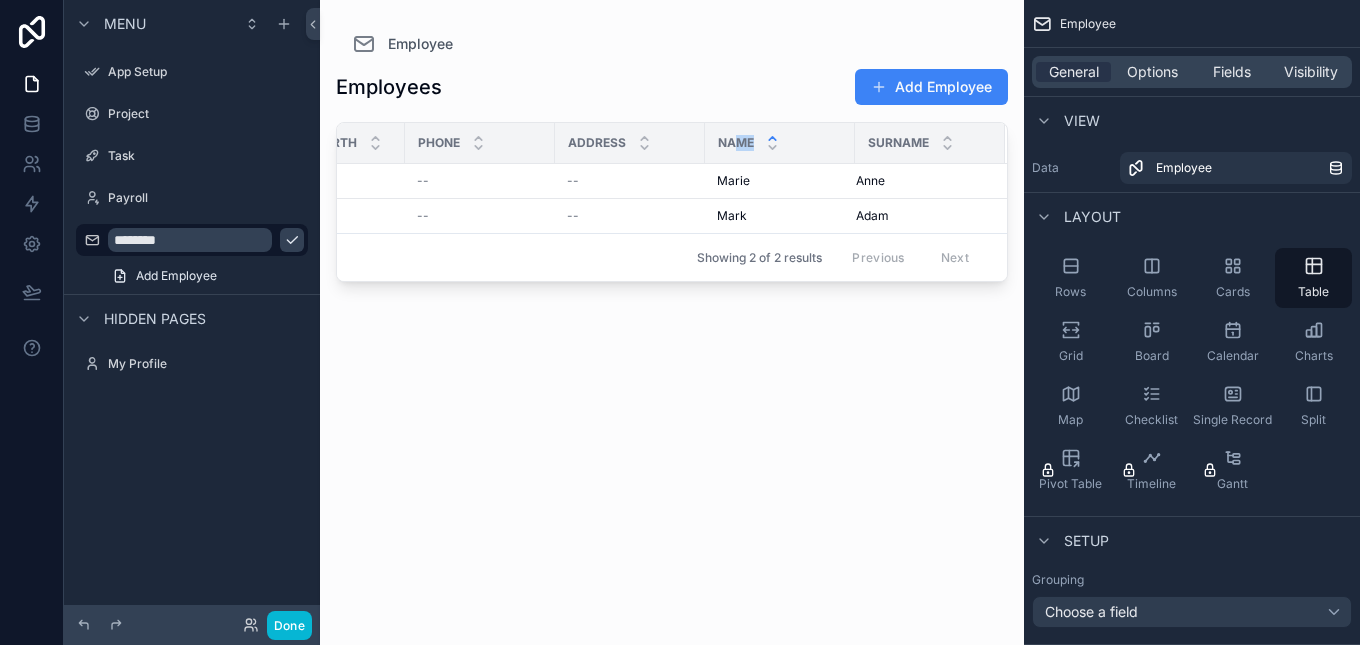 drag, startPoint x: 736, startPoint y: 144, endPoint x: 798, endPoint y: 161, distance: 64.288414 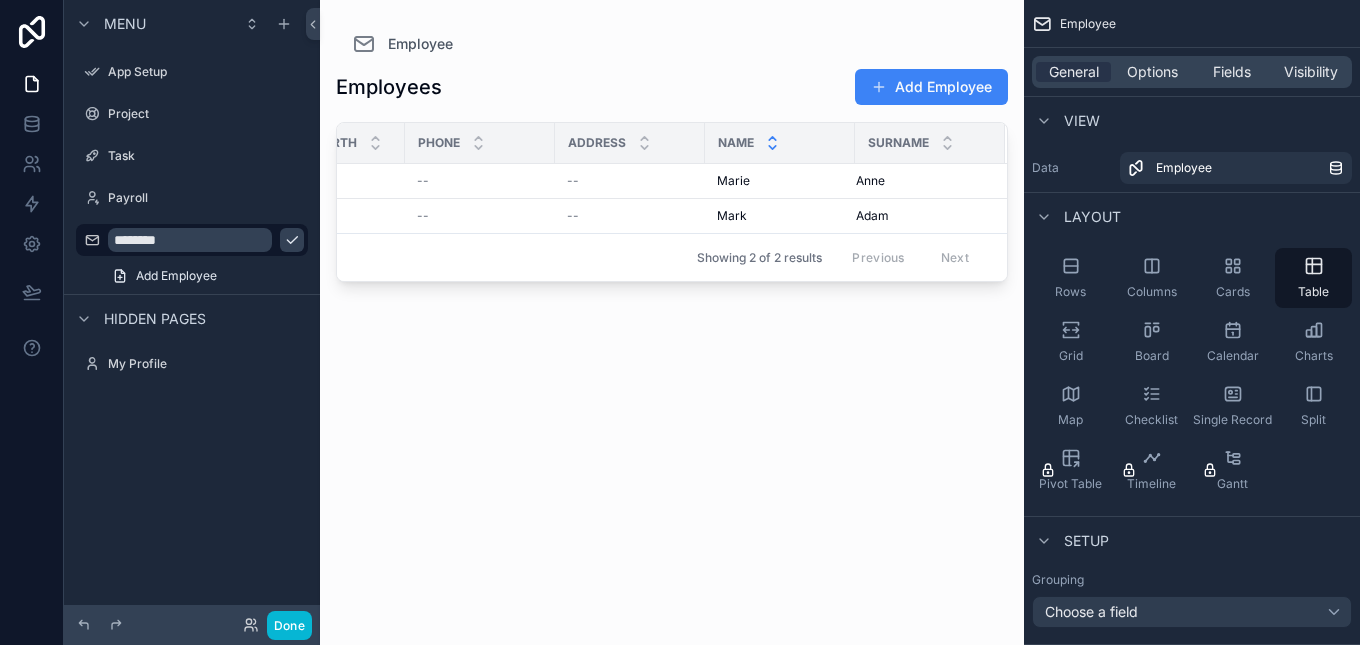 drag, startPoint x: 819, startPoint y: 144, endPoint x: 774, endPoint y: 153, distance: 45.891174 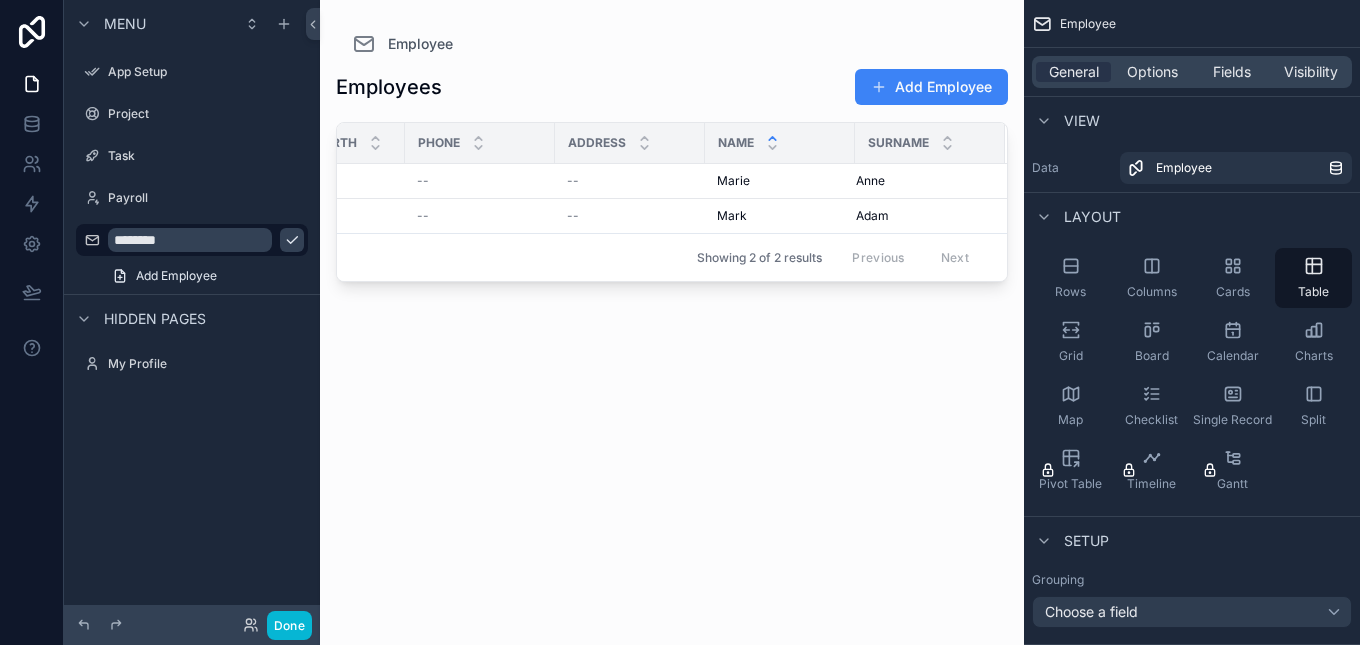 click on "Surname" at bounding box center (898, 143) 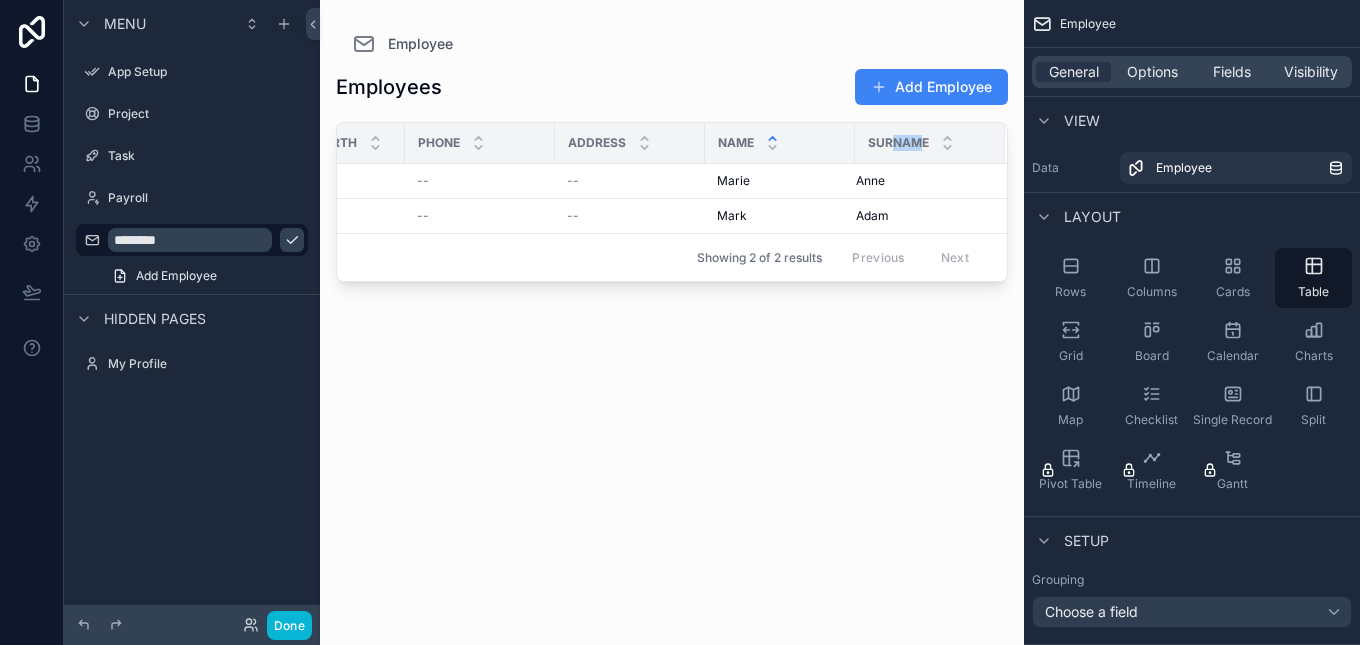 drag, startPoint x: 923, startPoint y: 139, endPoint x: 893, endPoint y: 155, distance: 34 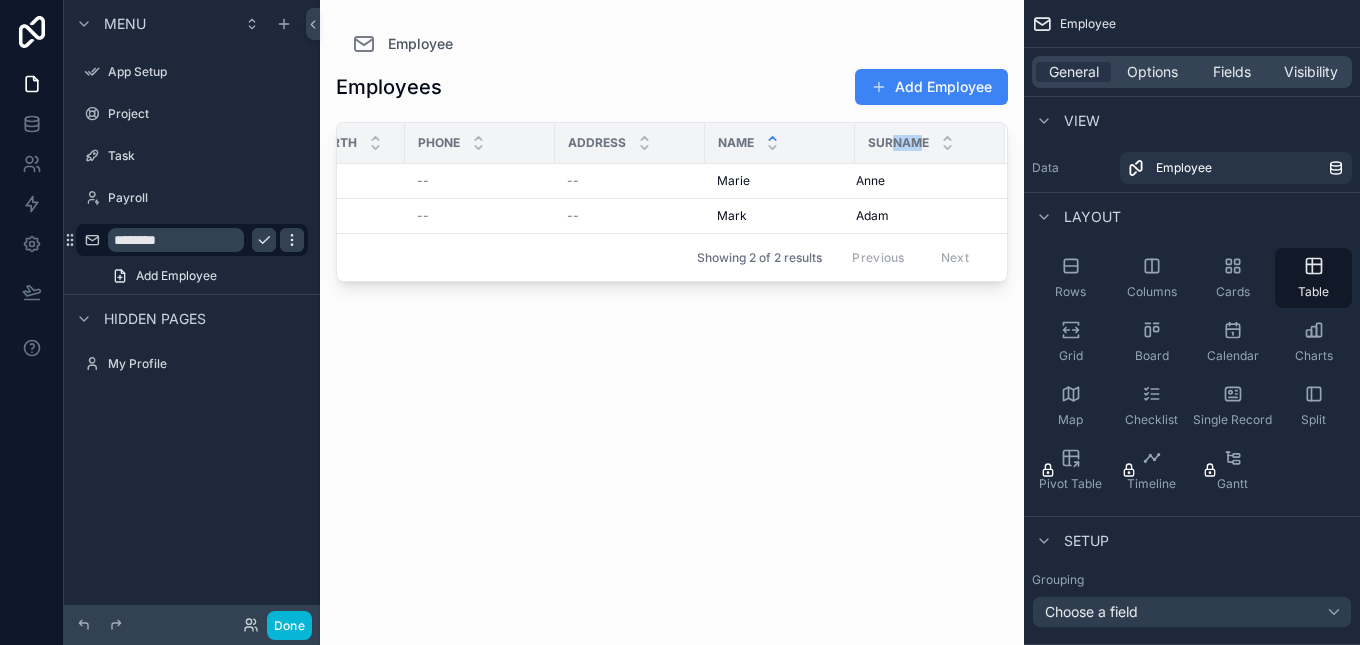 click 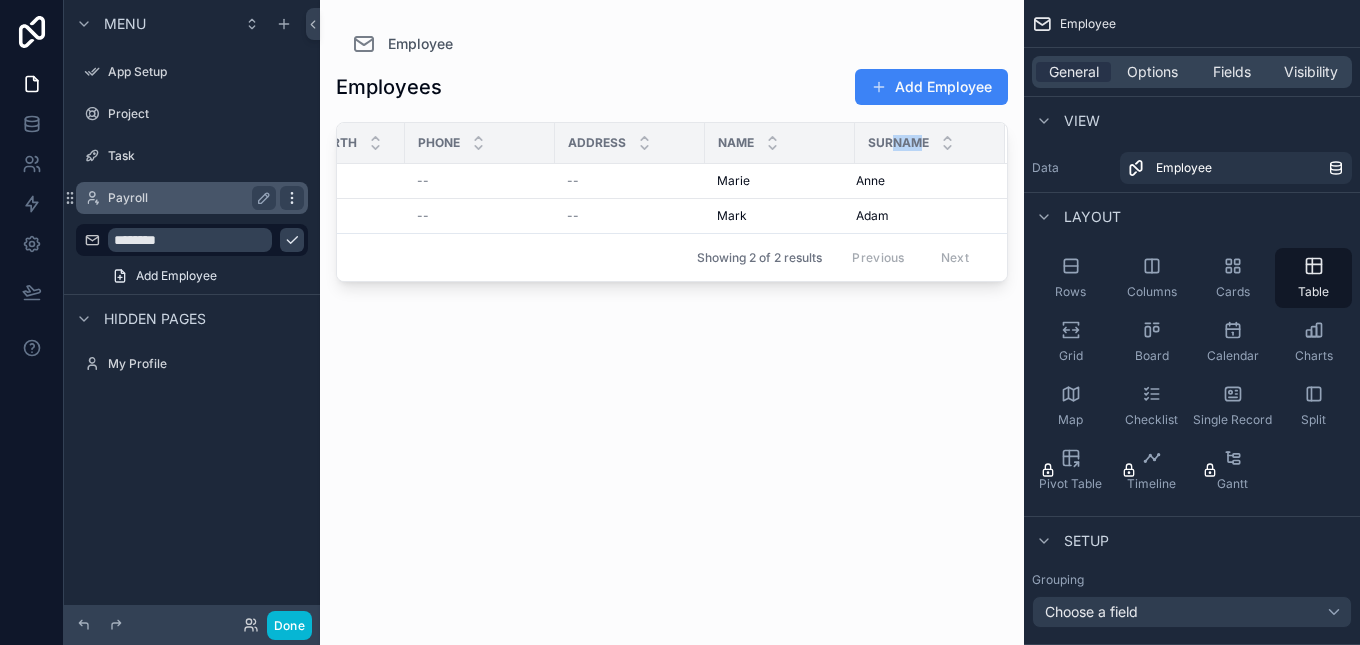 click 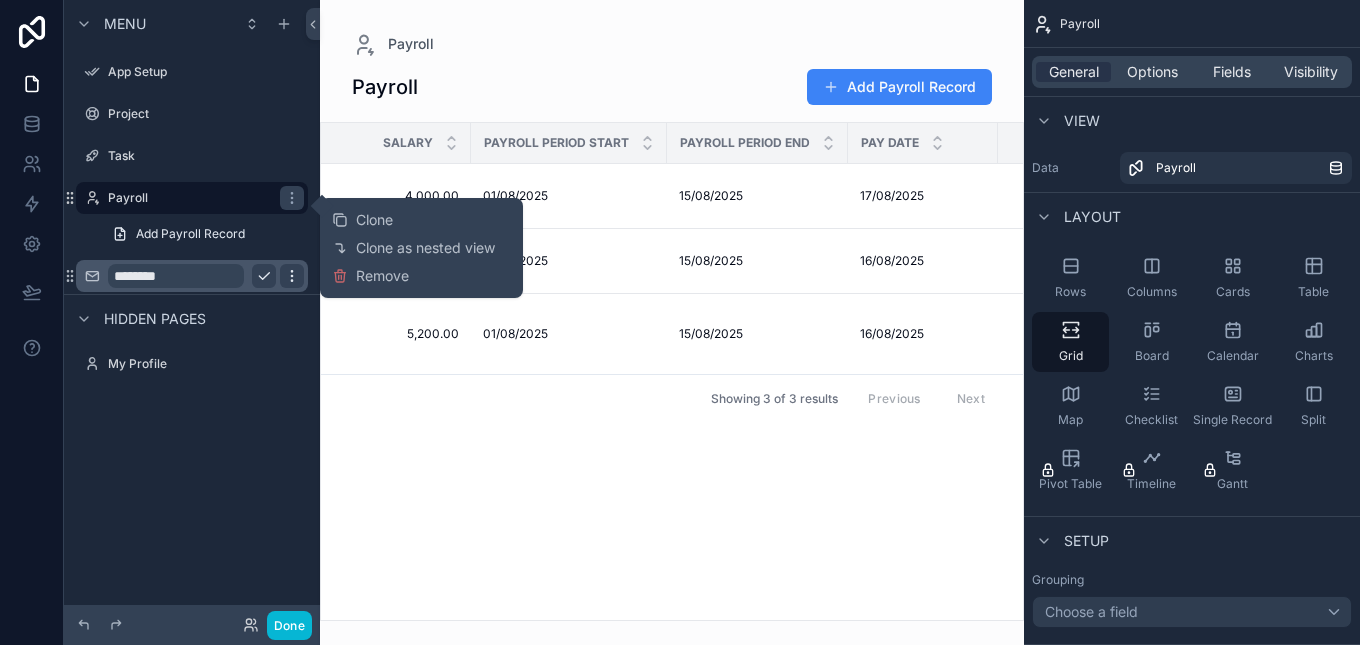 click 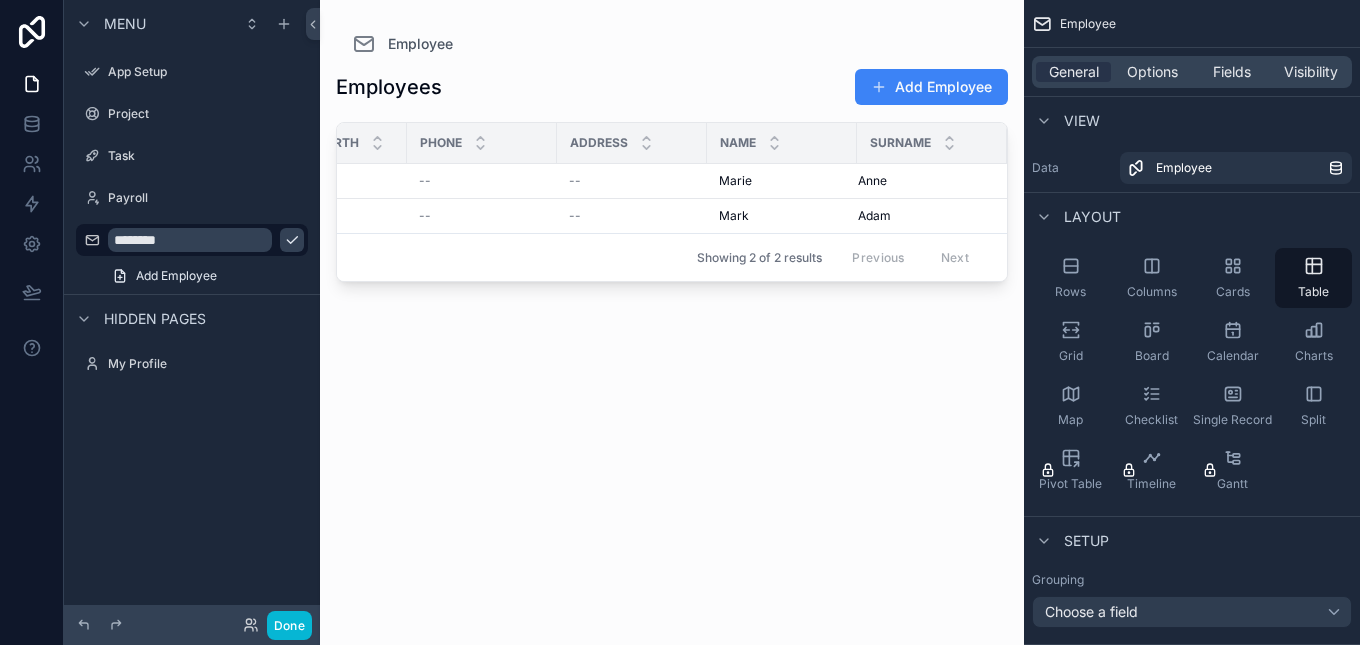 scroll, scrollTop: 0, scrollLeft: 532, axis: horizontal 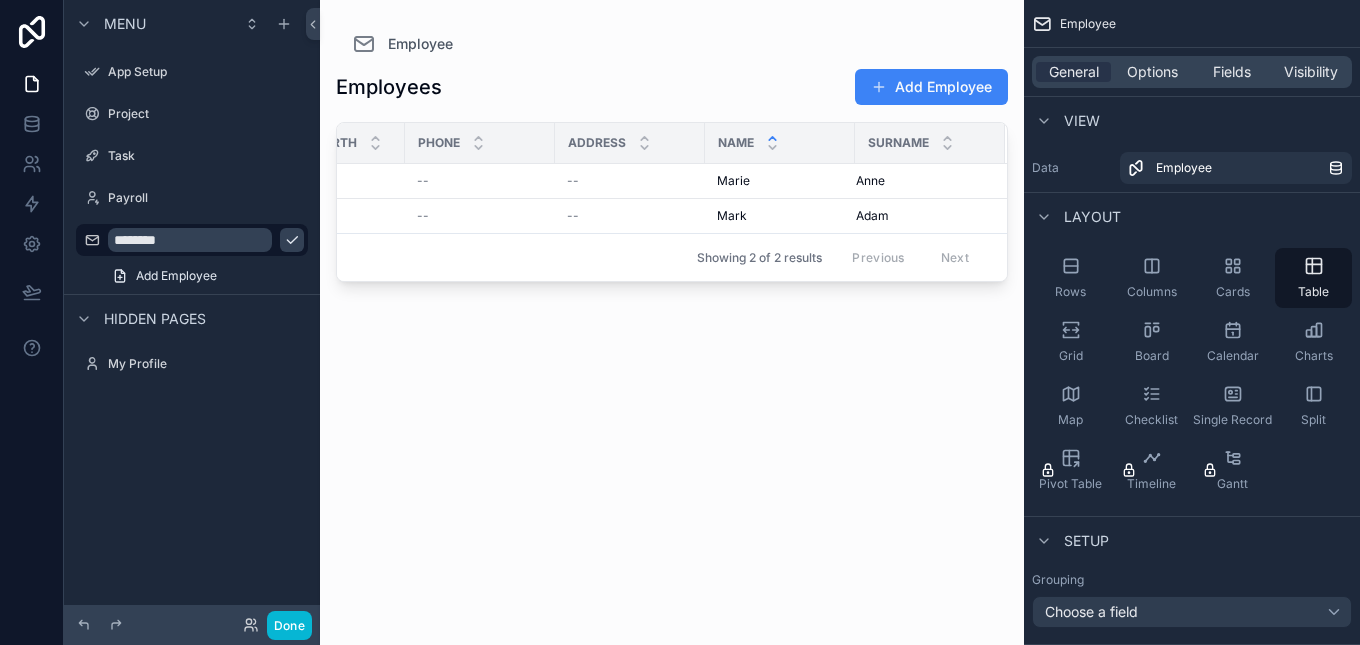 click 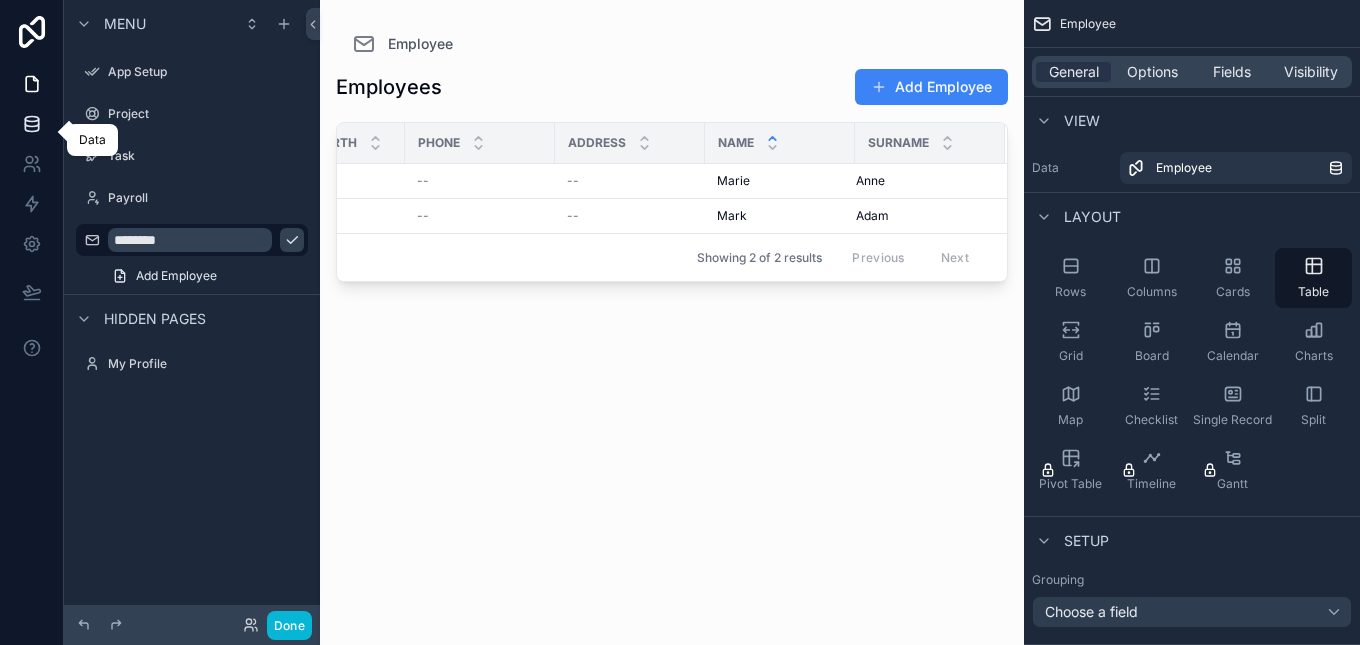 click 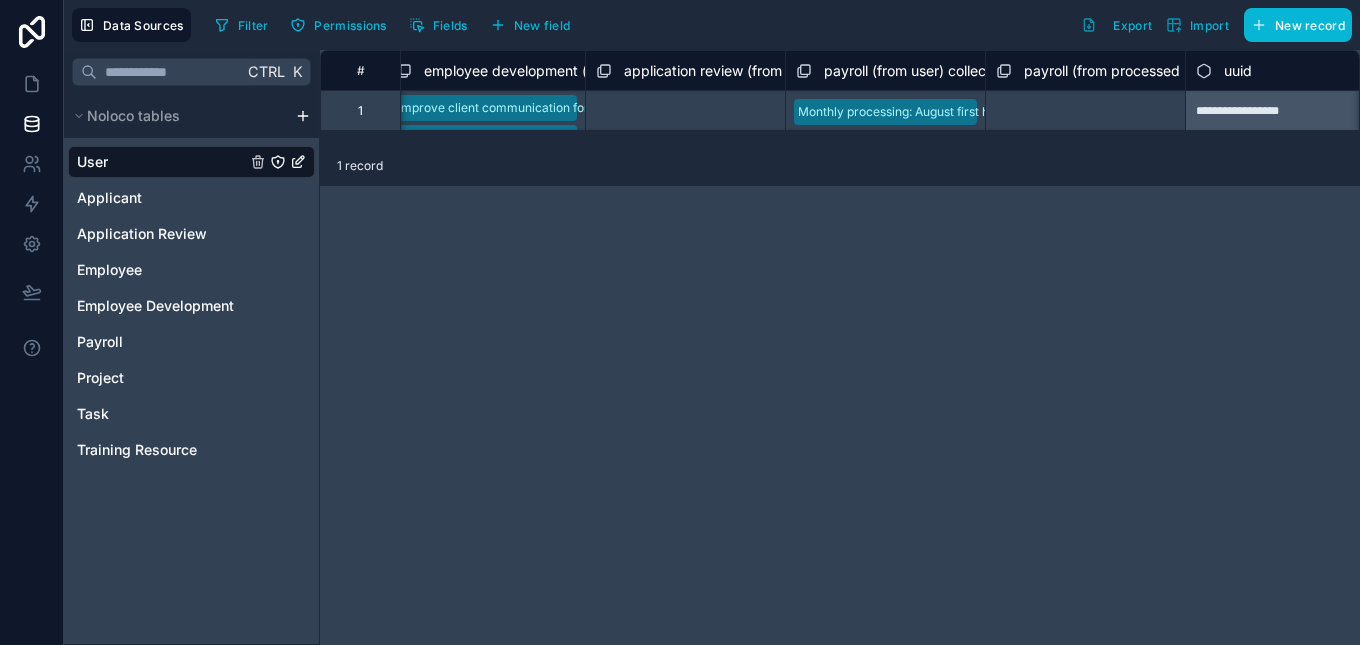 scroll, scrollTop: 0, scrollLeft: 3241, axis: horizontal 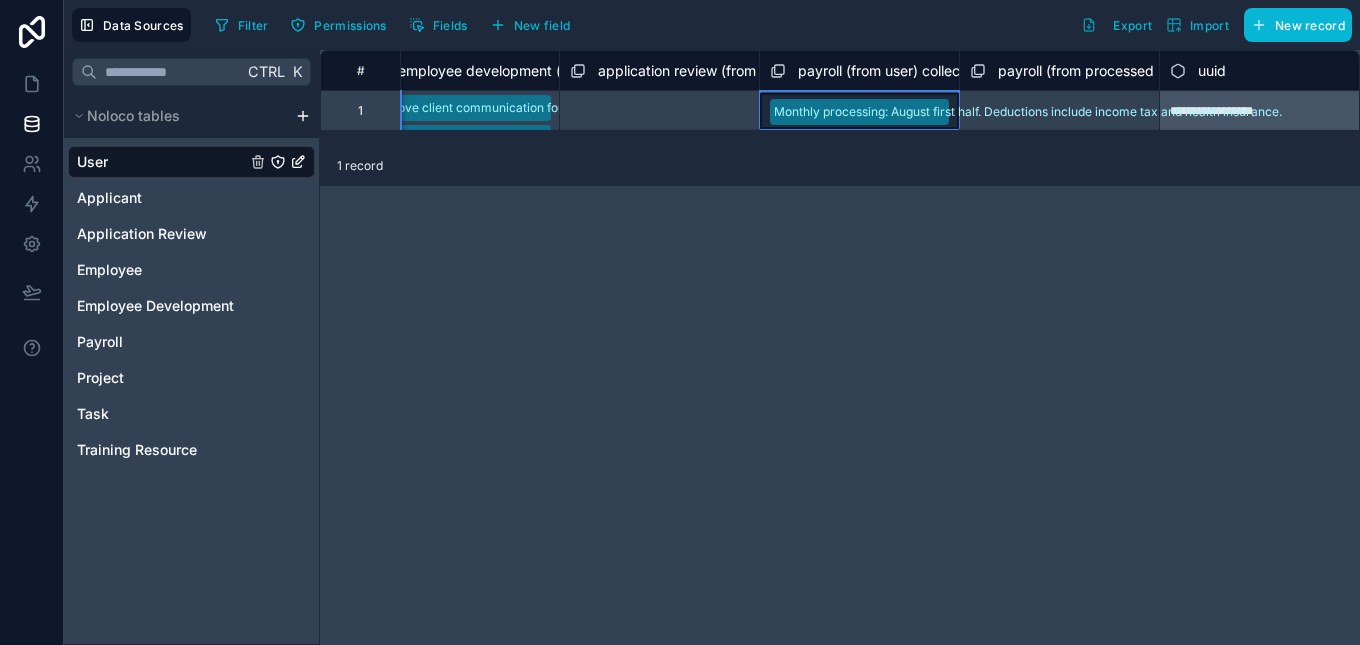 click on "payroll (from user) collection" at bounding box center [891, 71] 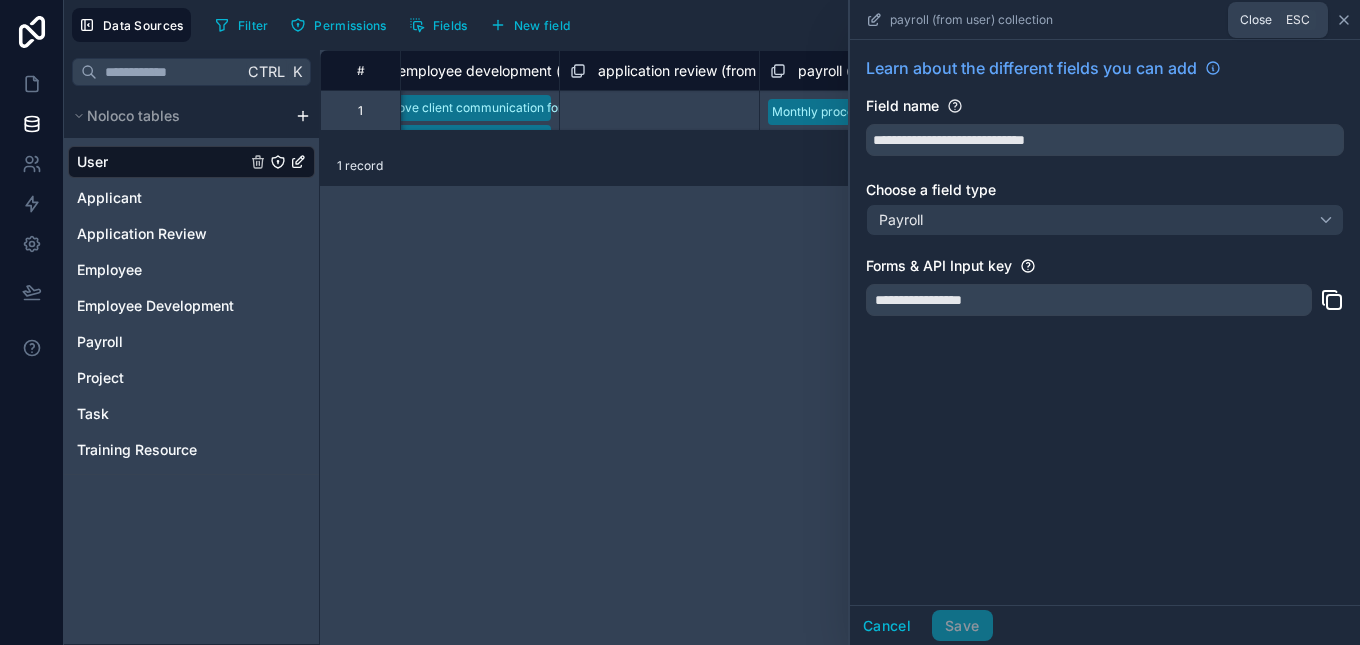 click 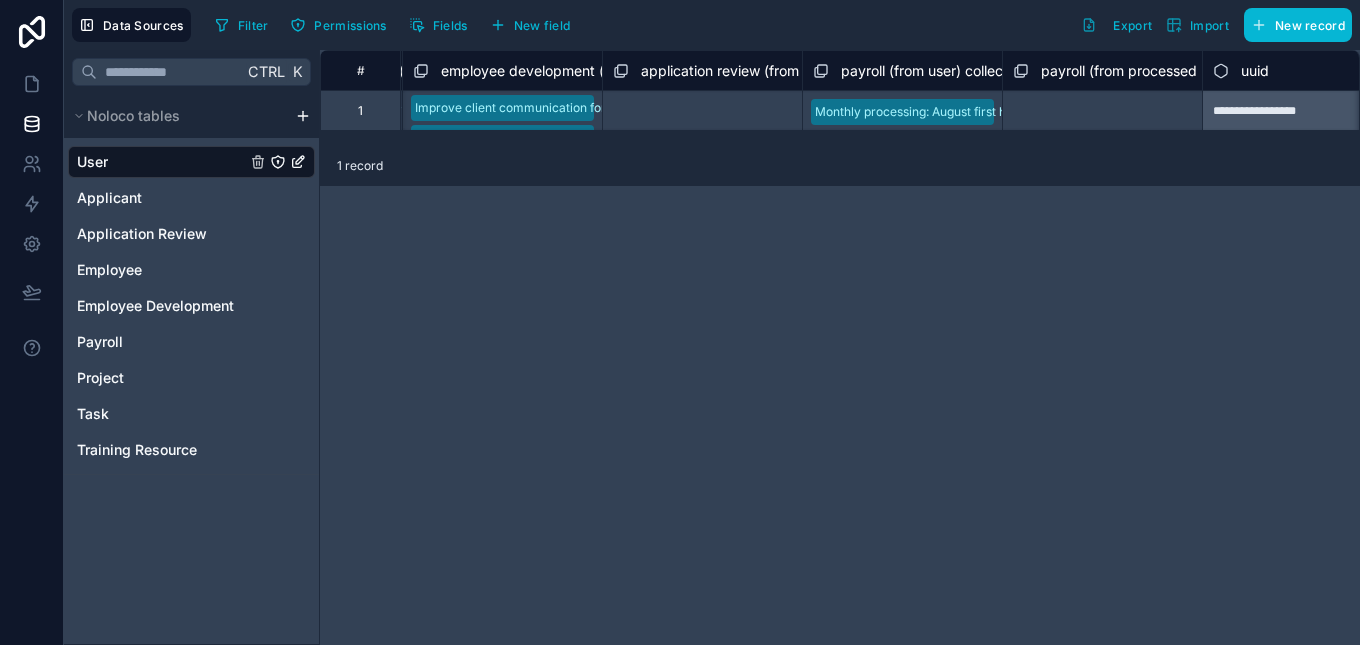 scroll, scrollTop: 0, scrollLeft: 3241, axis: horizontal 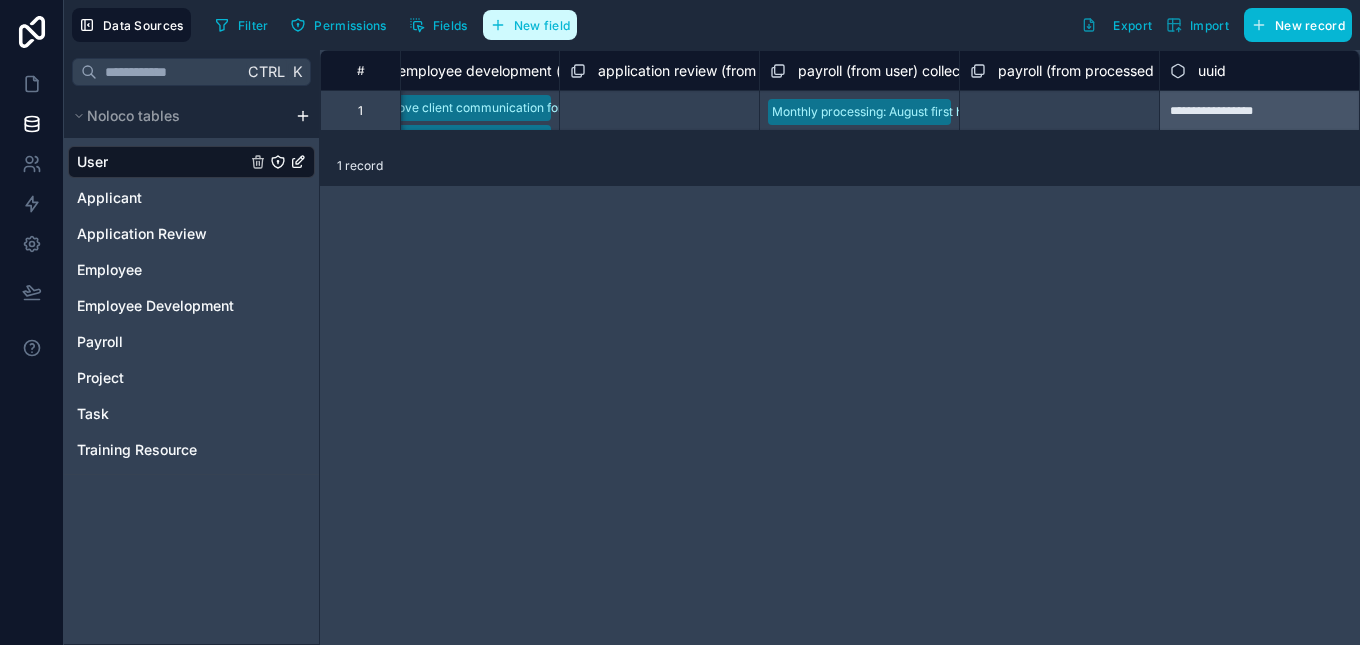click on "Filter Permissions Fields New field" at bounding box center [396, 25] 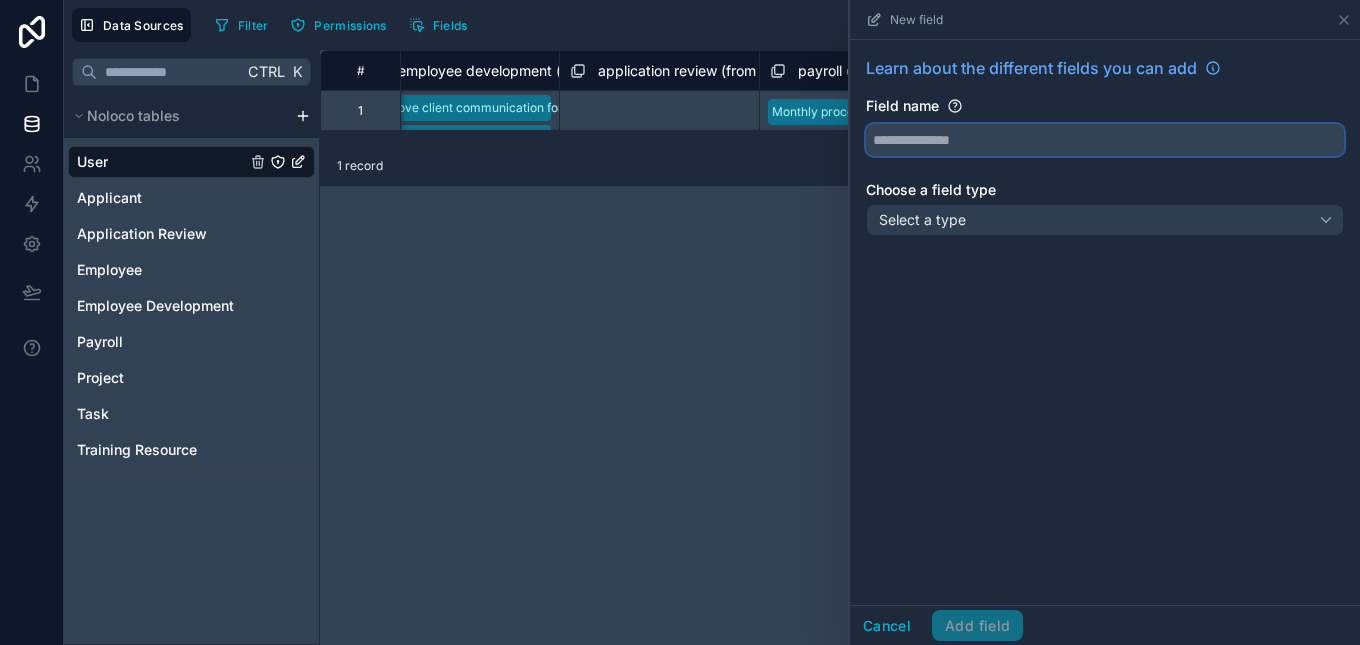 click at bounding box center (1105, 140) 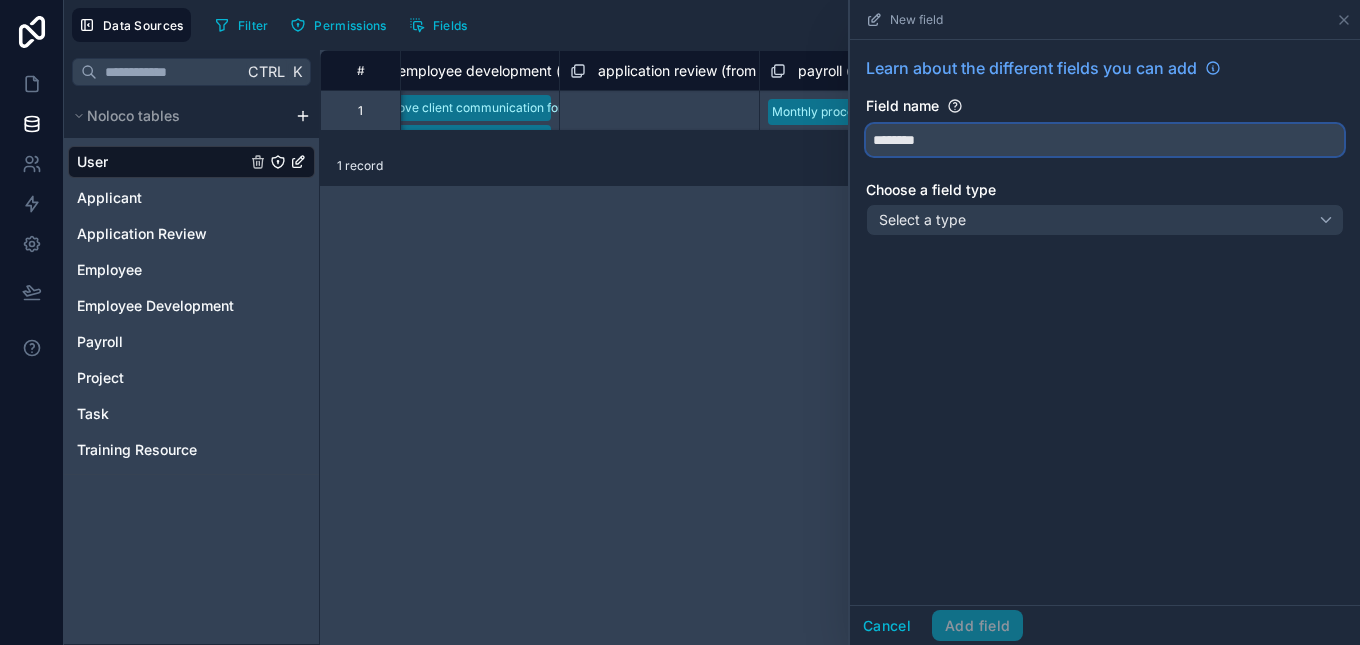 type on "********" 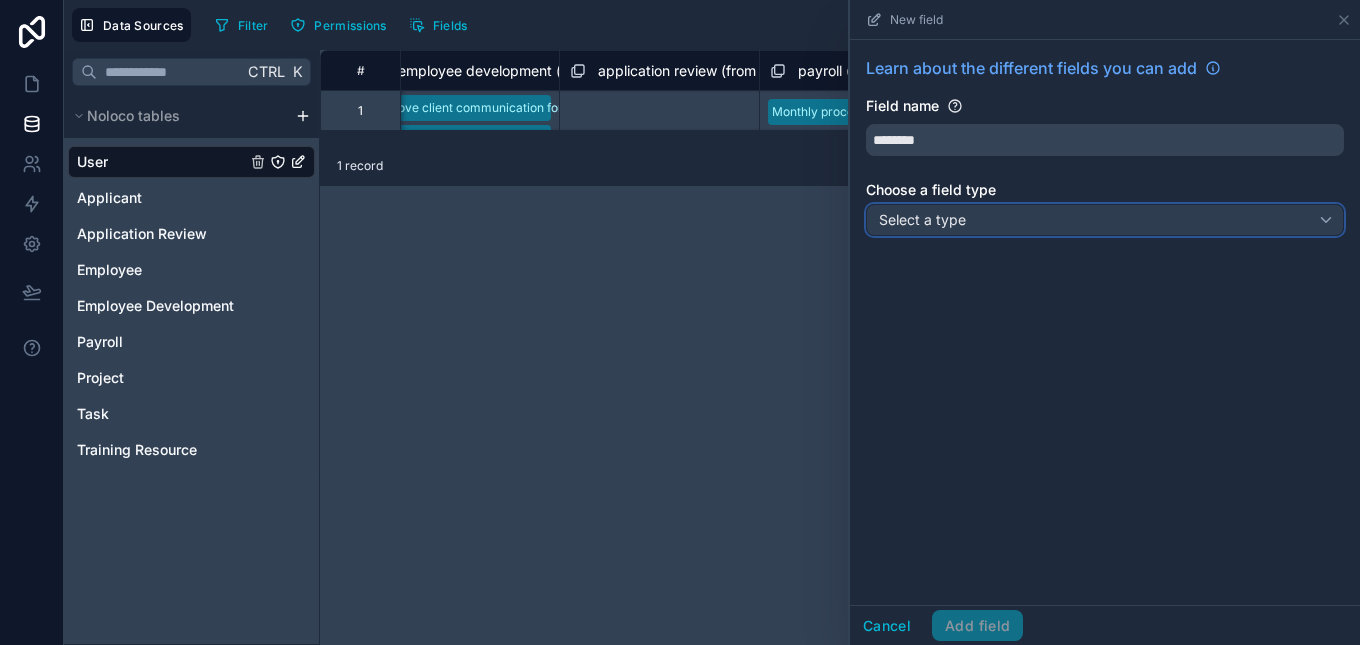 click on "Select a type" at bounding box center [1105, 220] 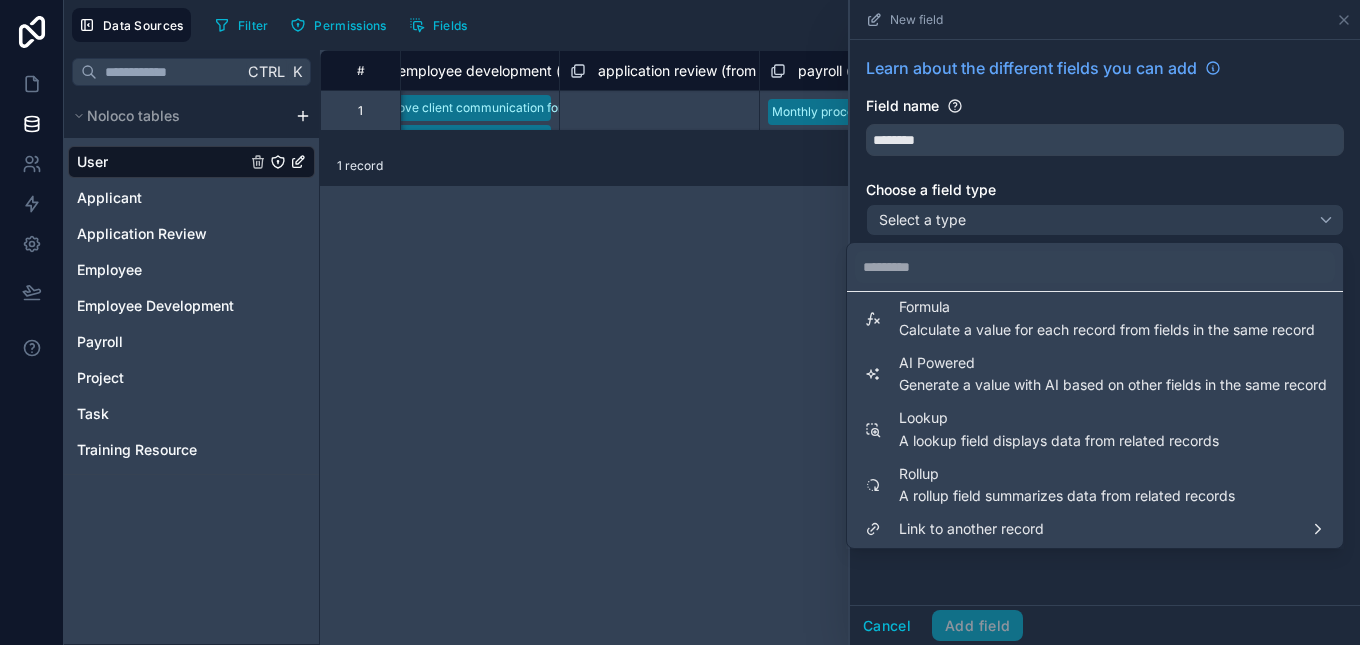 scroll, scrollTop: 0, scrollLeft: 0, axis: both 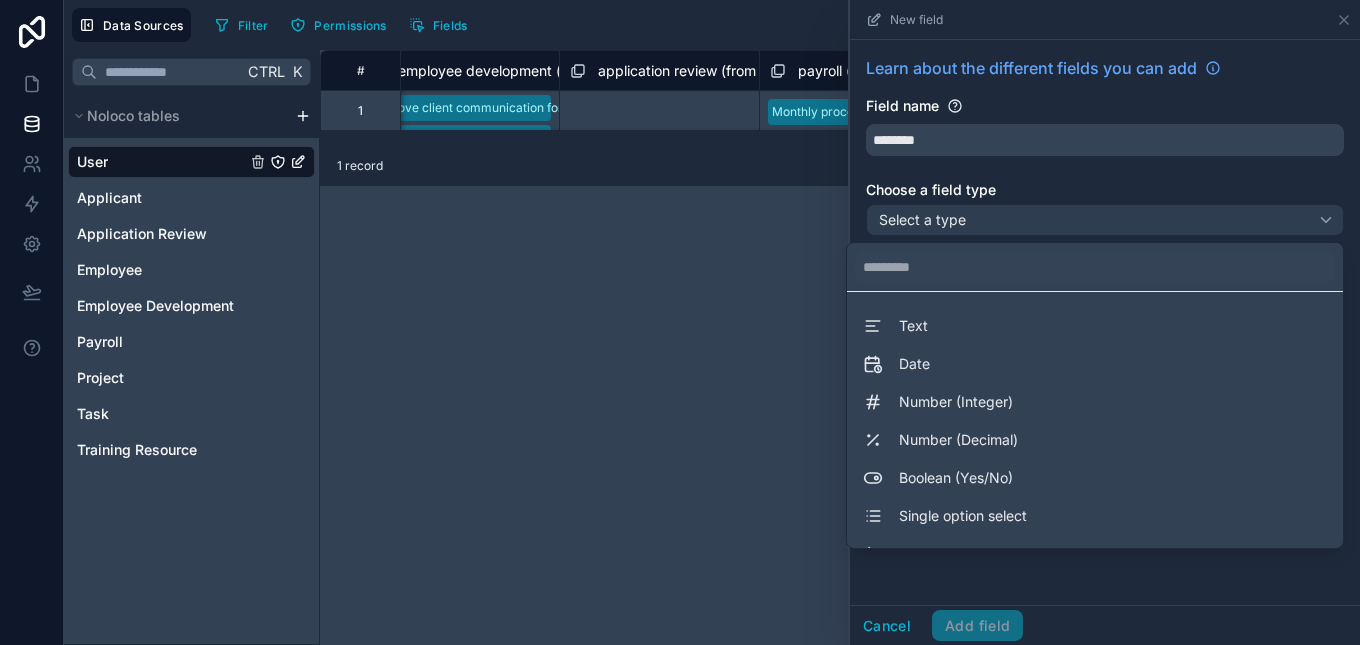 click at bounding box center (1105, 322) 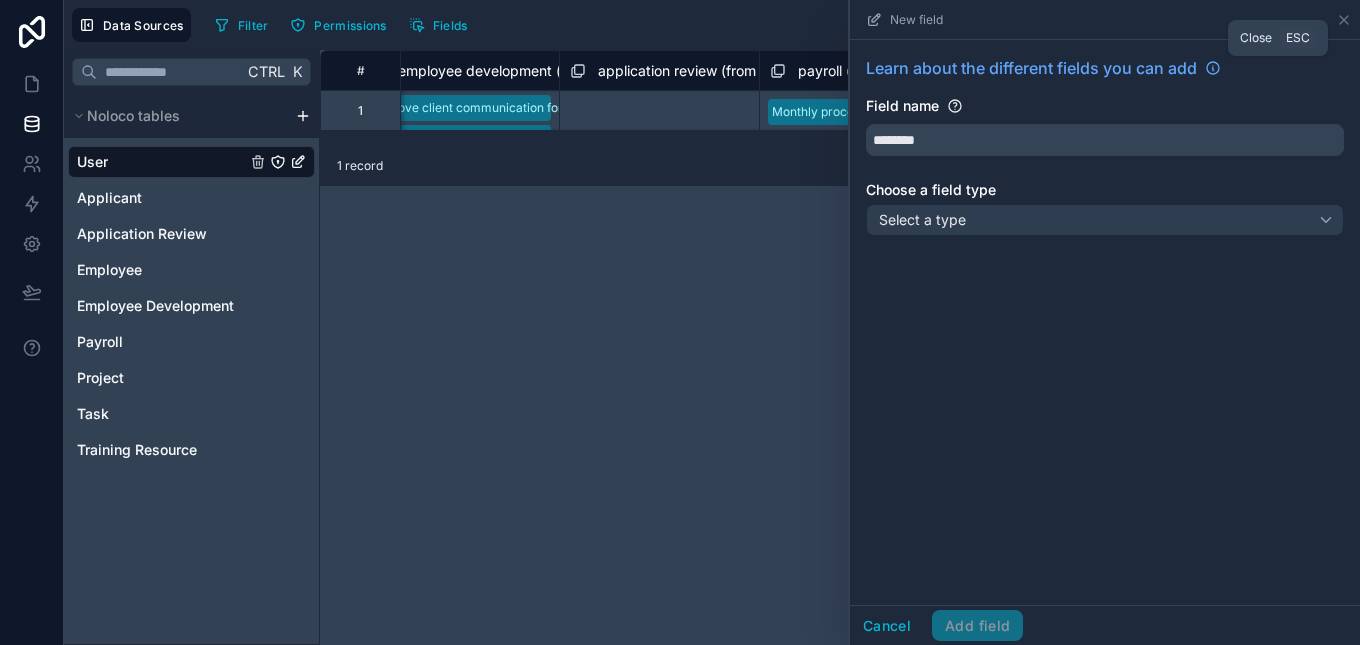 click 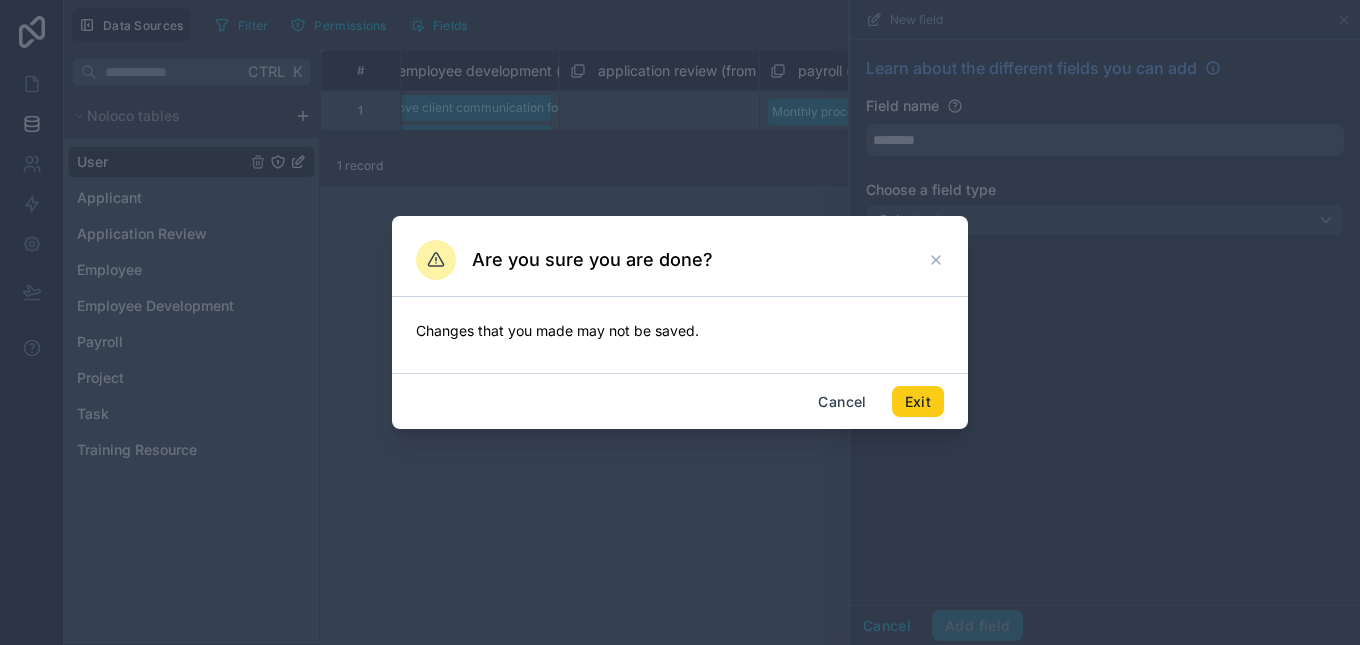 click on "Exit" at bounding box center [918, 402] 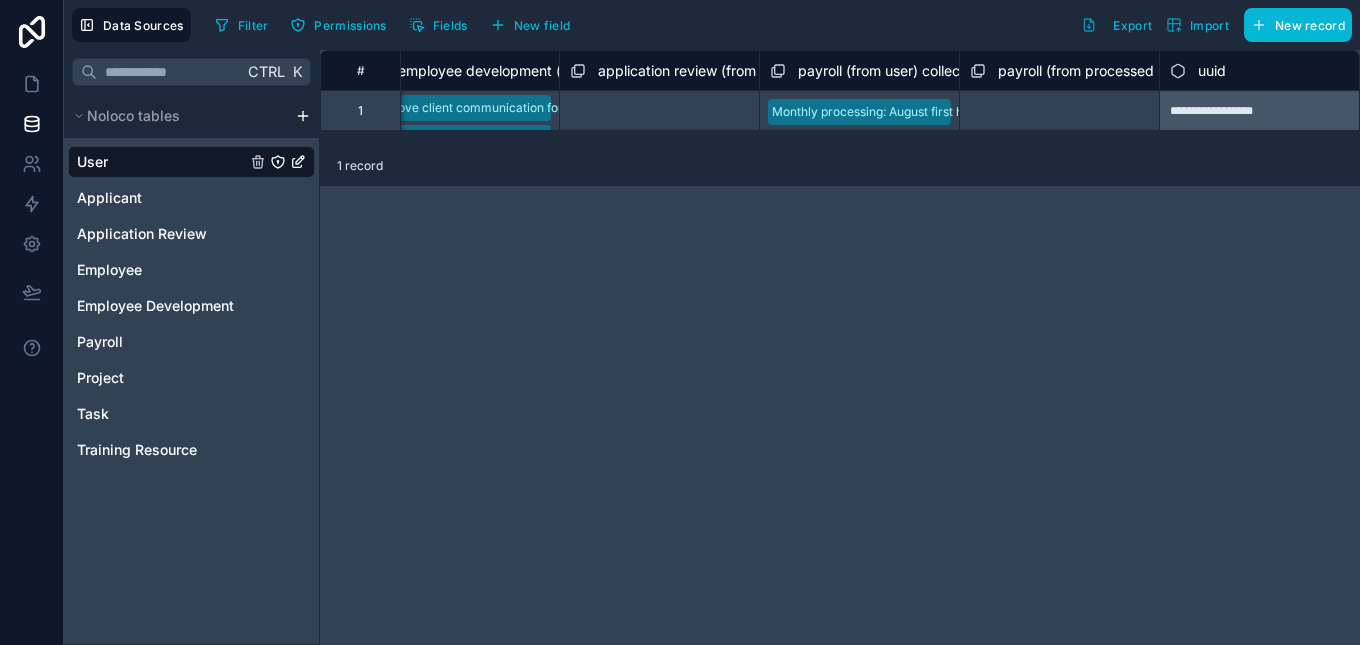 click on "payroll (from user) collection" at bounding box center (891, 71) 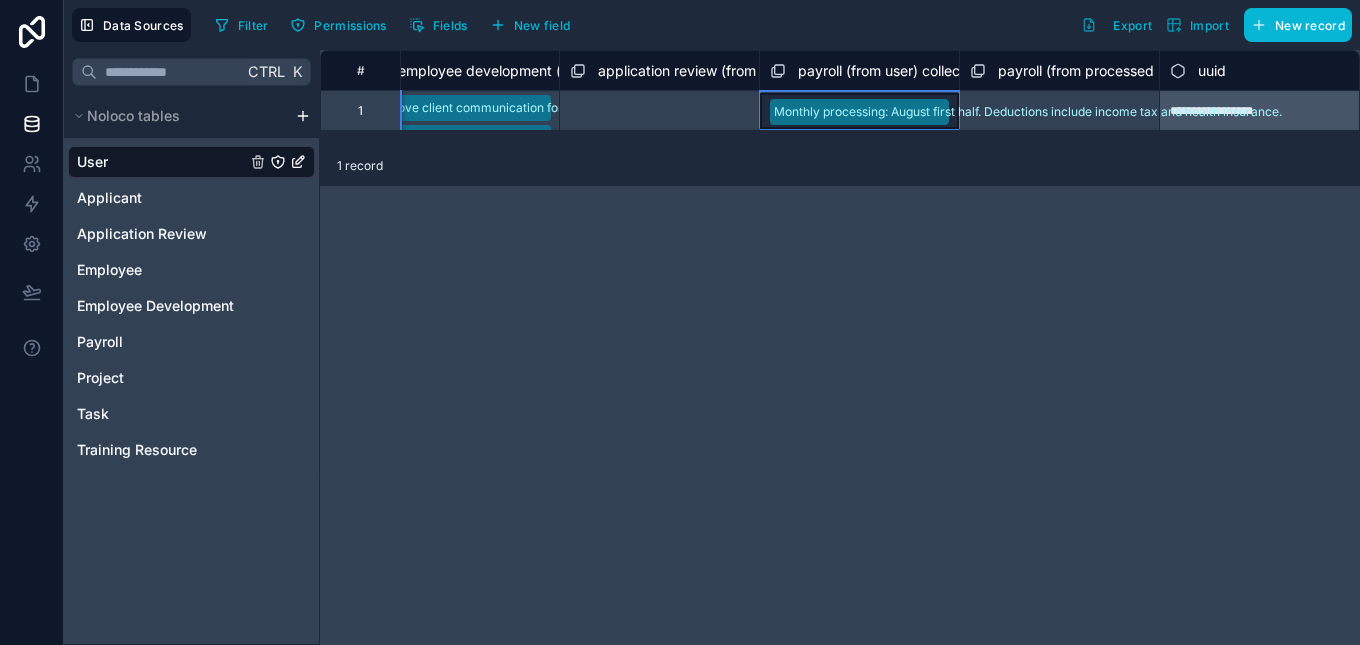 click on "payroll (from user) collection" at bounding box center (891, 71) 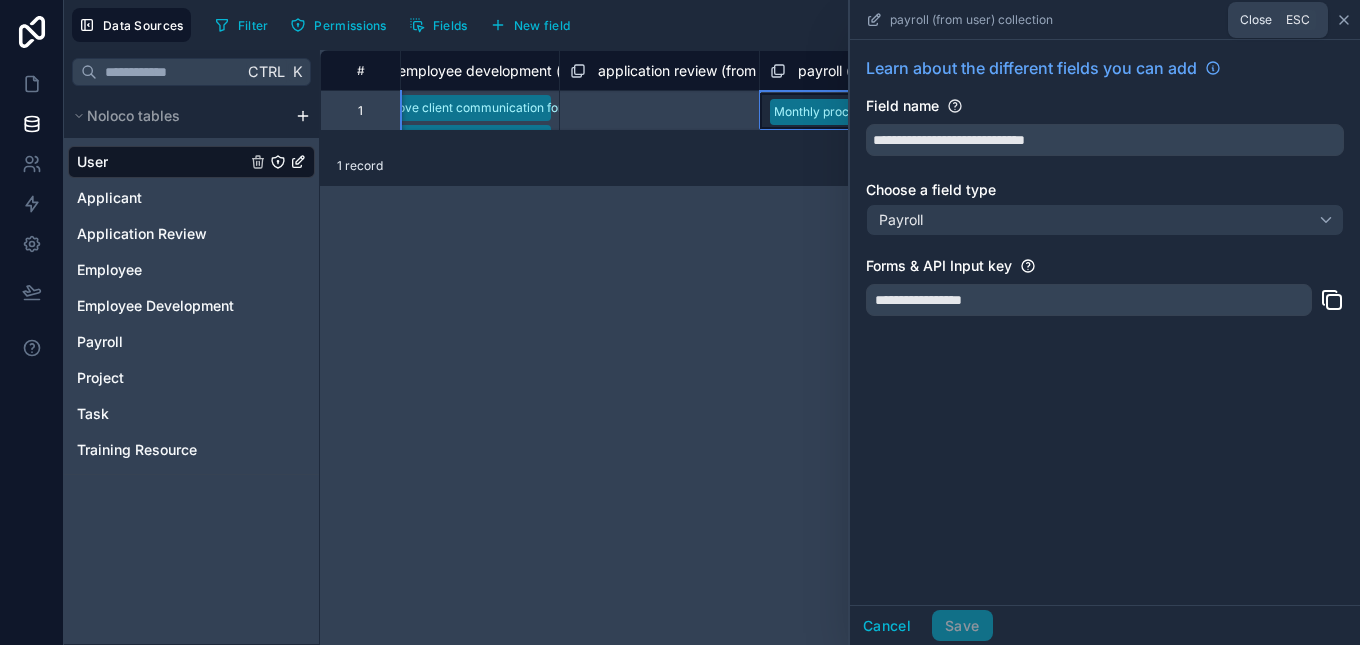 click 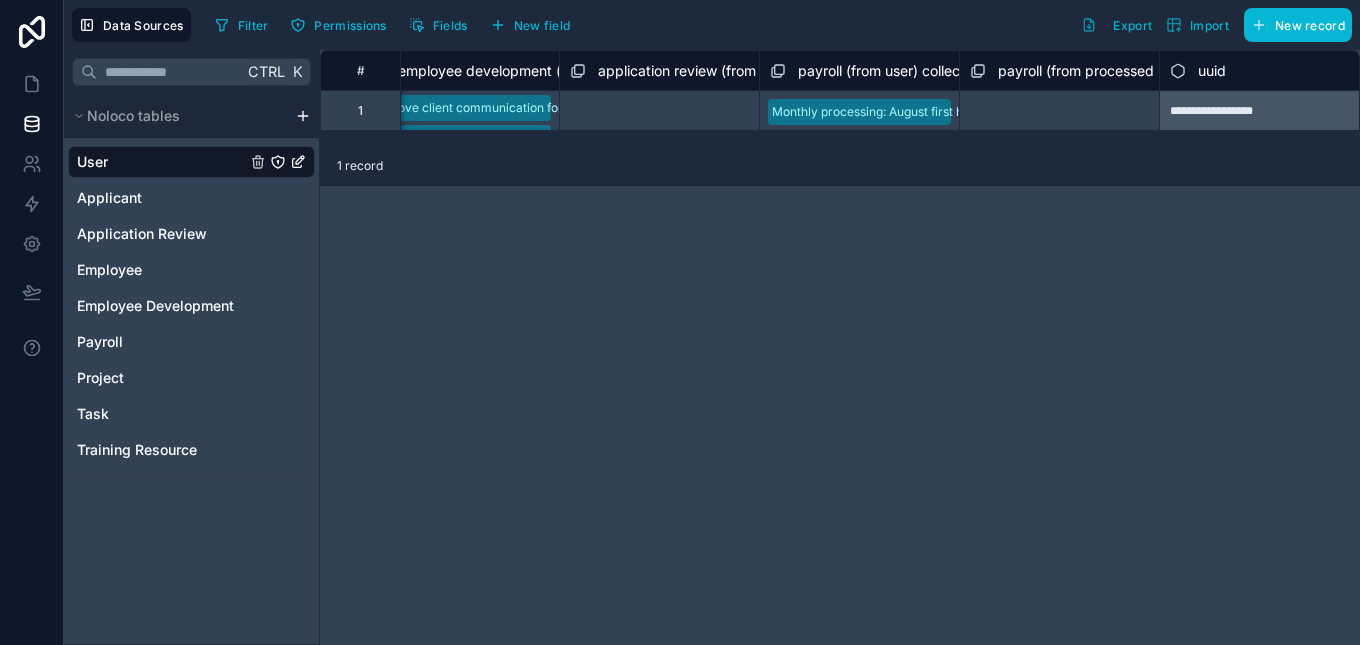 click on "**********" at bounding box center (840, 347) 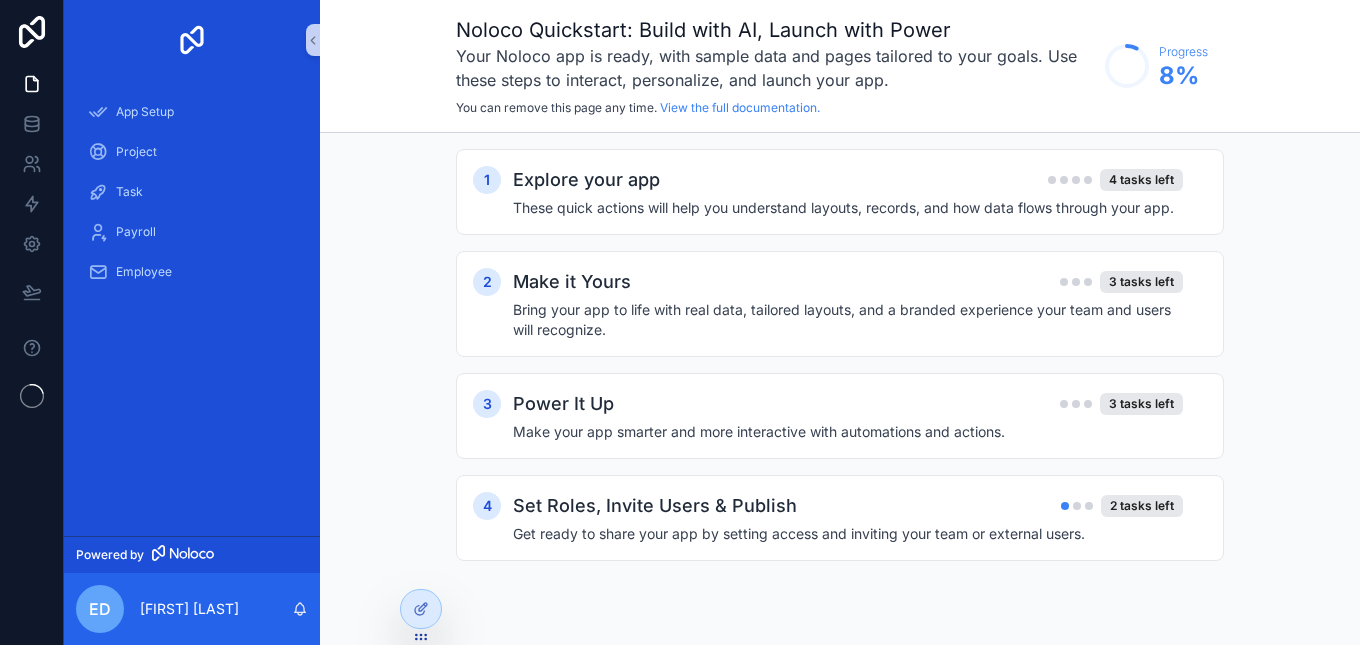 scroll, scrollTop: 0, scrollLeft: 0, axis: both 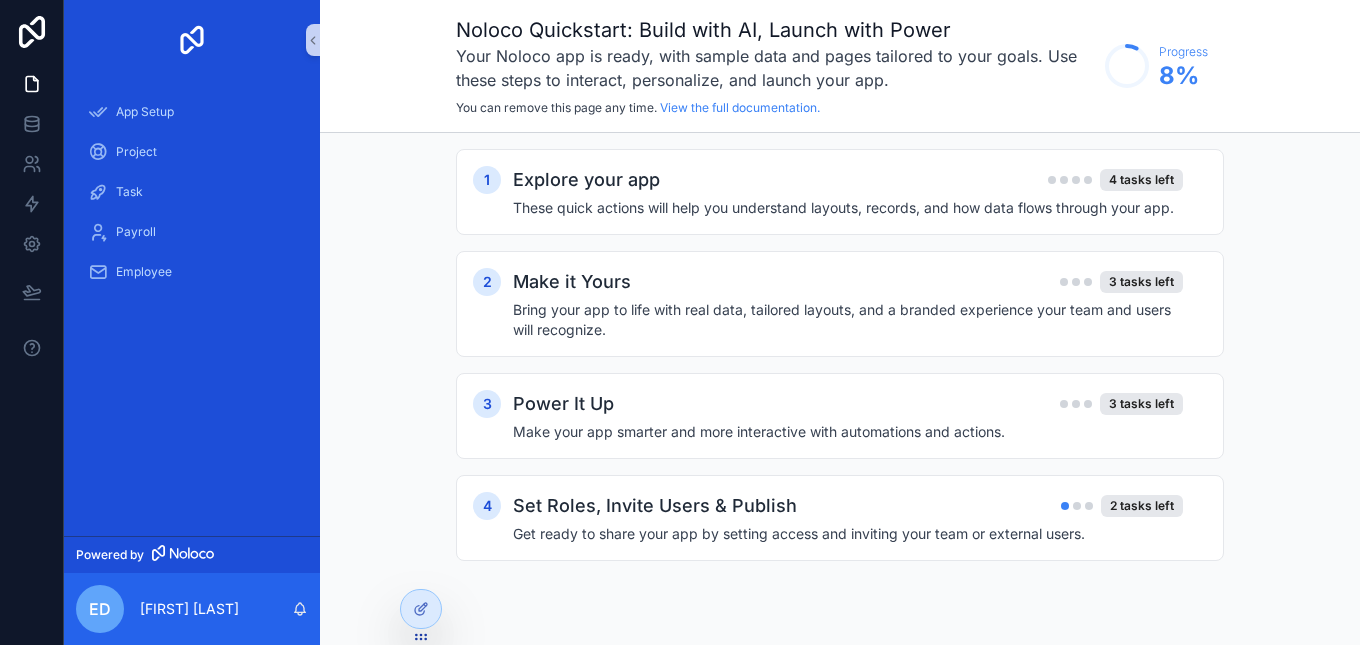 click on "1 Explore your app 4 tasks left These quick actions will help you understand layouts, records, and how data flows through your app. 2 Make it Yours 3 tasks left Bring your app to life with real data, tailored layouts, and a branded experience your team and users will recognize. 3 Power It Up 3 tasks left Make your app smarter and more interactive with automations and actions. 4 Set Roles, Invite Users & Publish 2 tasks left Get ready to share your app by setting access and inviting your team or external users." at bounding box center [840, 375] 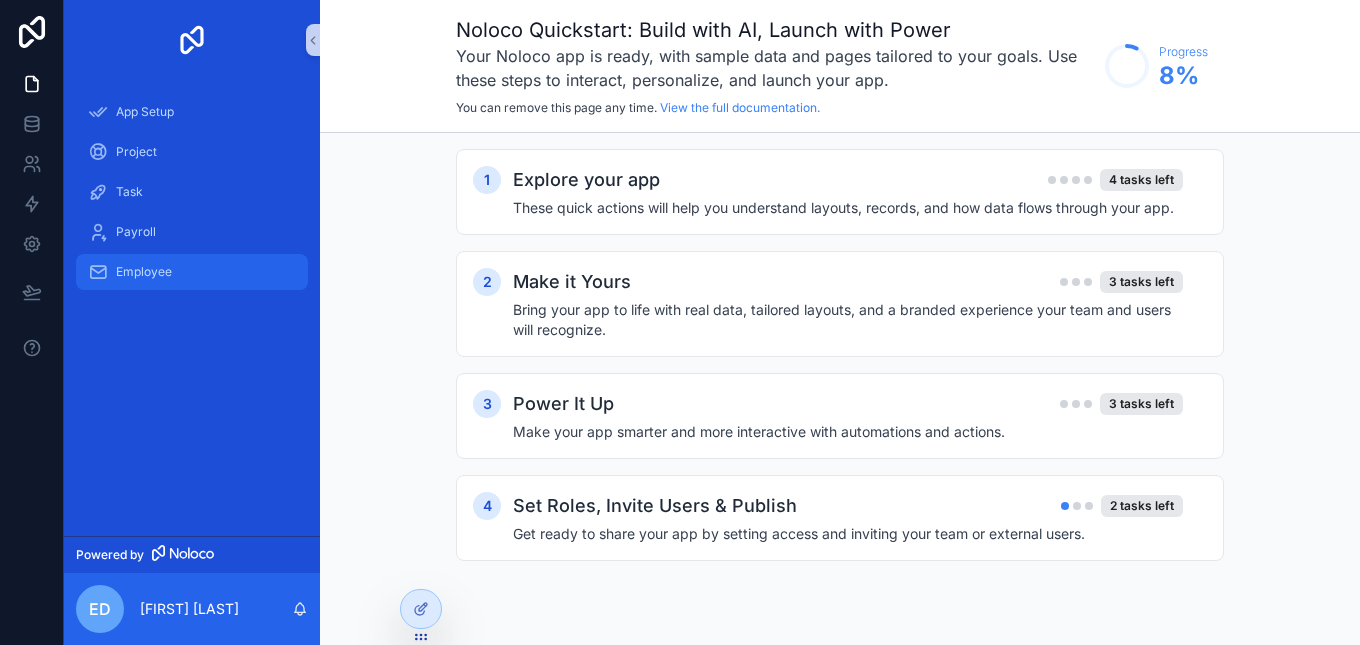 click on "Employee" at bounding box center (192, 272) 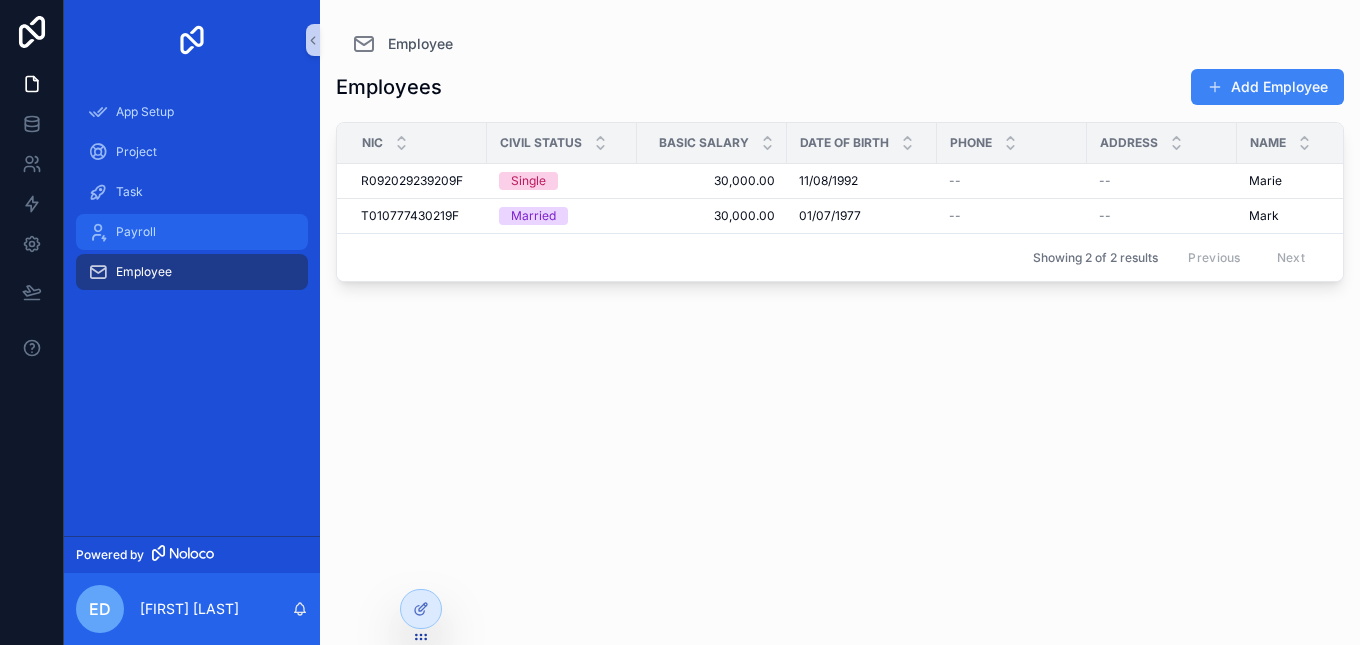 click on "Payroll" at bounding box center [192, 232] 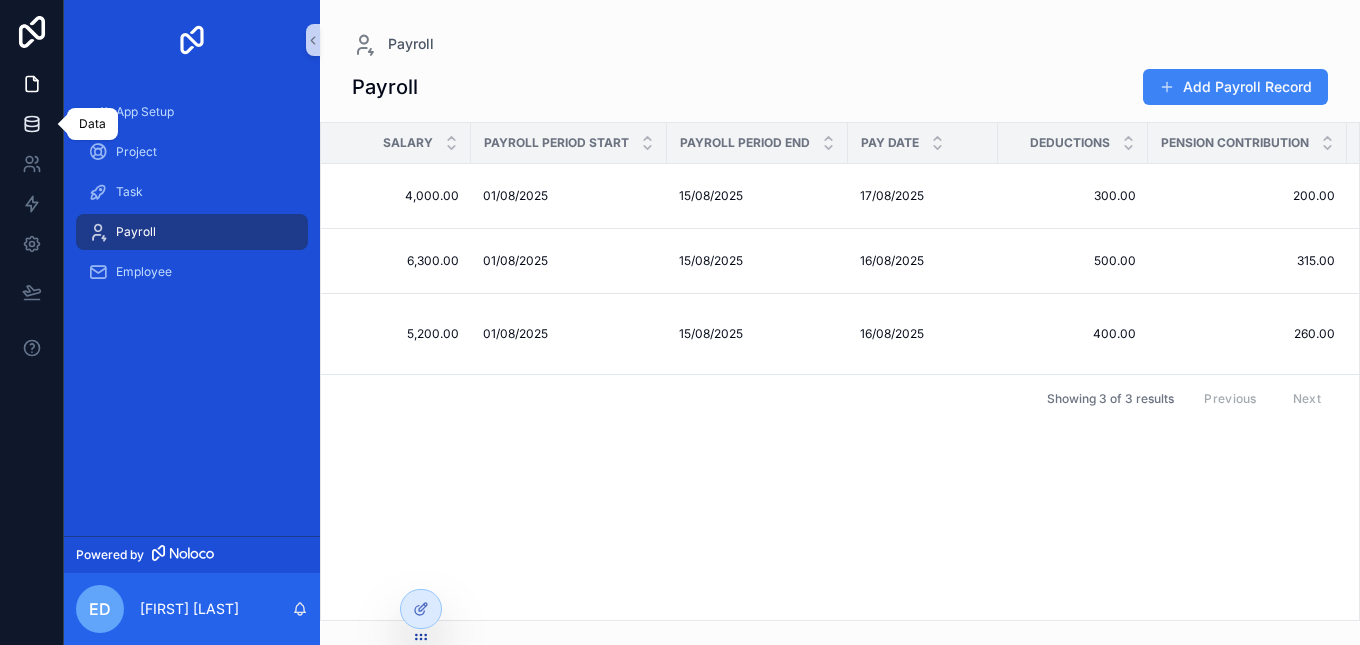 click 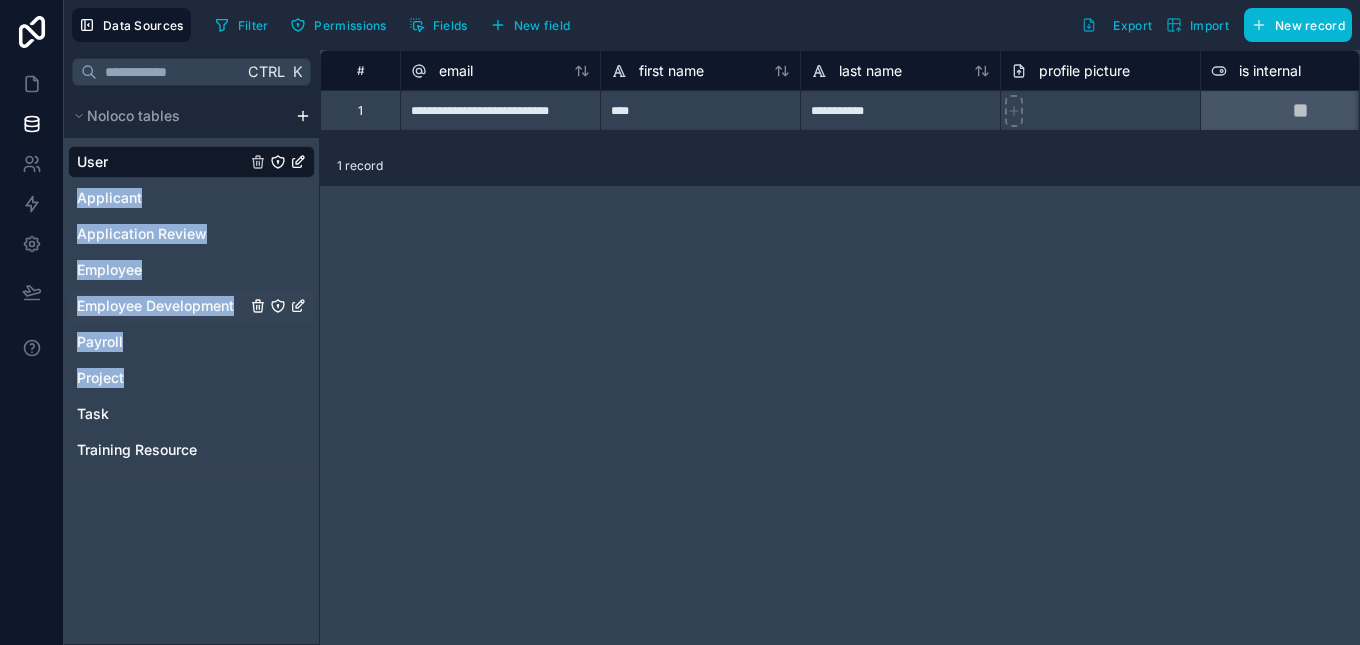drag, startPoint x: 315, startPoint y: 177, endPoint x: 247, endPoint y: 296, distance: 137.05838 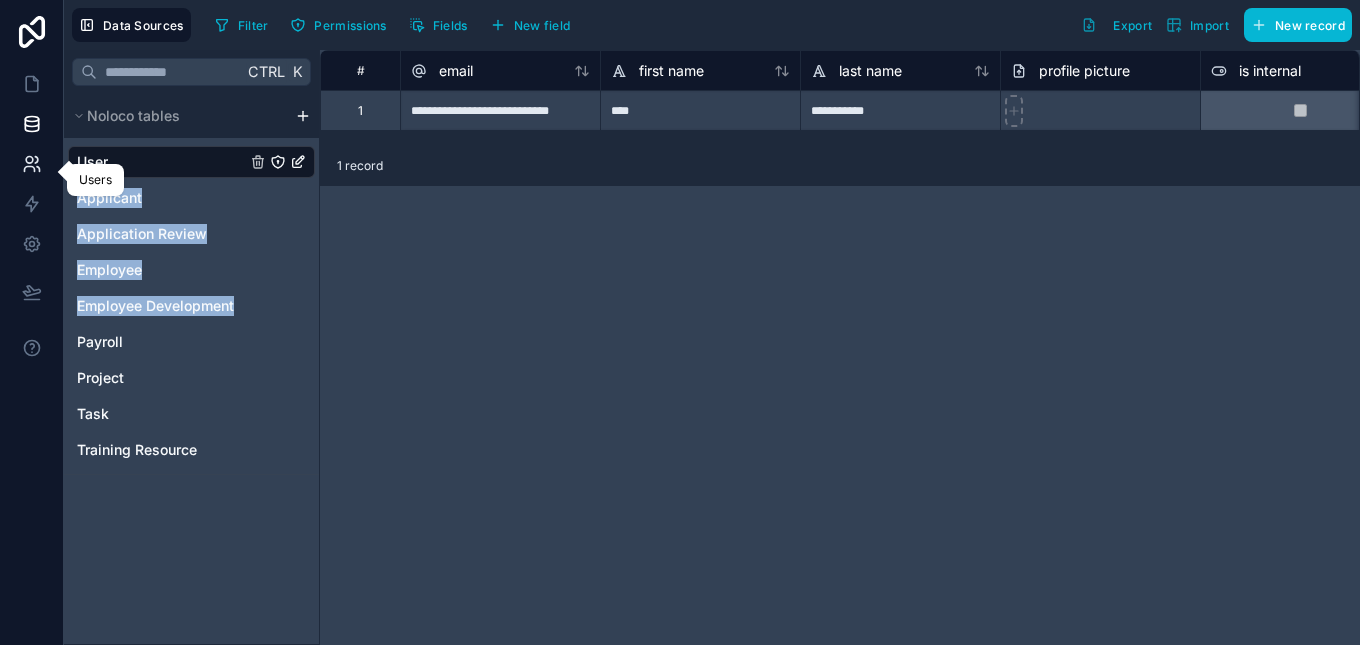 click 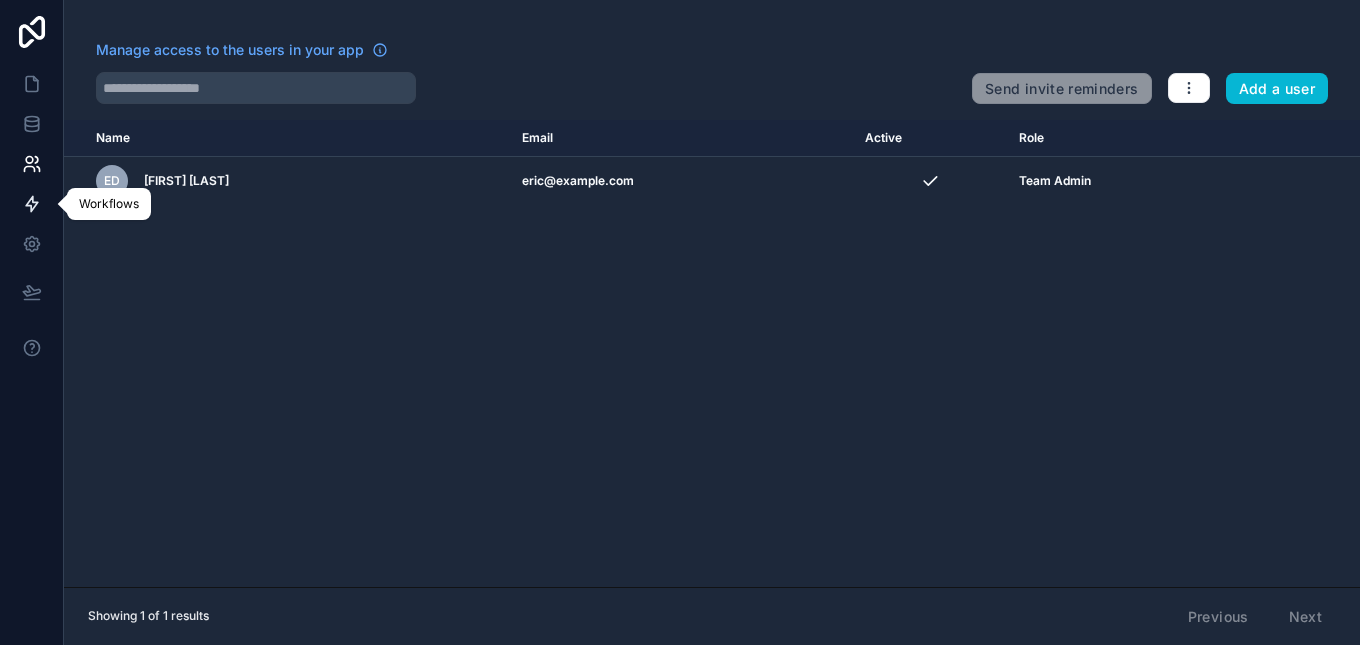 click at bounding box center (31, 204) 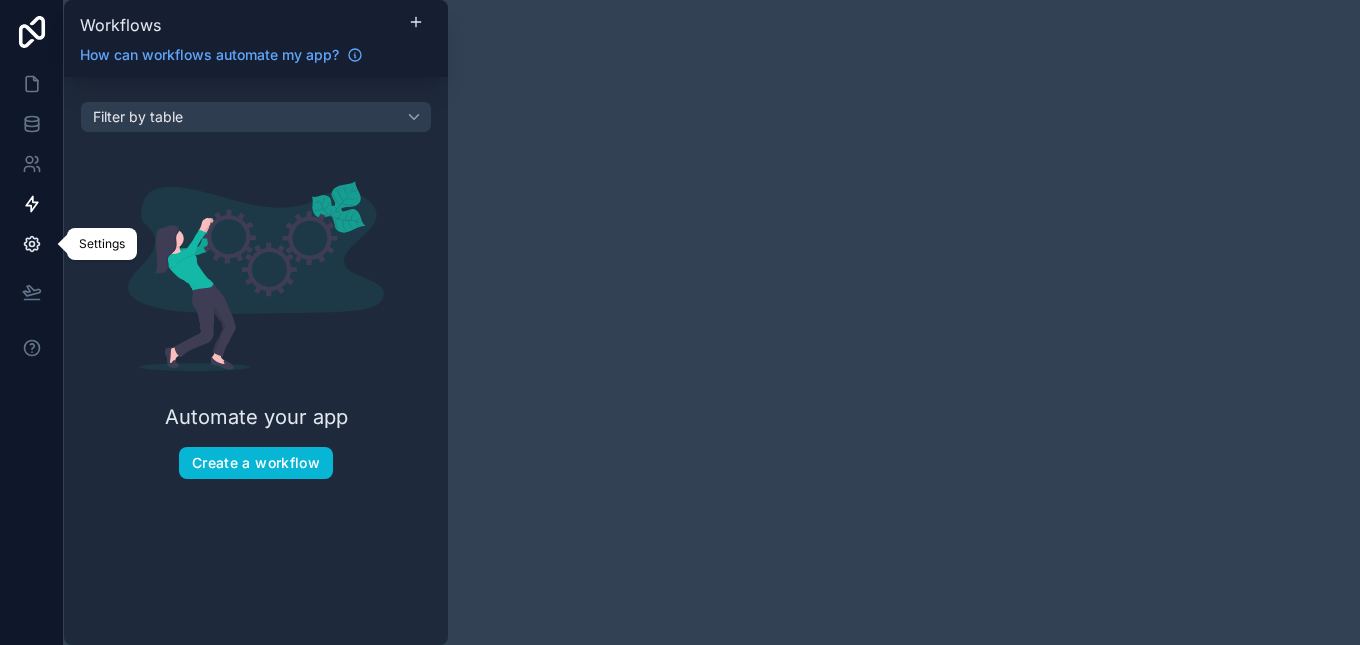 click 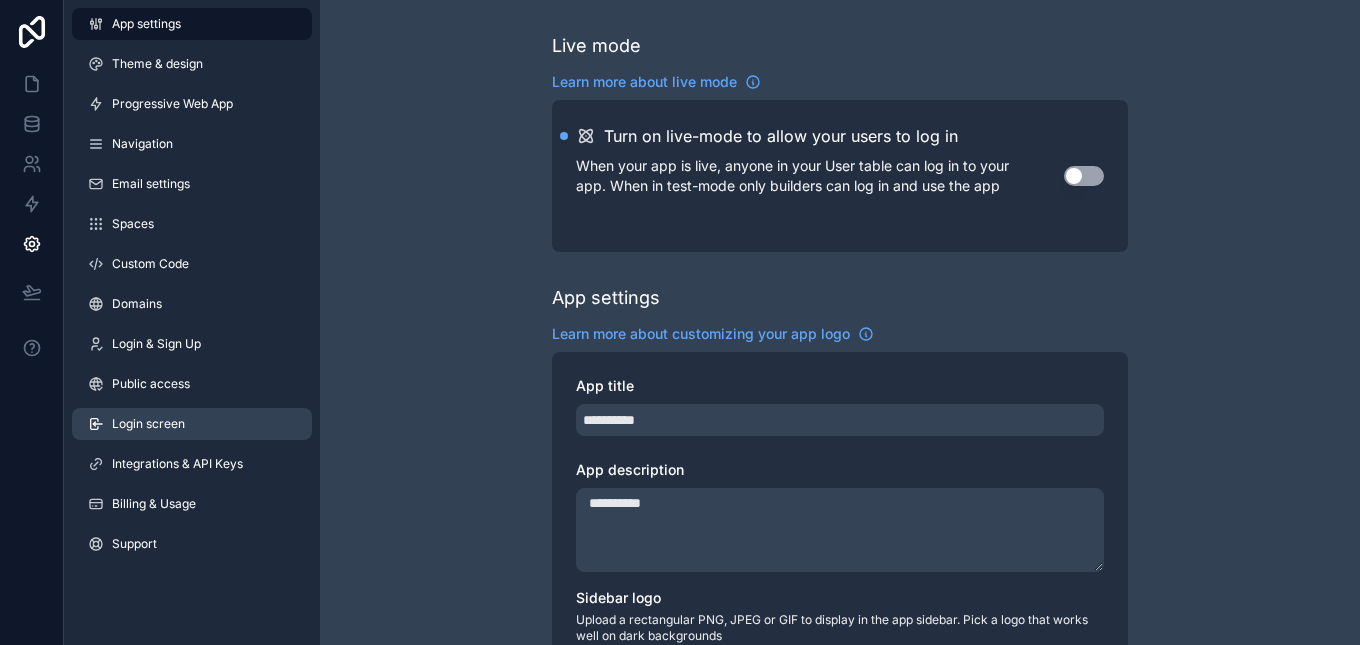 click on "Login screen" at bounding box center [192, 424] 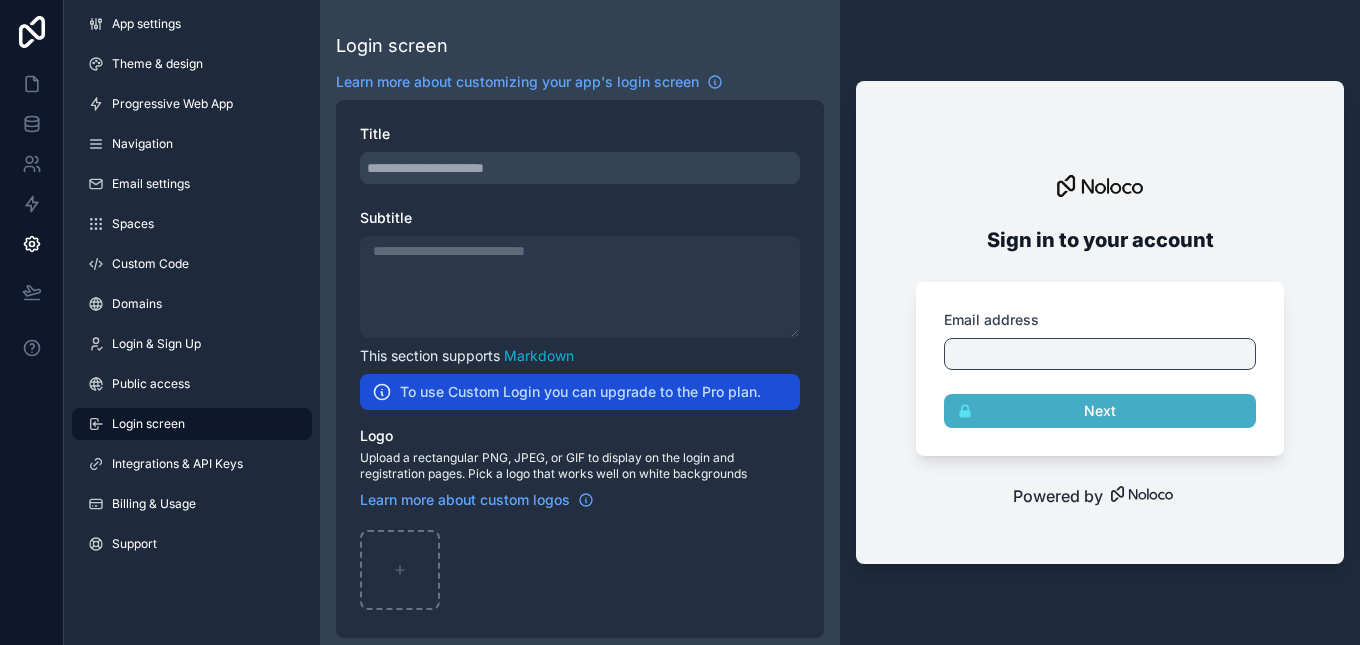 click at bounding box center (580, 168) 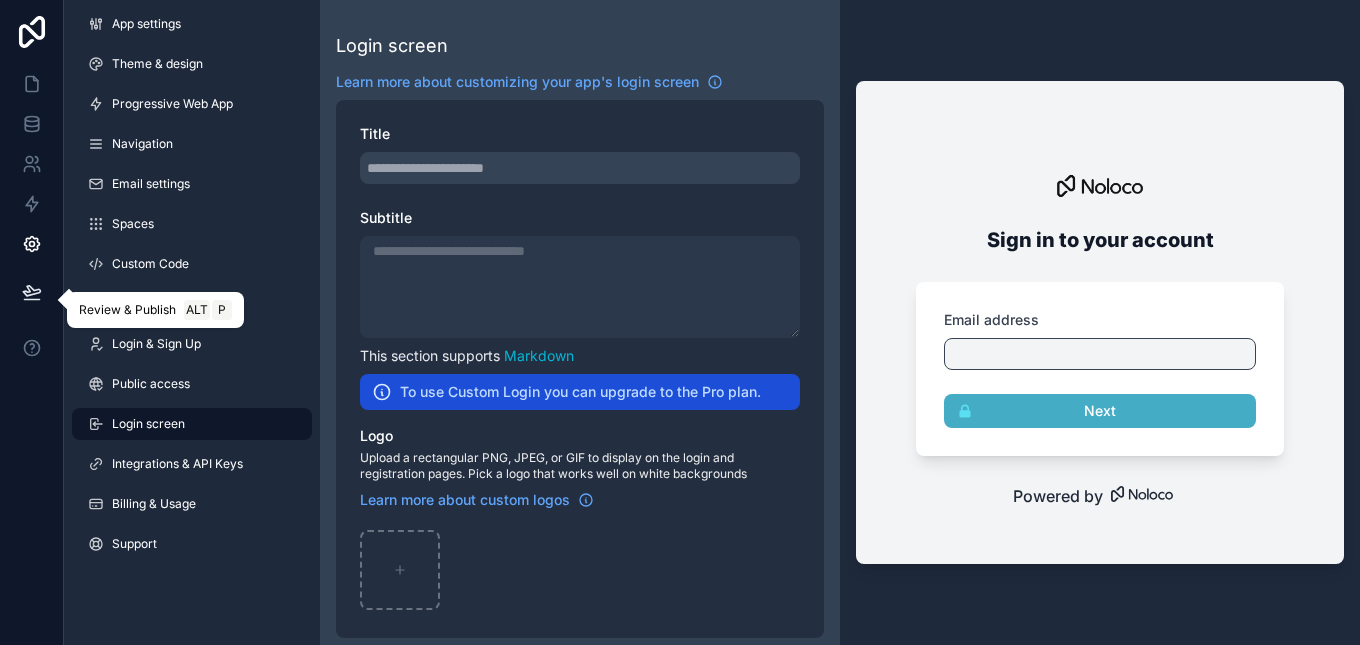 click at bounding box center [32, 292] 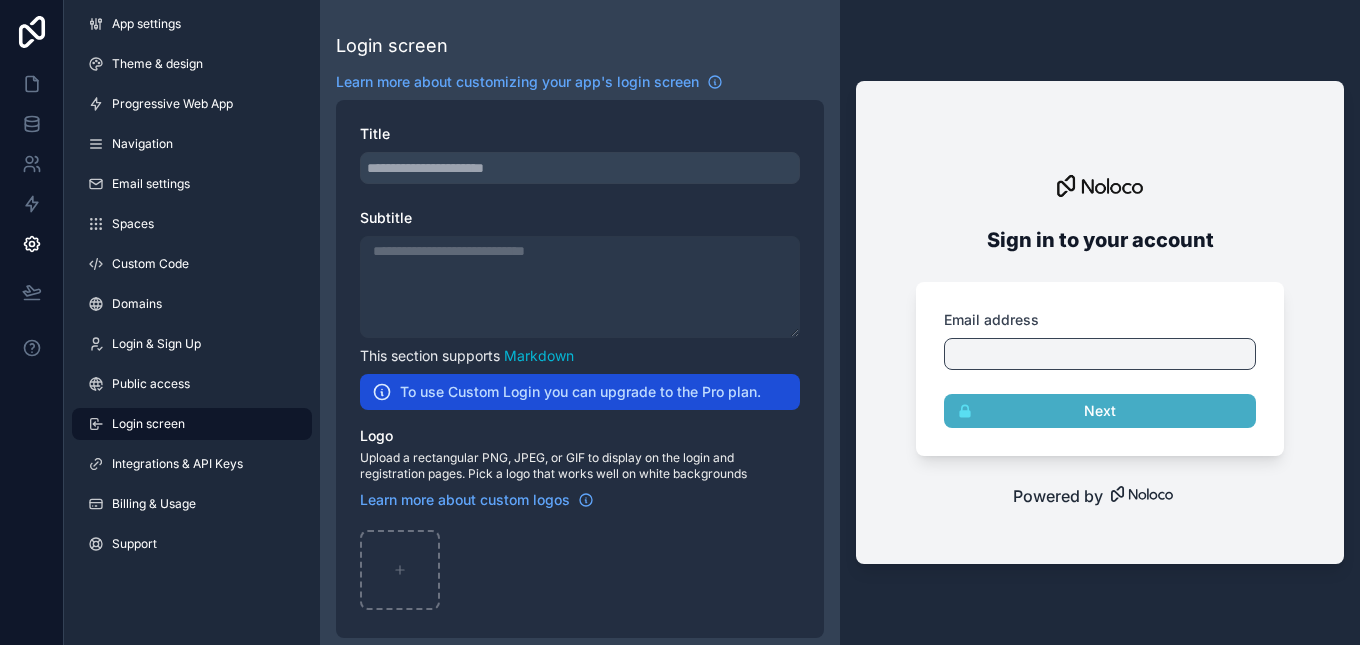 click at bounding box center (32, 322) 